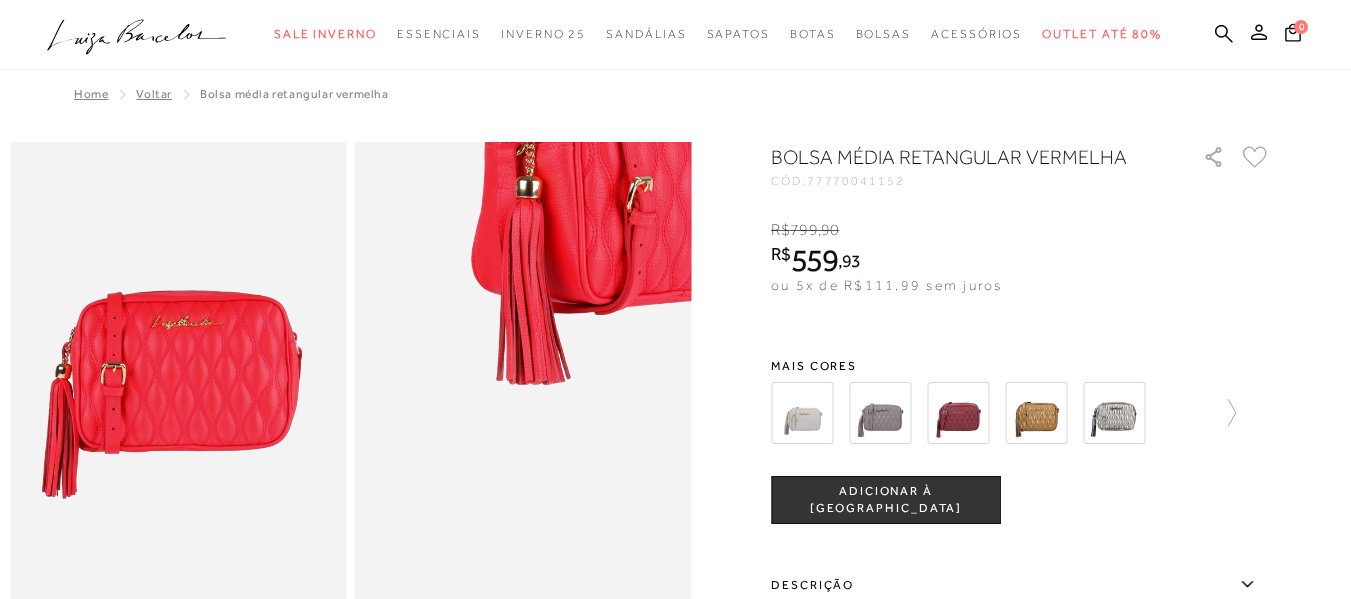 scroll, scrollTop: 0, scrollLeft: 0, axis: both 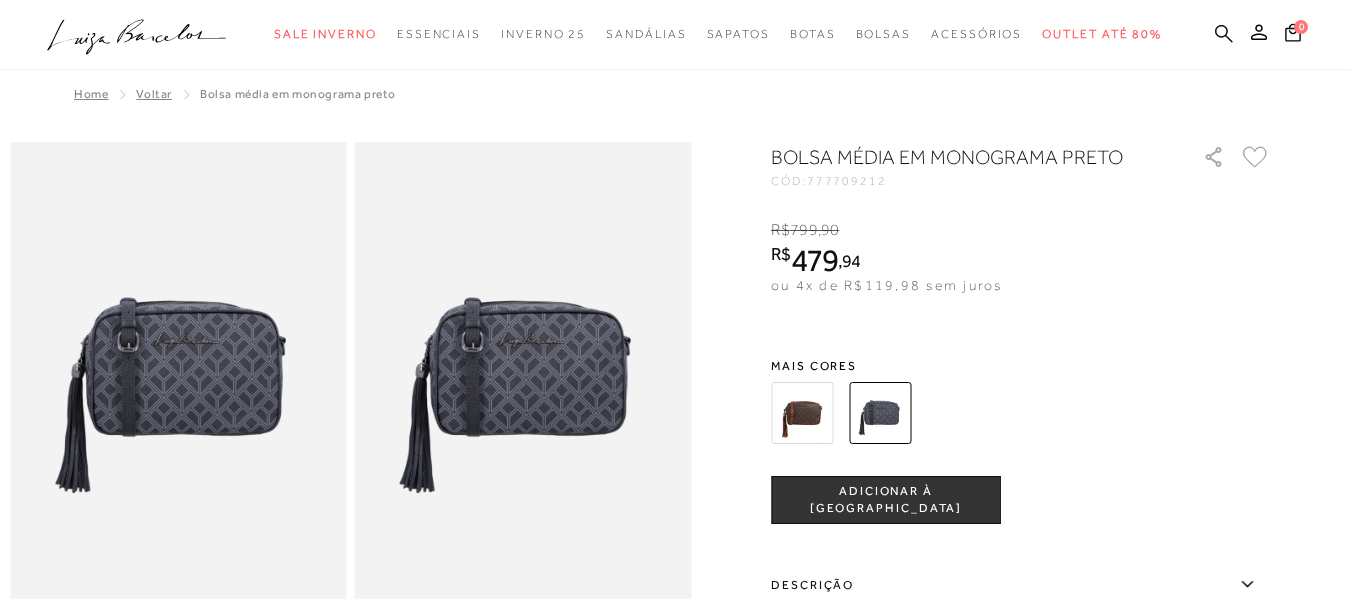 click 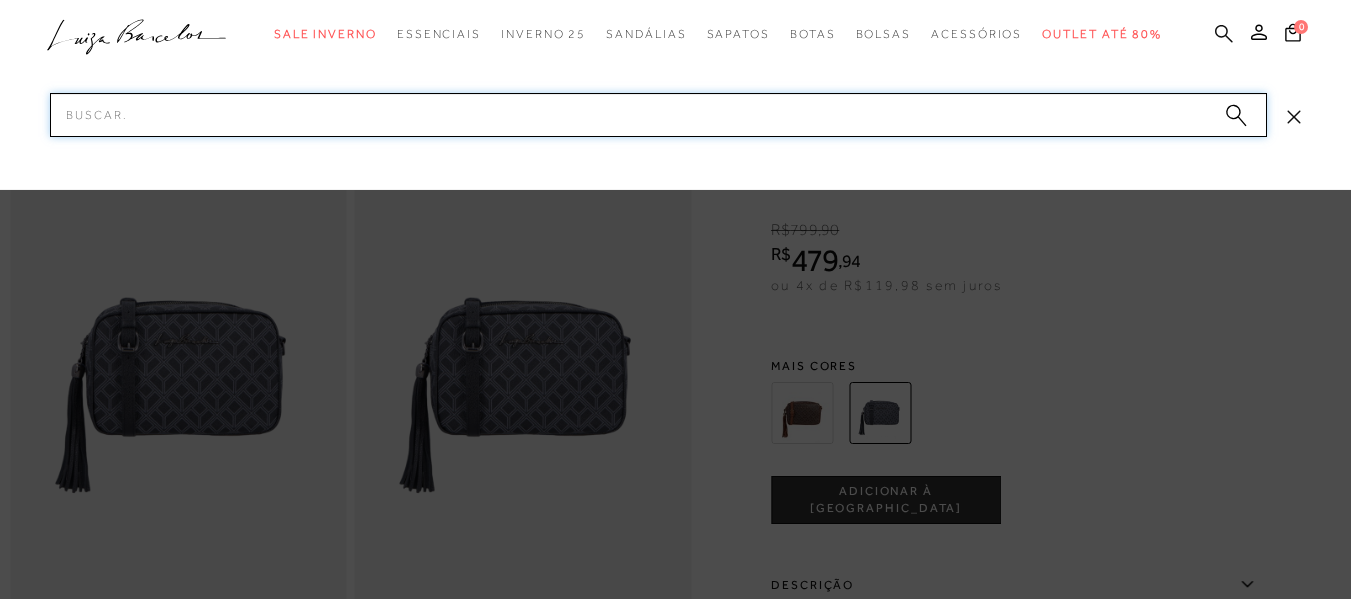 paste on "77770516132UN" 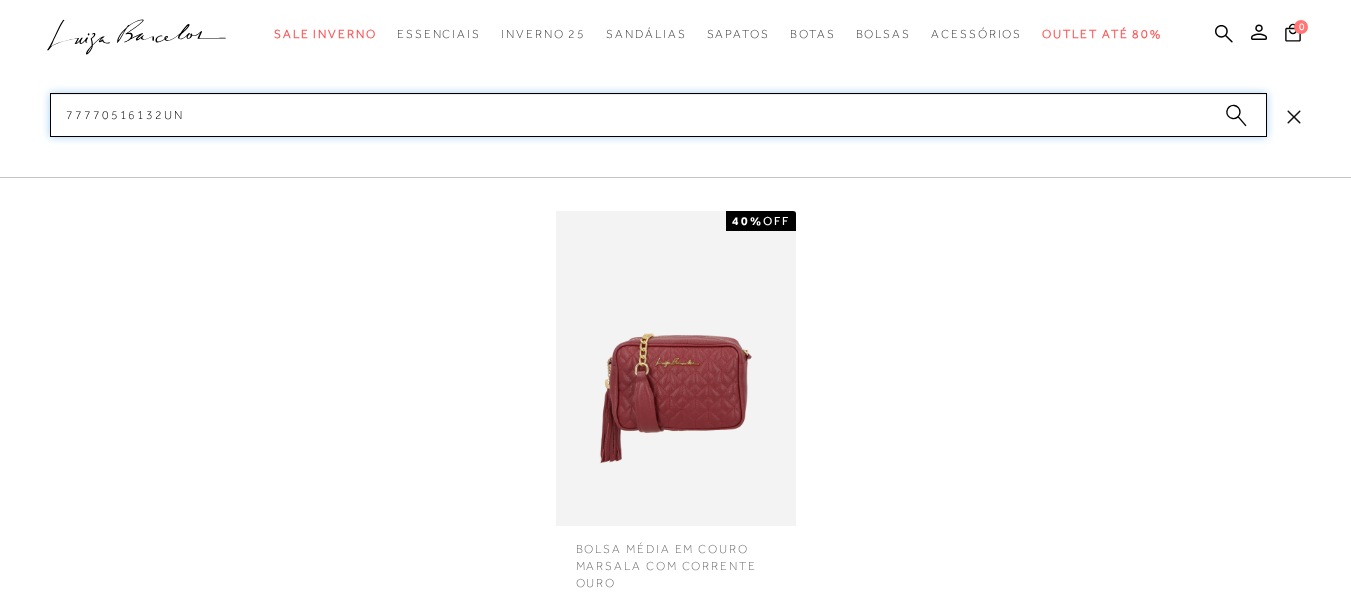 type on "77770516132UN" 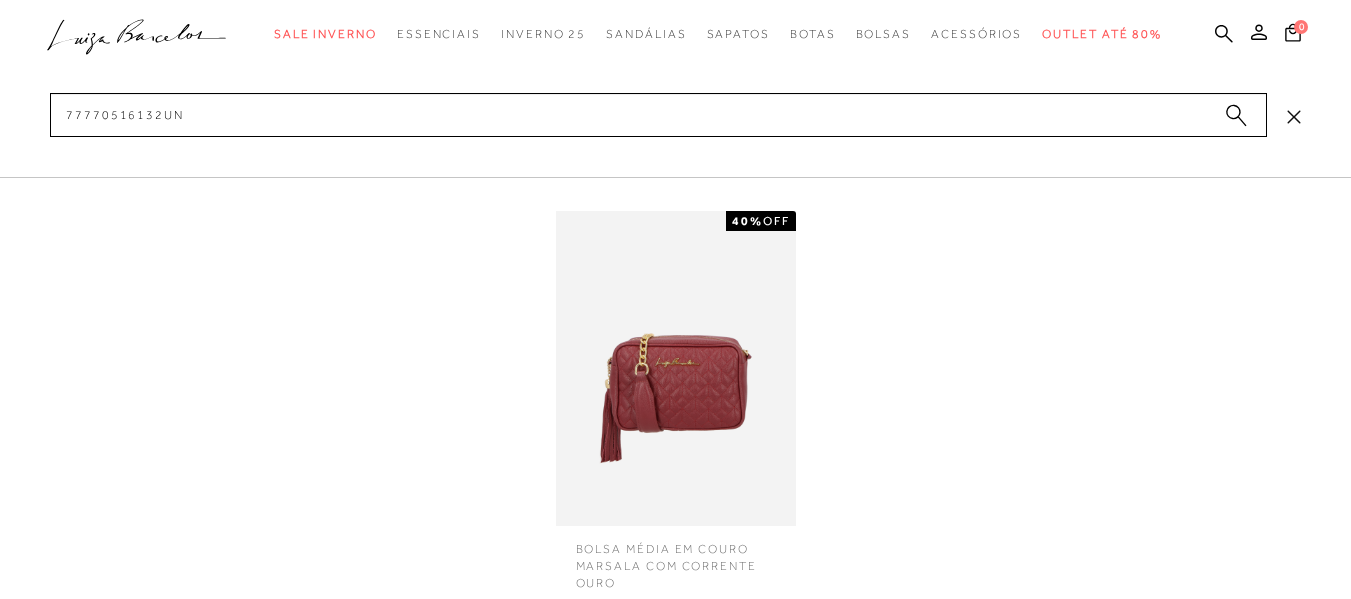 click at bounding box center [676, 368] 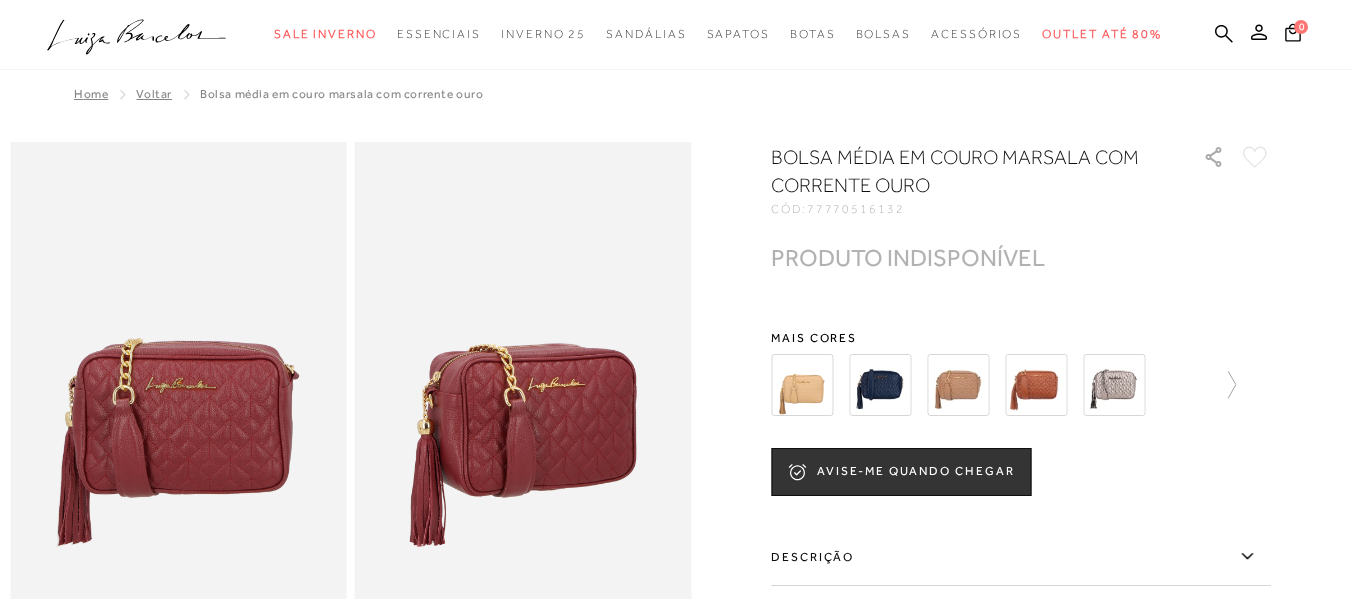 scroll, scrollTop: 0, scrollLeft: 0, axis: both 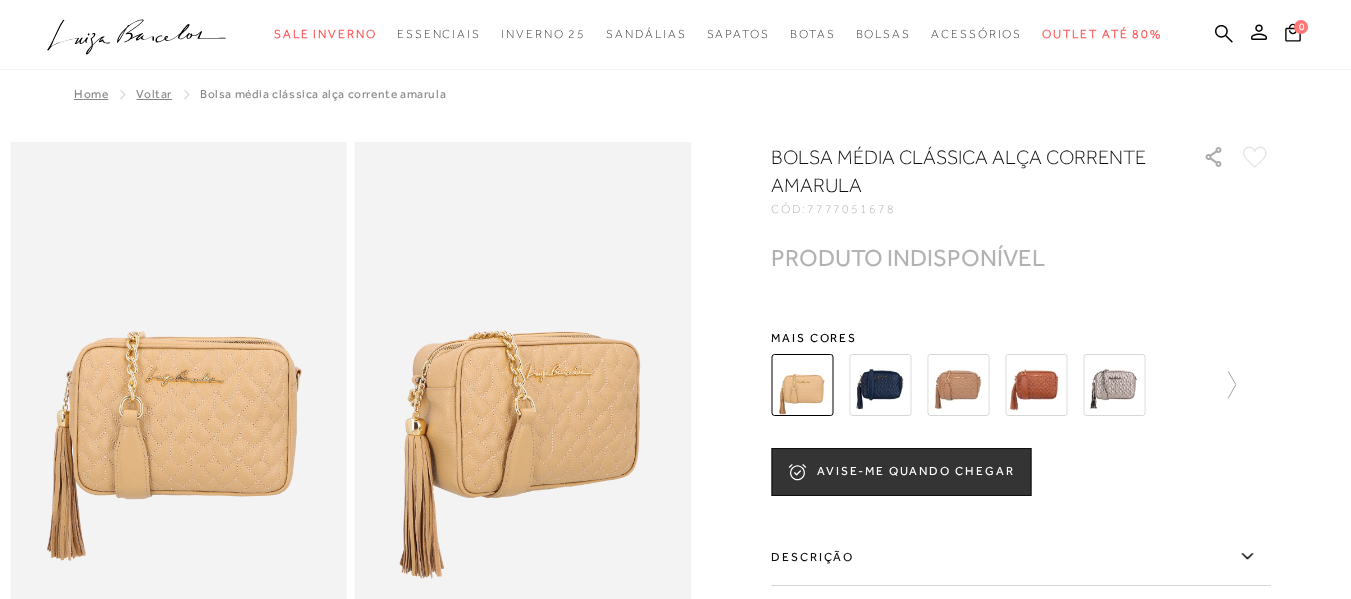 click at bounding box center [880, 385] 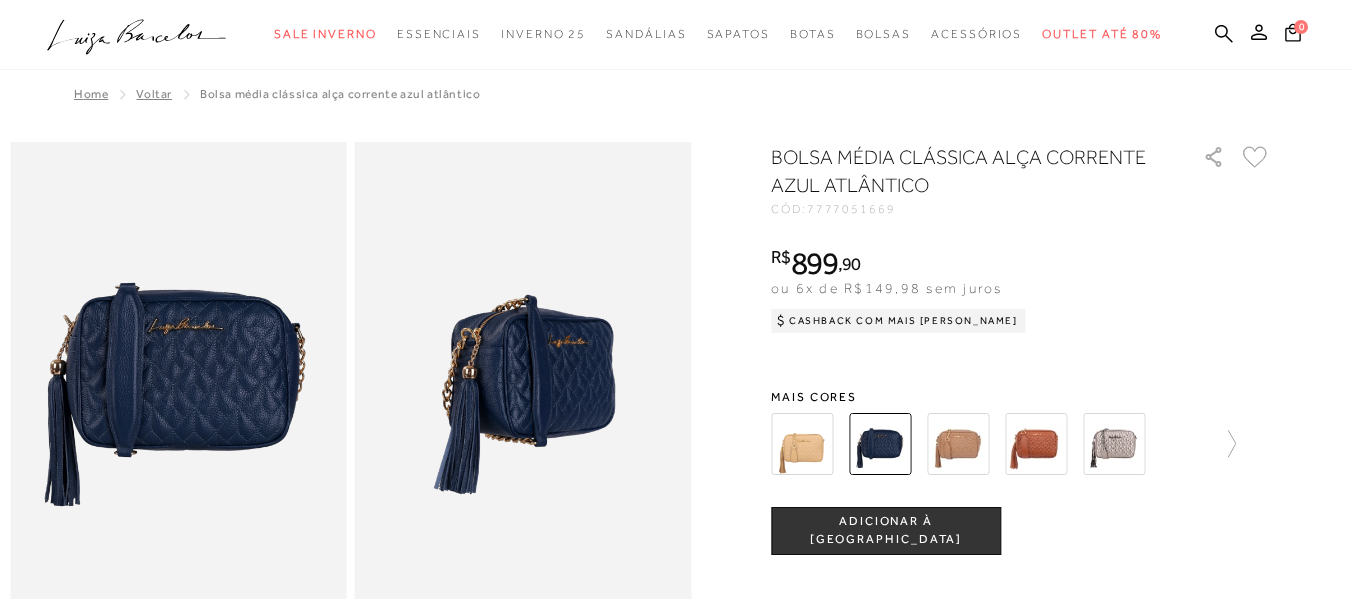 click at bounding box center [958, 444] 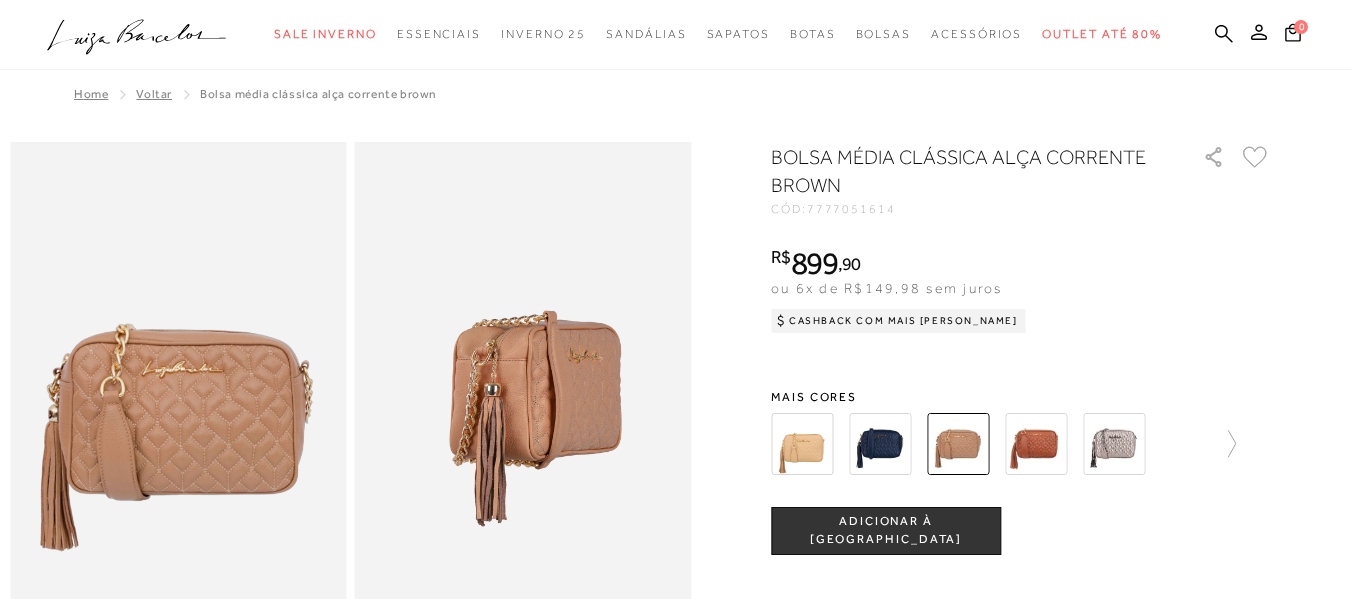 scroll, scrollTop: 0, scrollLeft: 0, axis: both 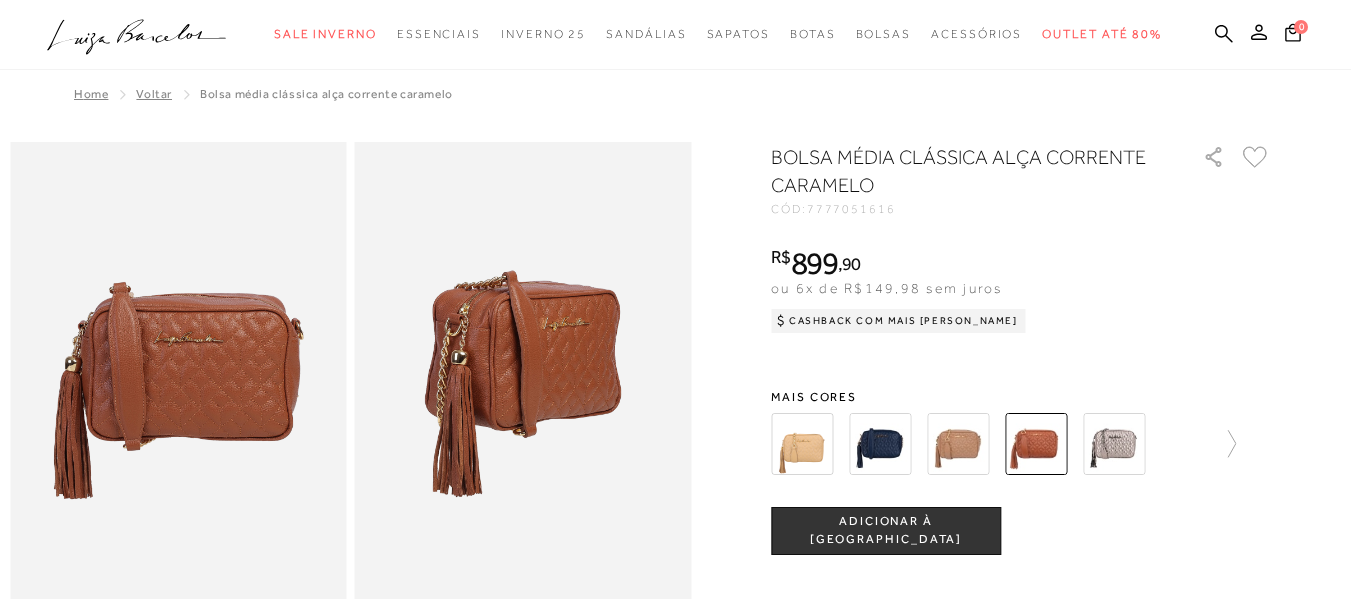 click at bounding box center (1114, 444) 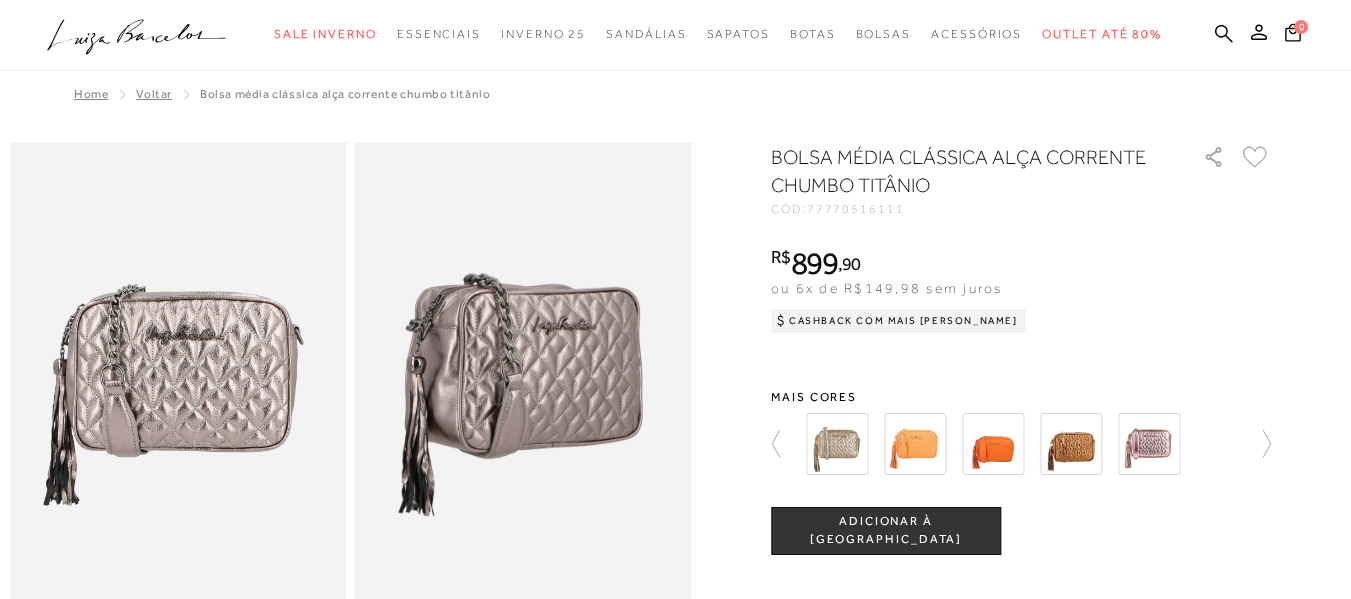 scroll, scrollTop: 0, scrollLeft: 0, axis: both 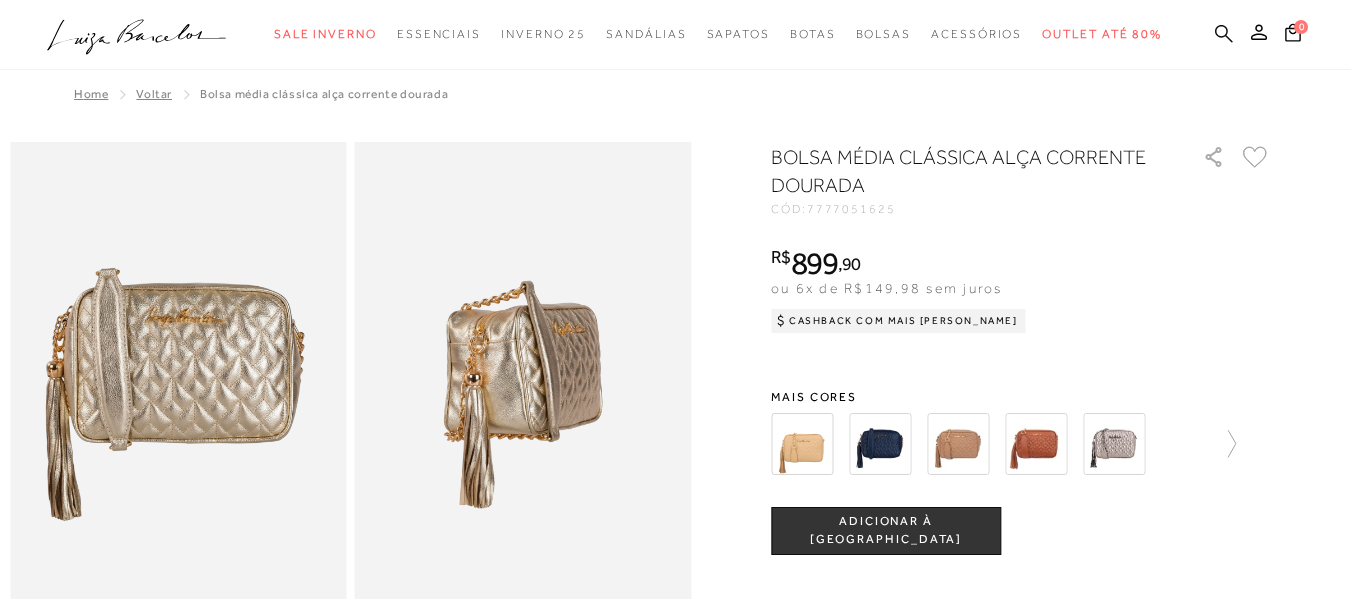 click 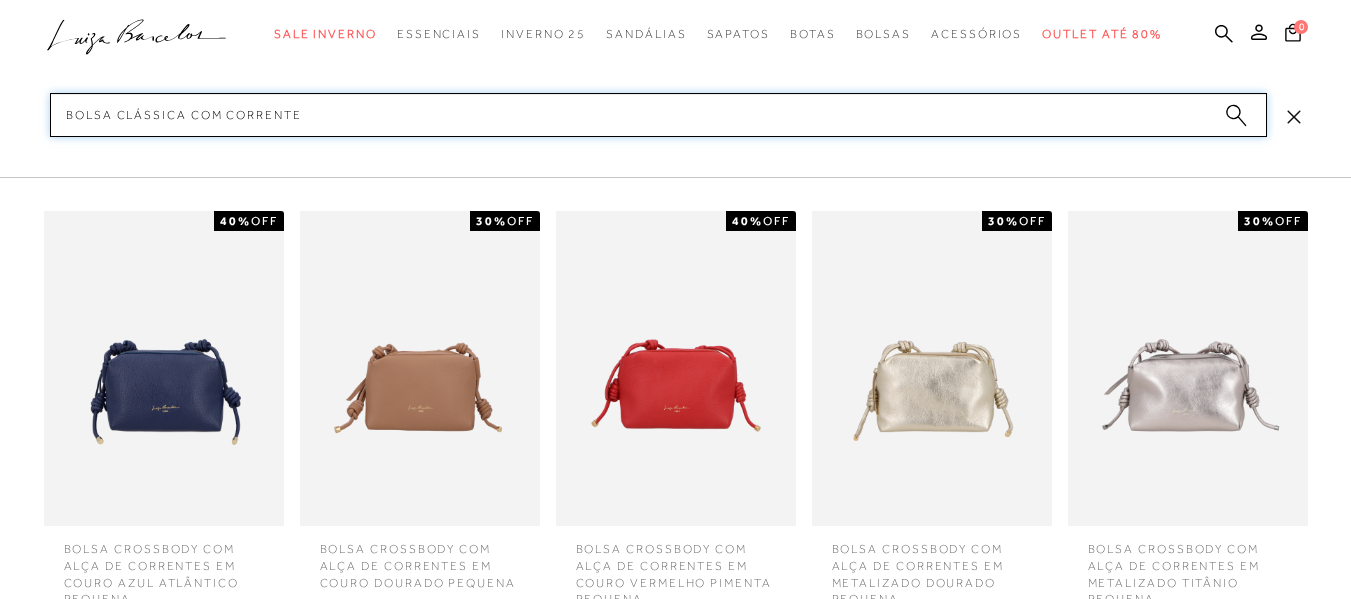type on "bolsa clássica com corrente" 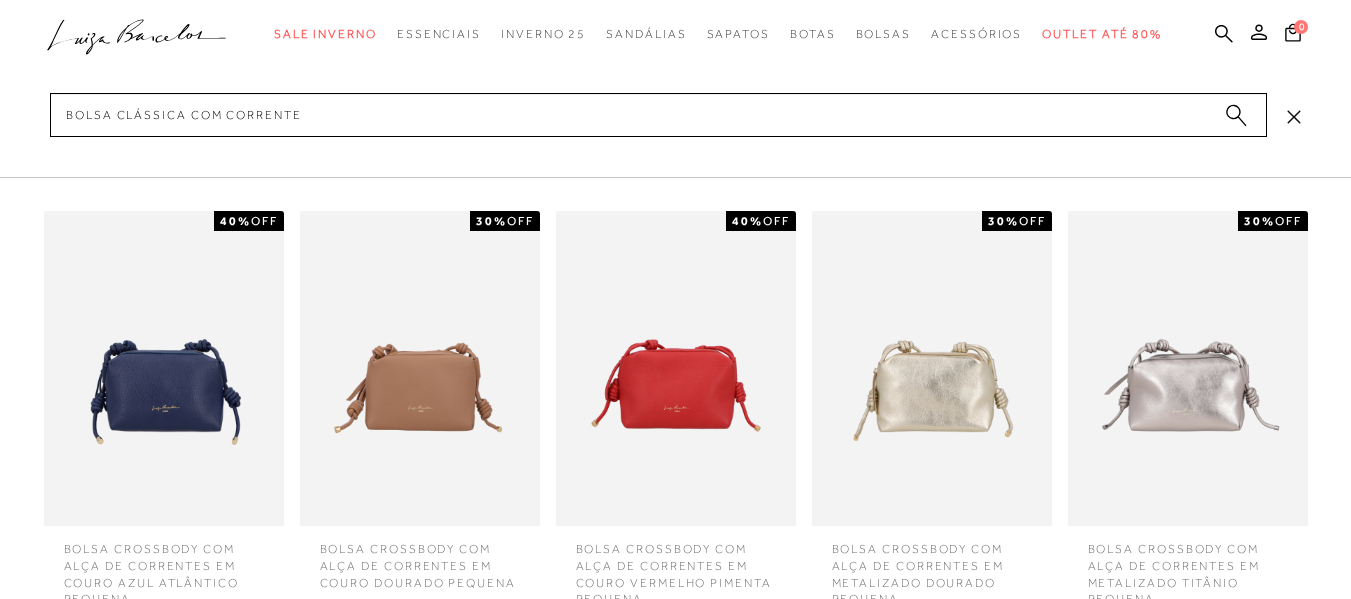click 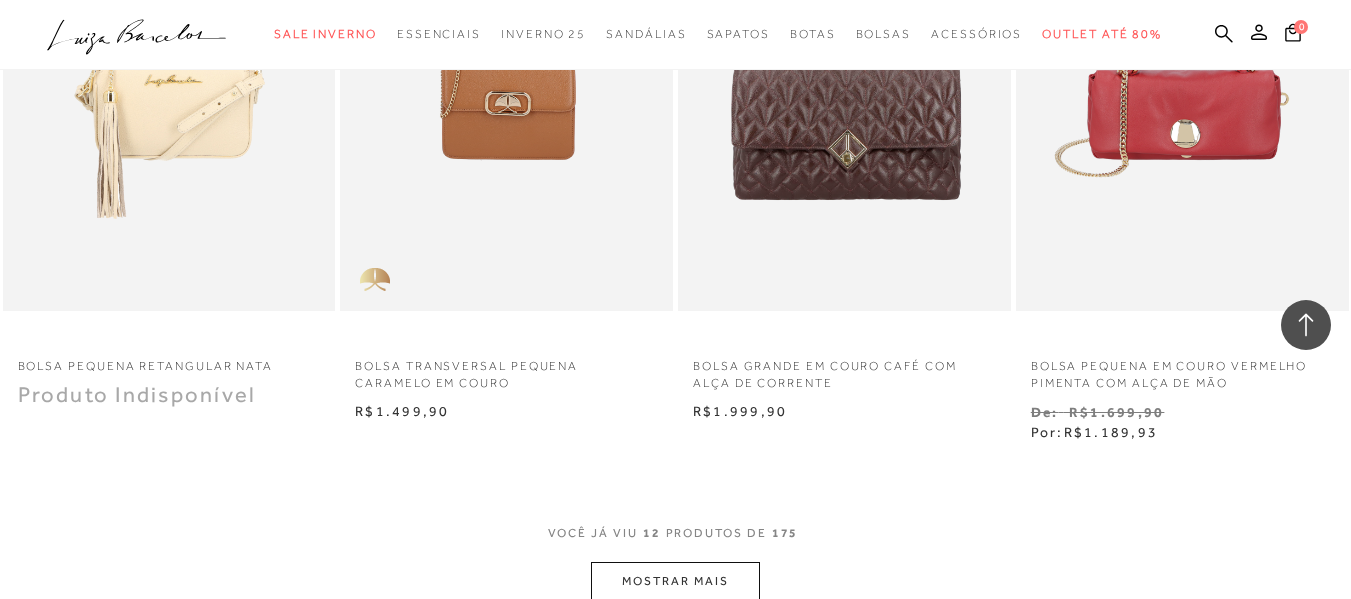 scroll, scrollTop: 1800, scrollLeft: 0, axis: vertical 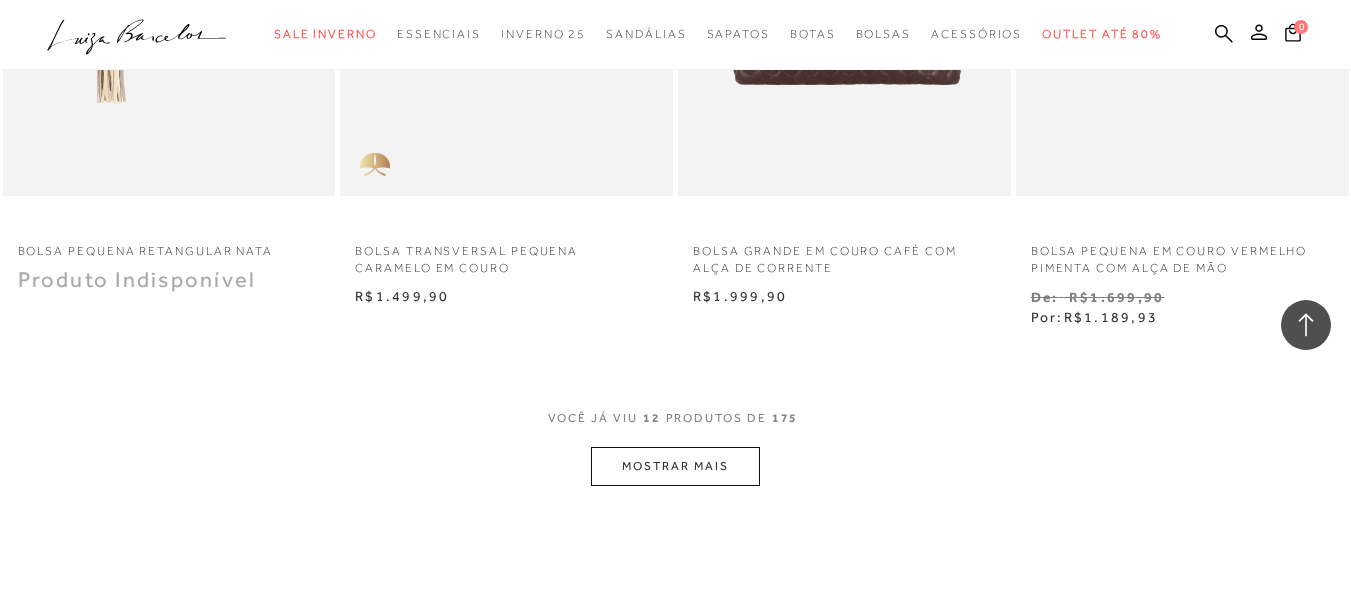 click on "MOSTRAR MAIS" at bounding box center (675, 466) 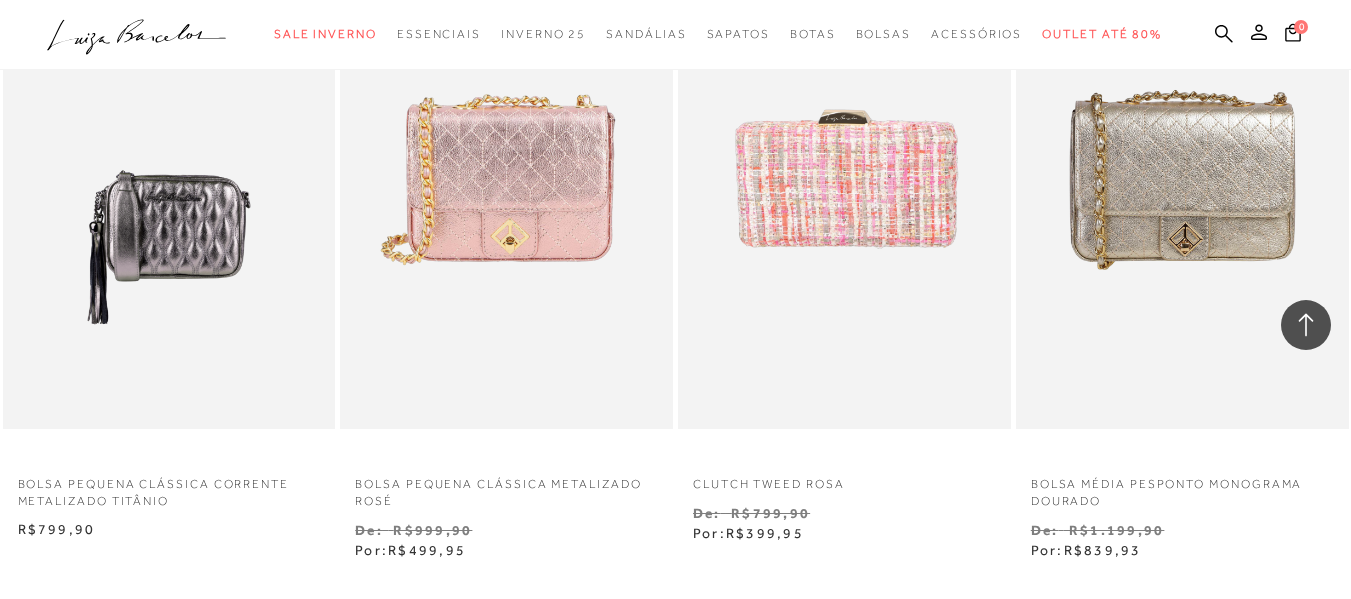 scroll, scrollTop: 4000, scrollLeft: 0, axis: vertical 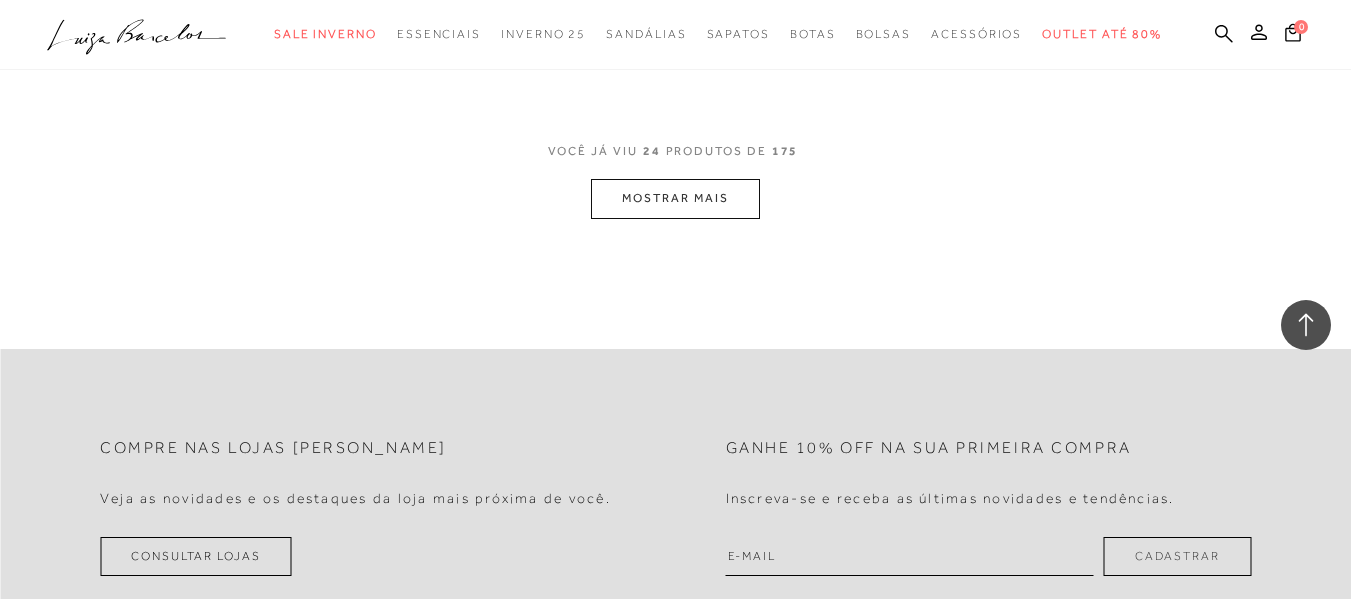 click on "MOSTRAR MAIS" at bounding box center (675, 198) 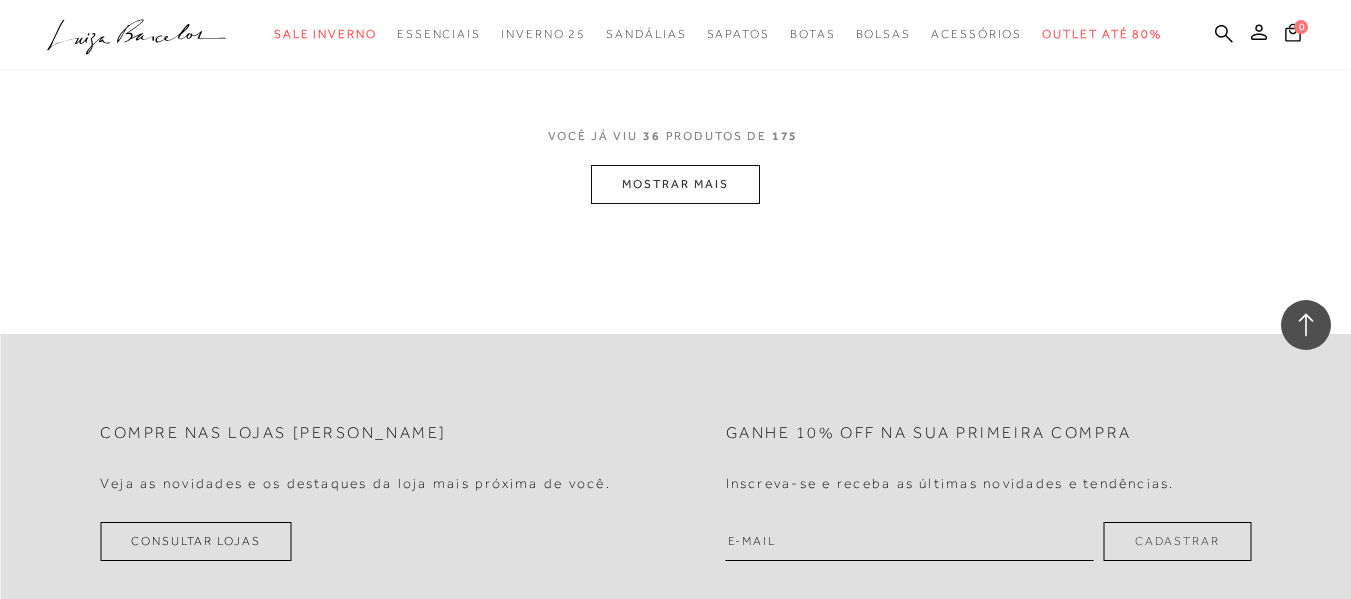 scroll, scrollTop: 6000, scrollLeft: 0, axis: vertical 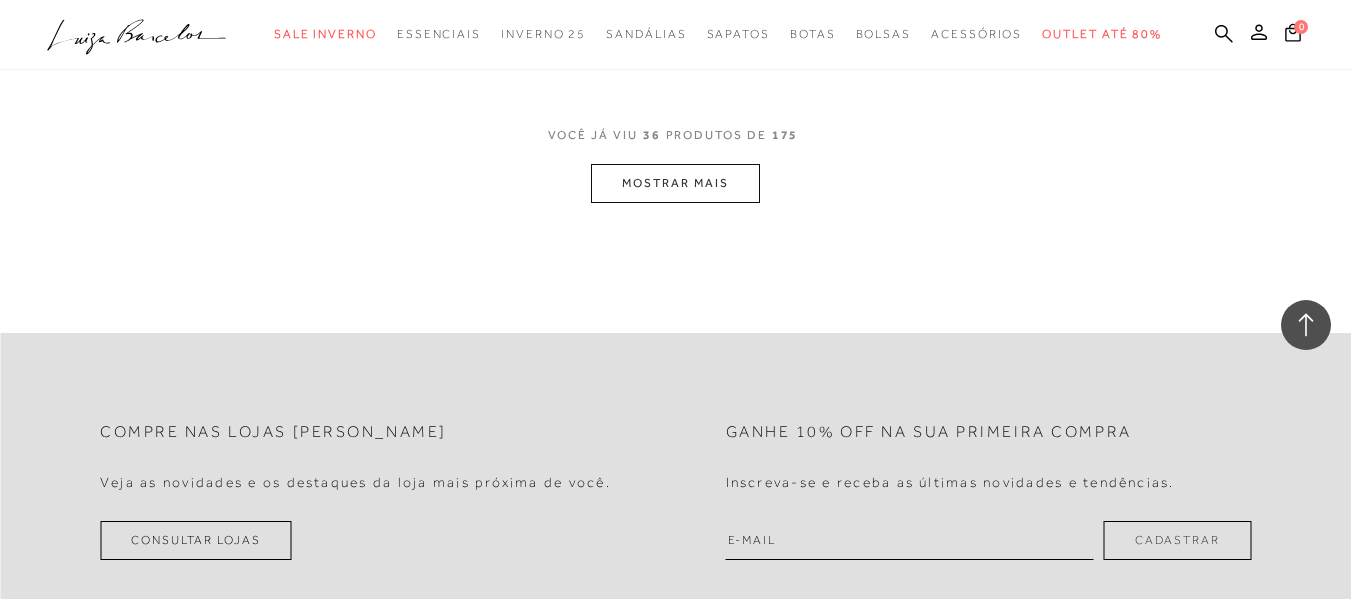click on "MOSTRAR MAIS" at bounding box center (675, 183) 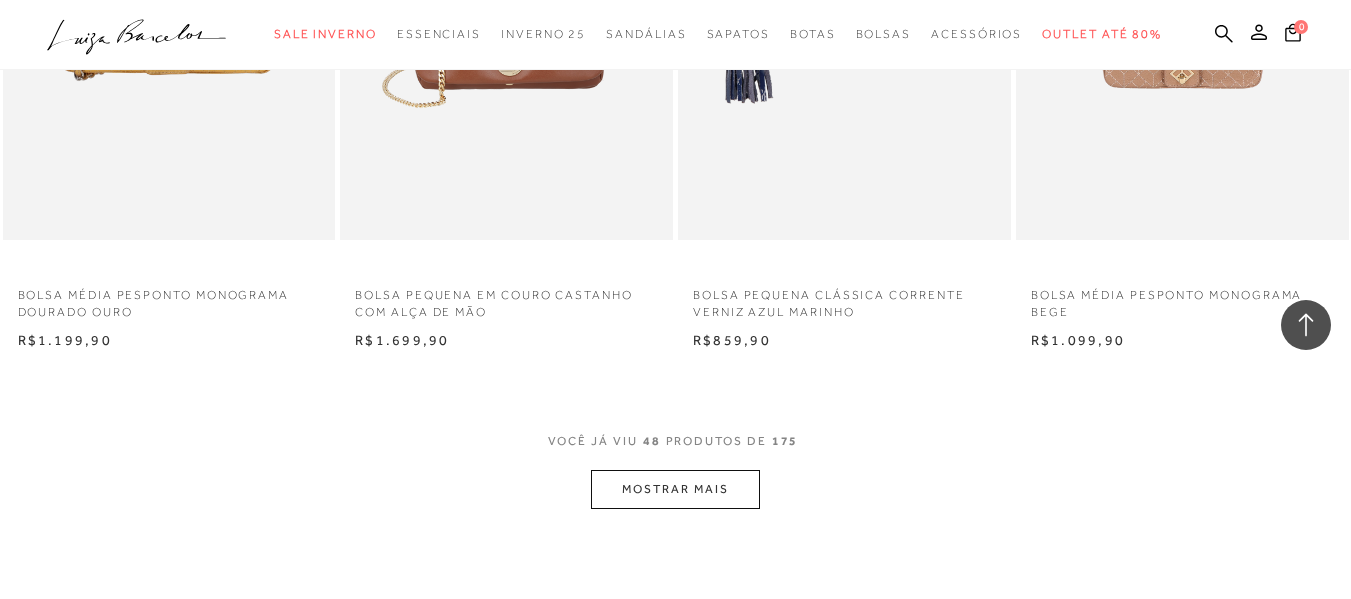 scroll, scrollTop: 7700, scrollLeft: 0, axis: vertical 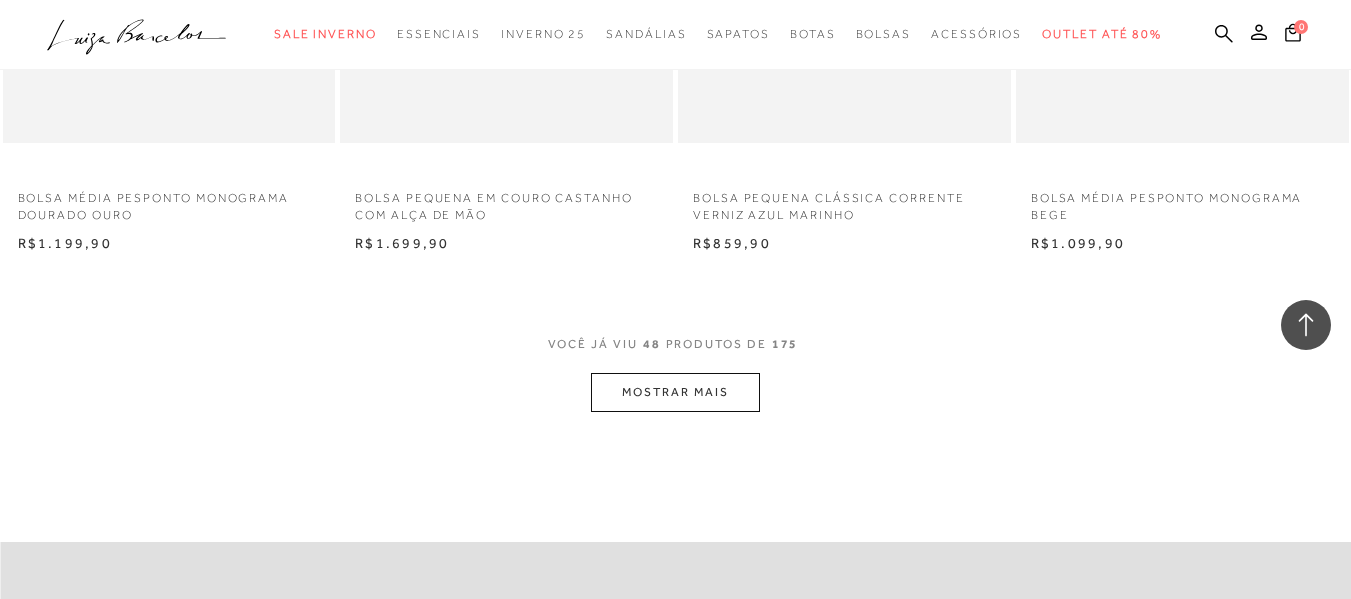 click on "MOSTRAR MAIS" at bounding box center [675, 392] 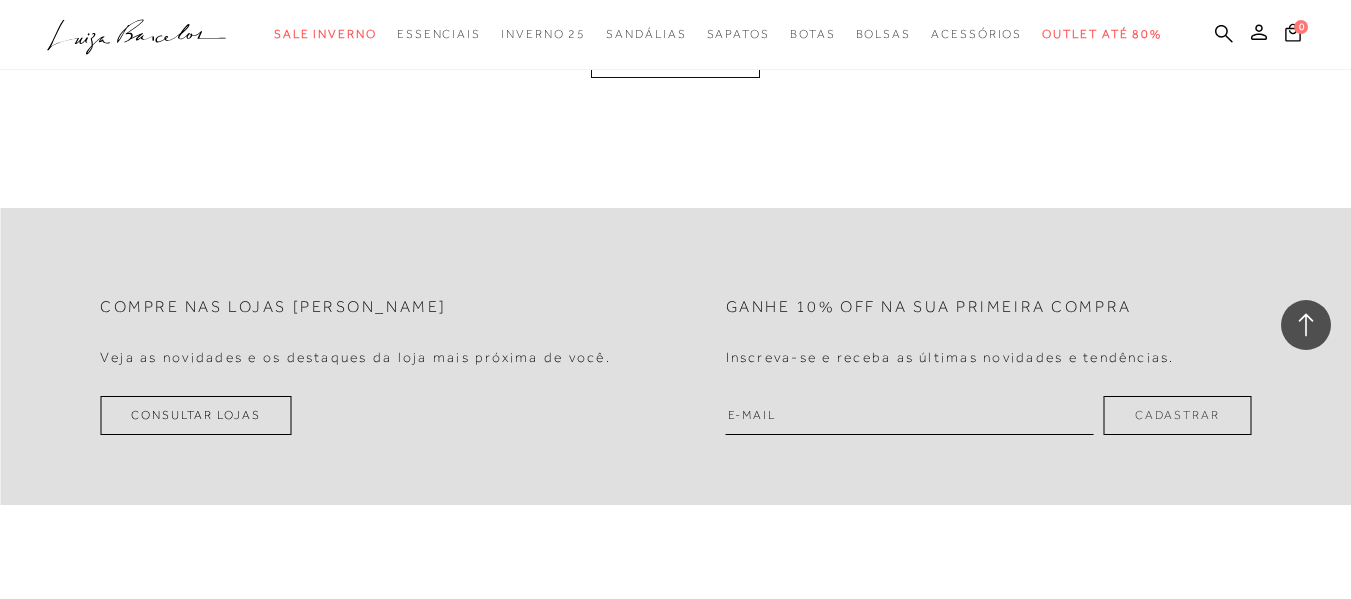 scroll, scrollTop: 9800, scrollLeft: 0, axis: vertical 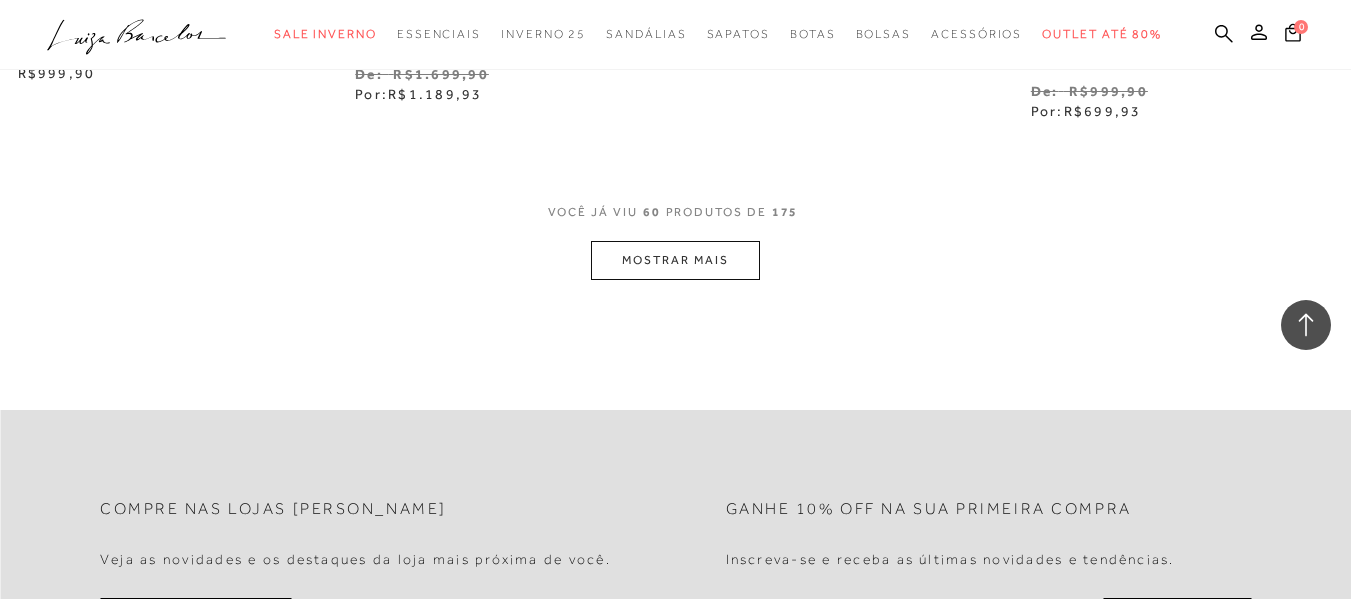 click on "MOSTRAR MAIS" at bounding box center (675, 260) 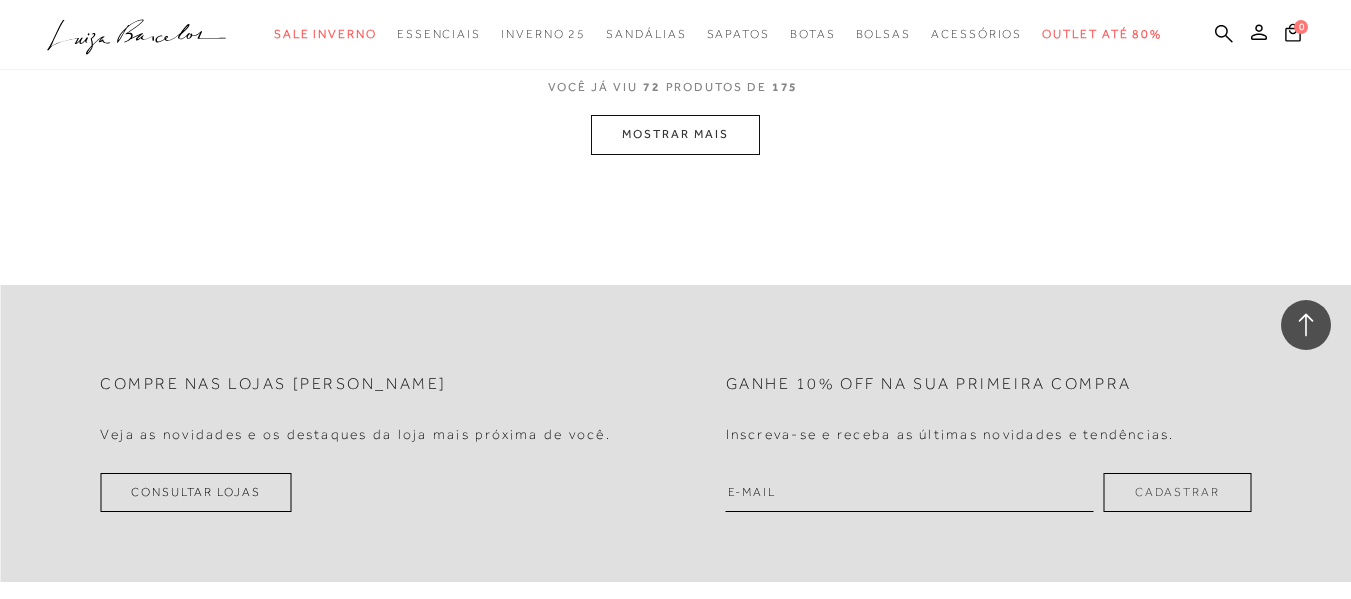 scroll, scrollTop: 11600, scrollLeft: 0, axis: vertical 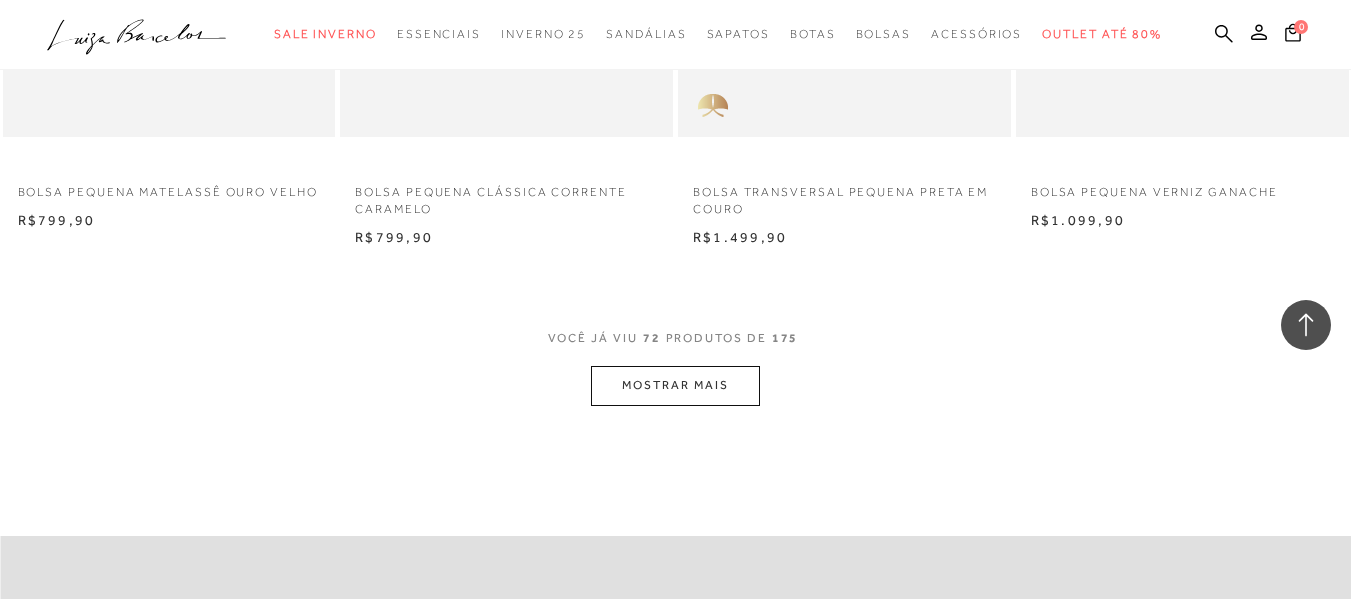 click on "MOSTRAR MAIS" at bounding box center [675, 385] 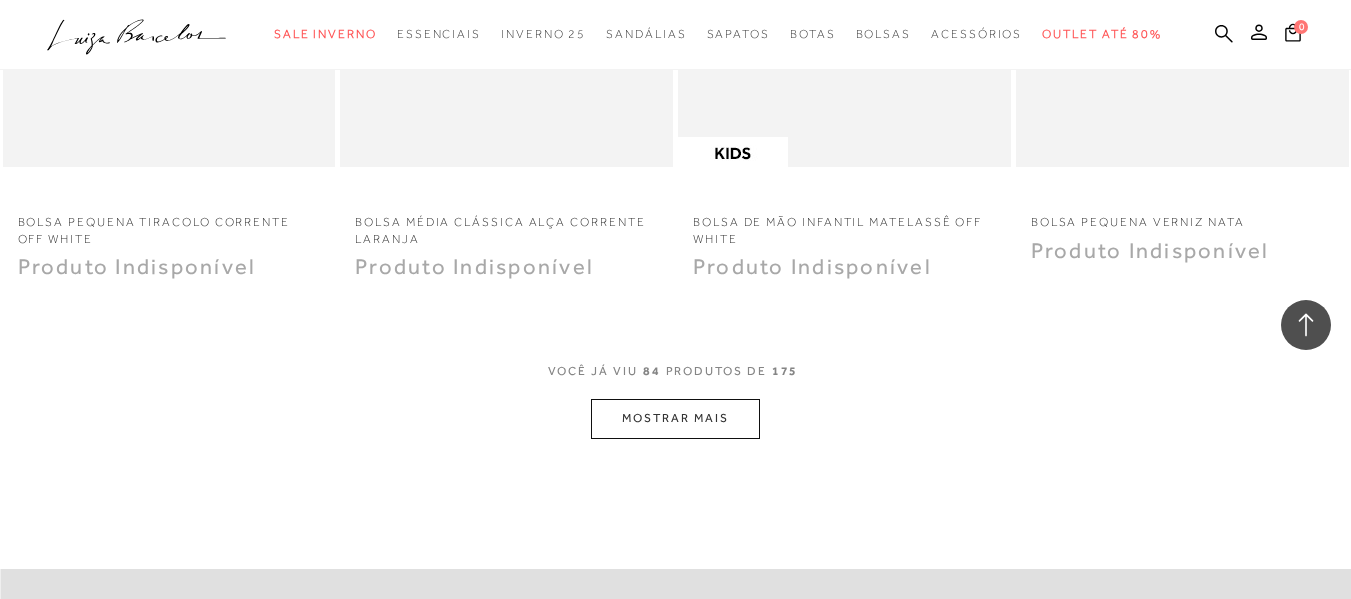scroll, scrollTop: 13600, scrollLeft: 0, axis: vertical 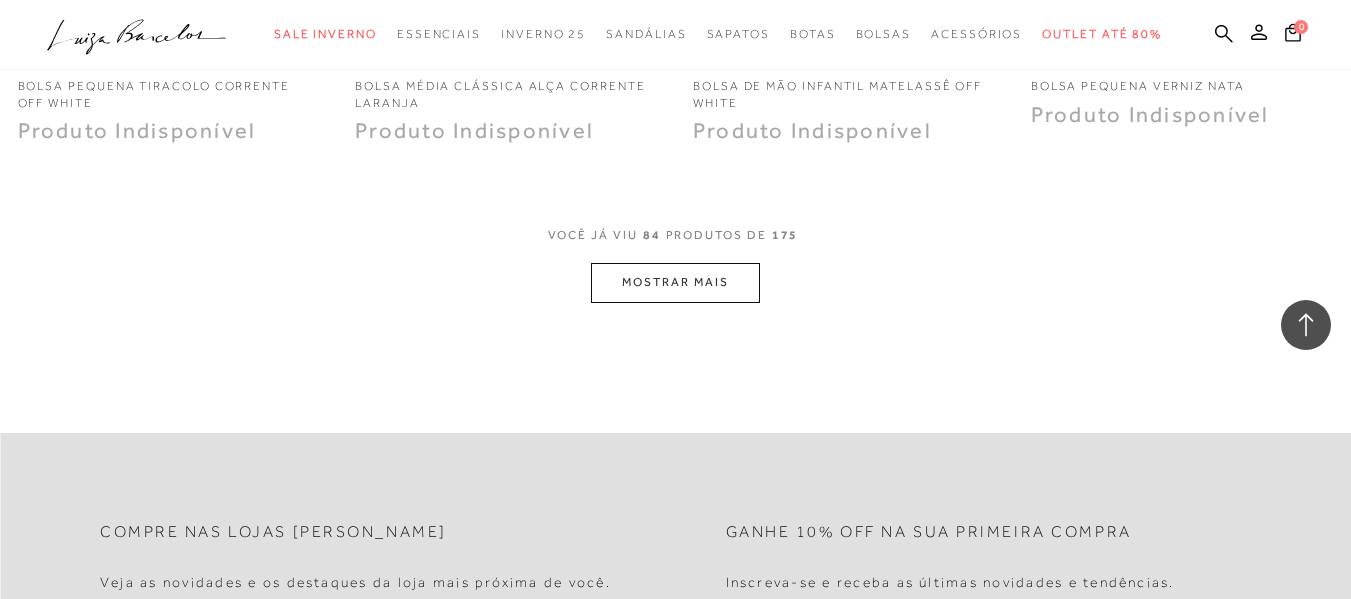 click on "MOSTRAR MAIS" at bounding box center [675, 282] 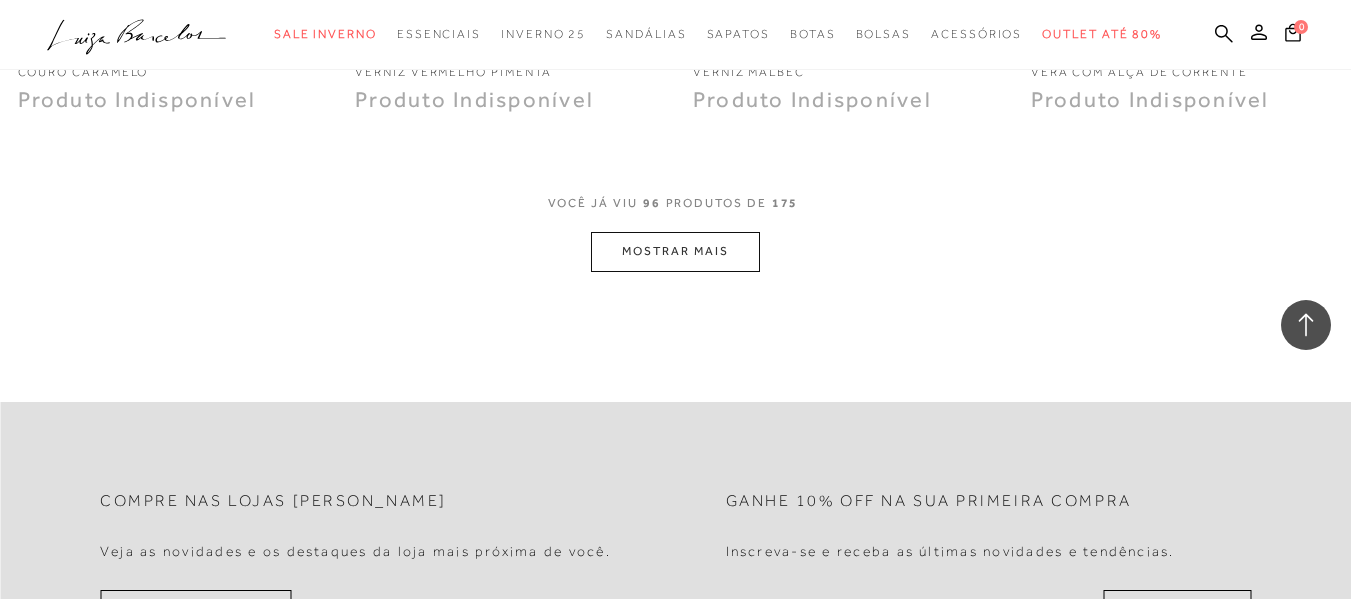 scroll, scrollTop: 15400, scrollLeft: 0, axis: vertical 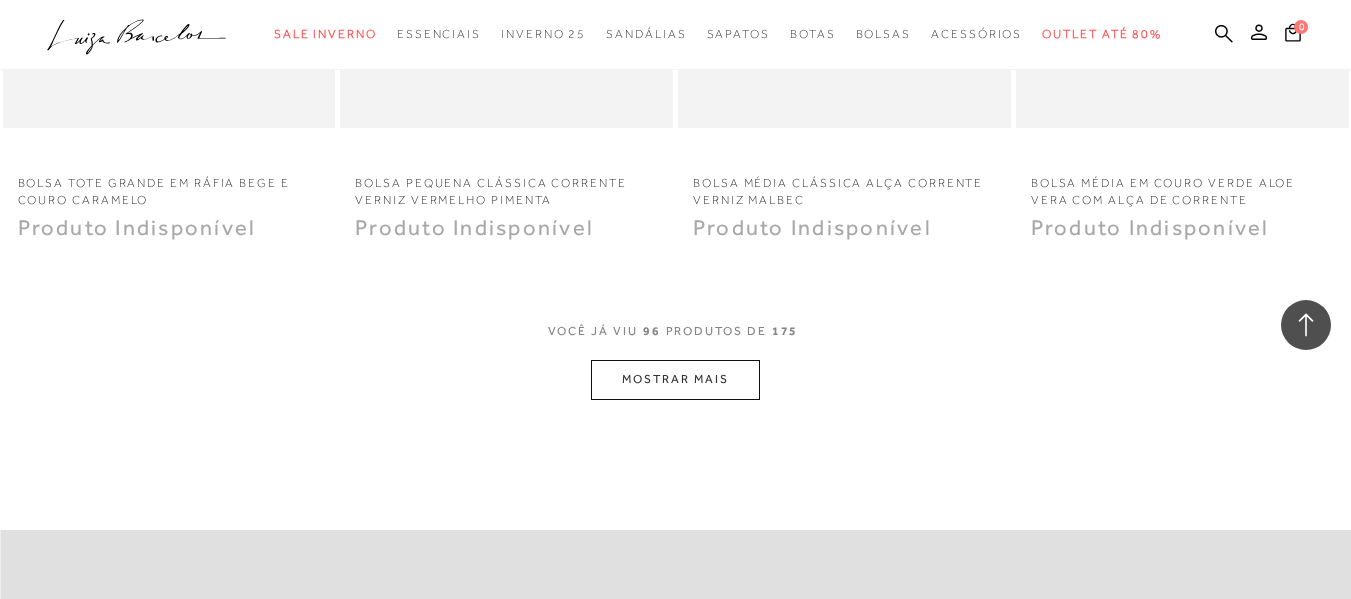 click on "MOSTRAR MAIS" at bounding box center (675, 379) 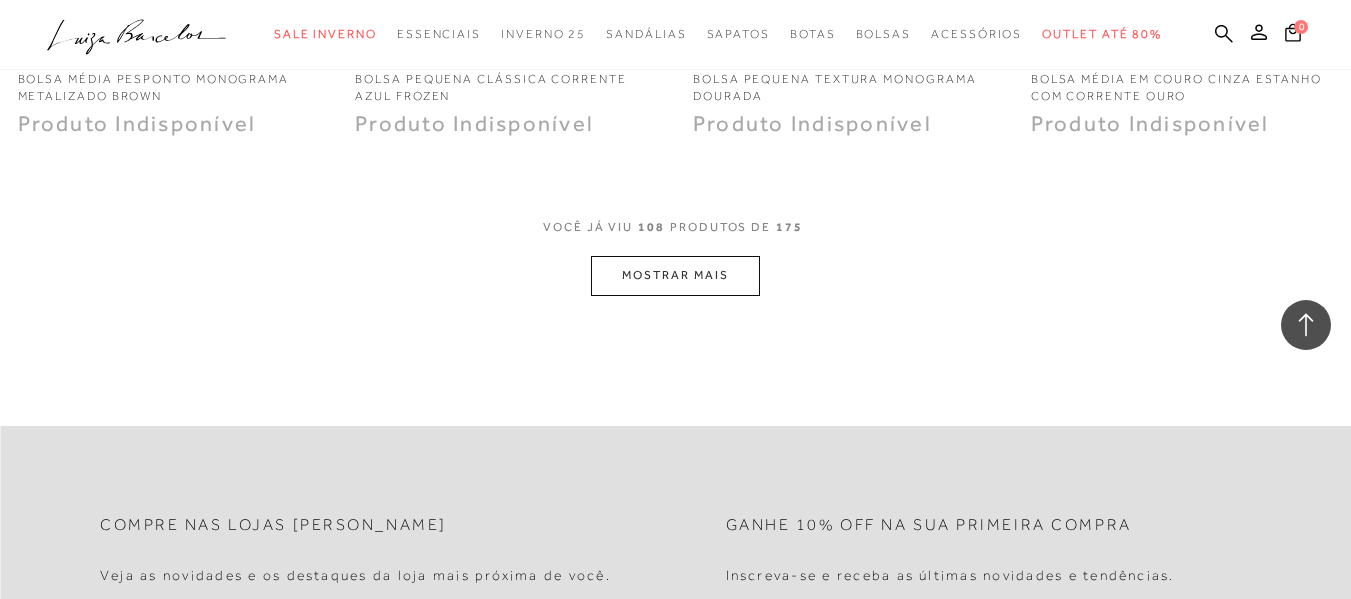 scroll, scrollTop: 17400, scrollLeft: 0, axis: vertical 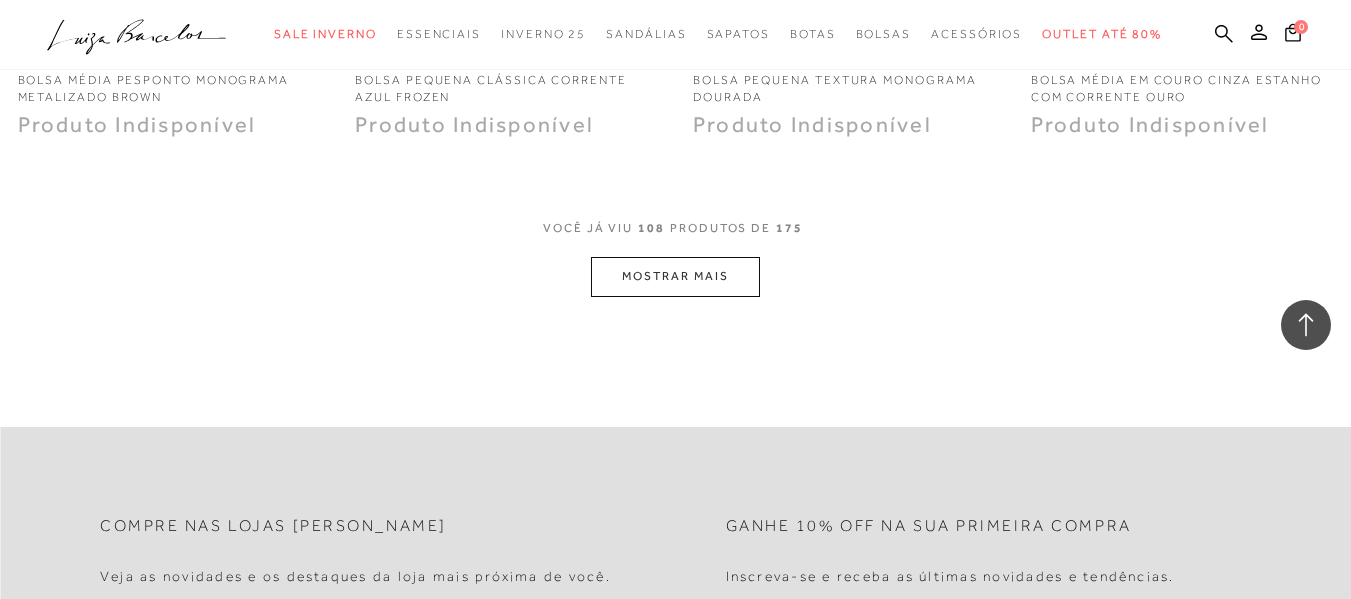 click on "MOSTRAR MAIS" at bounding box center (675, 276) 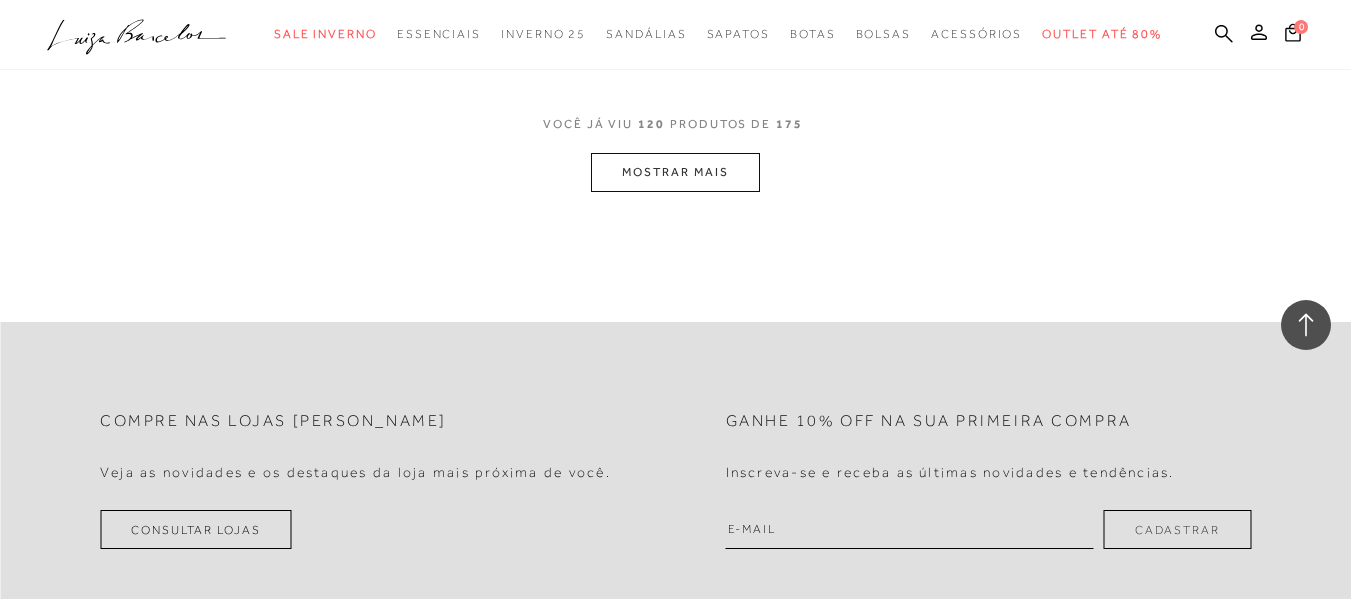 scroll, scrollTop: 19200, scrollLeft: 0, axis: vertical 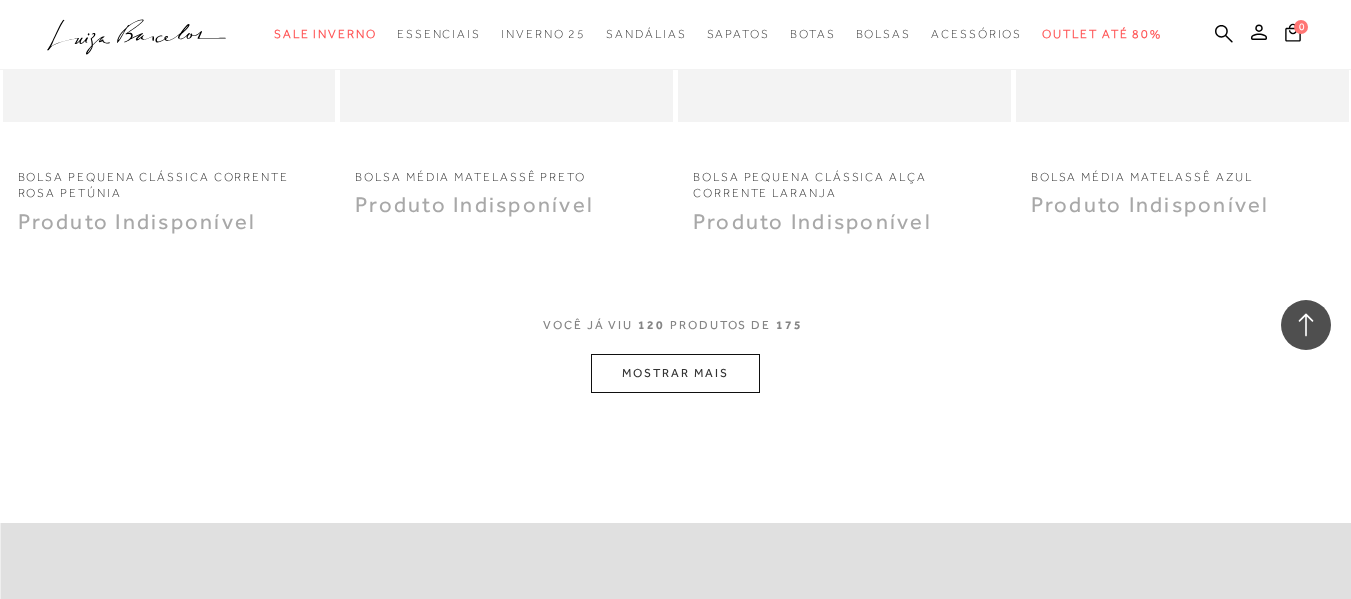 click on "MOSTRAR MAIS" at bounding box center [675, 373] 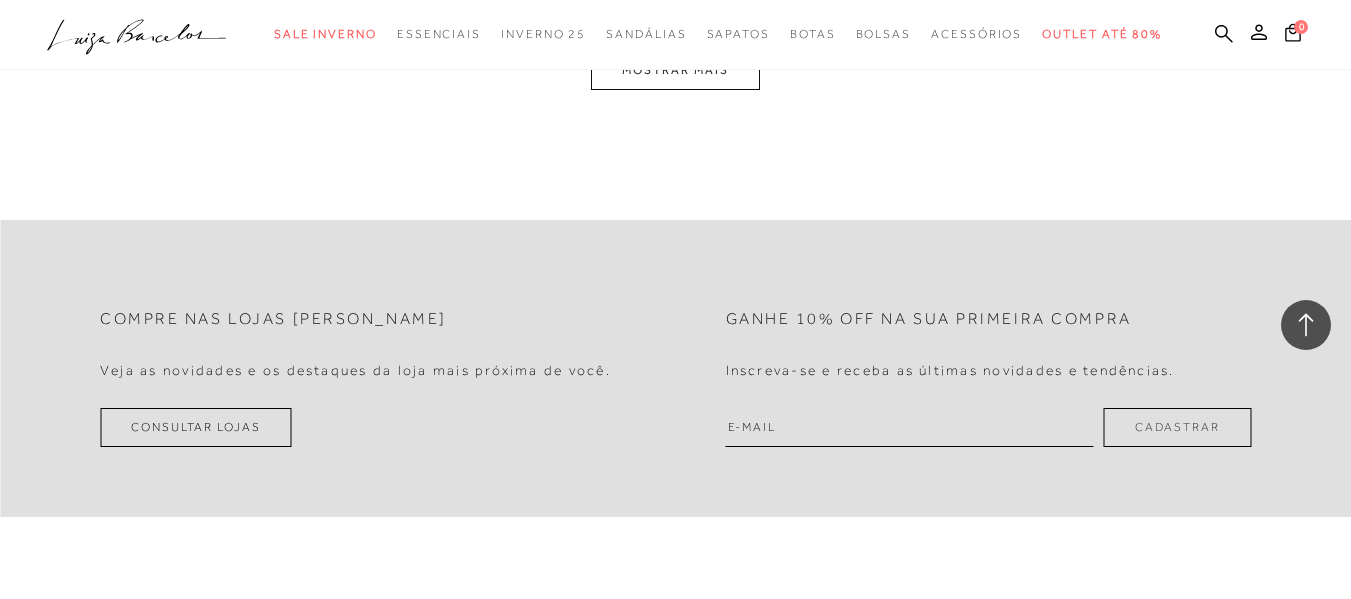 scroll, scrollTop: 21200, scrollLeft: 0, axis: vertical 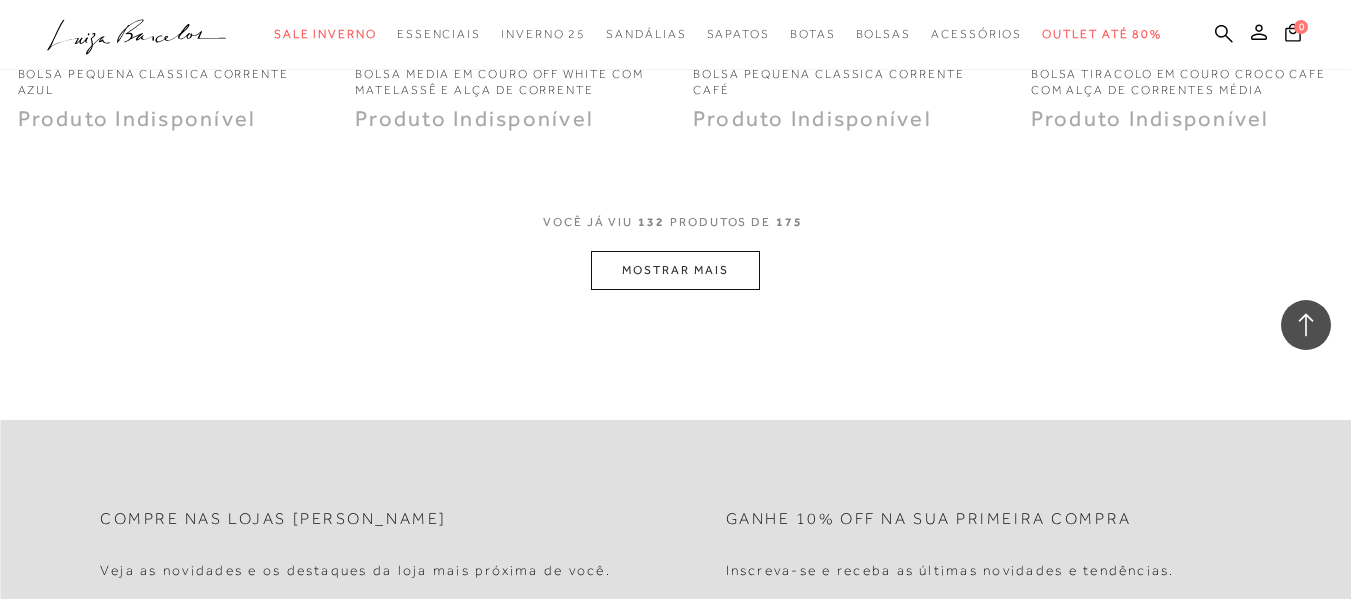 click on "MOSTRAR MAIS" at bounding box center (675, 270) 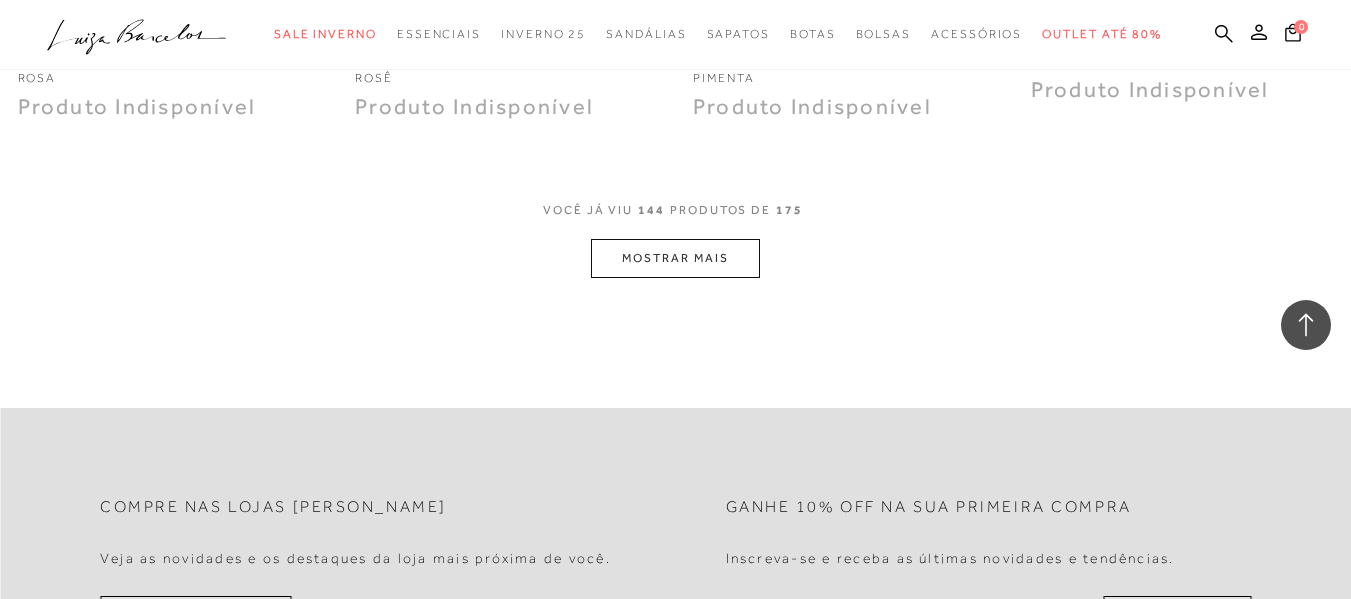 scroll, scrollTop: 23100, scrollLeft: 0, axis: vertical 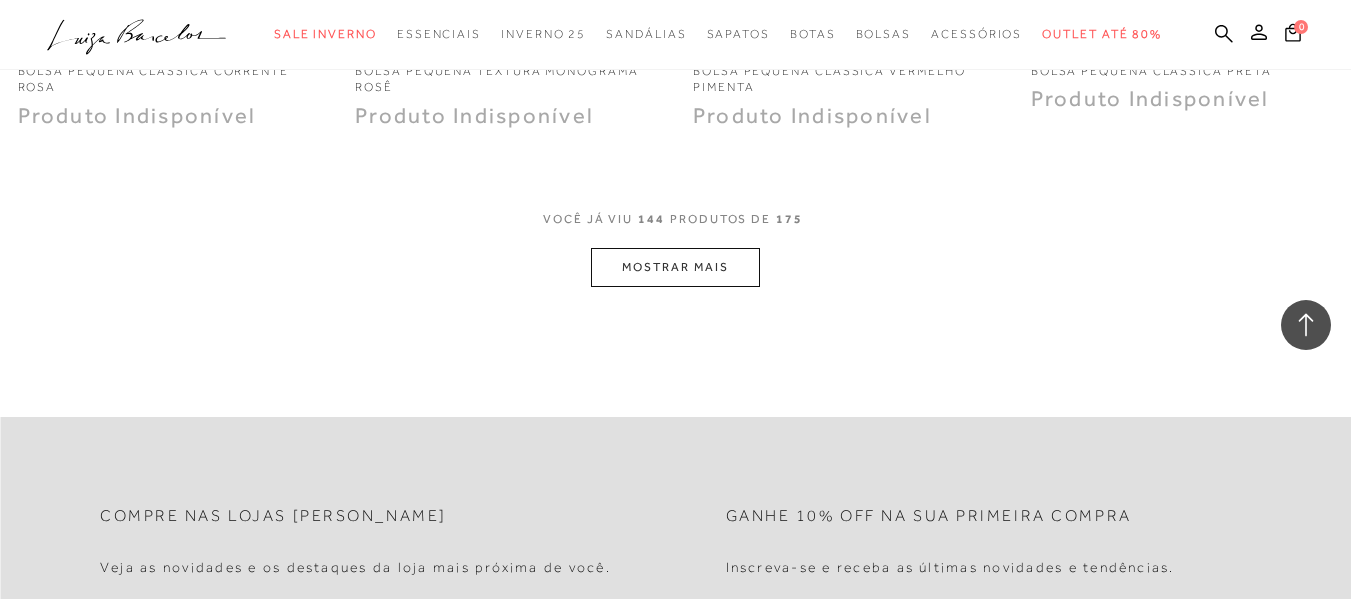 click on "MOSTRAR MAIS" at bounding box center [675, 267] 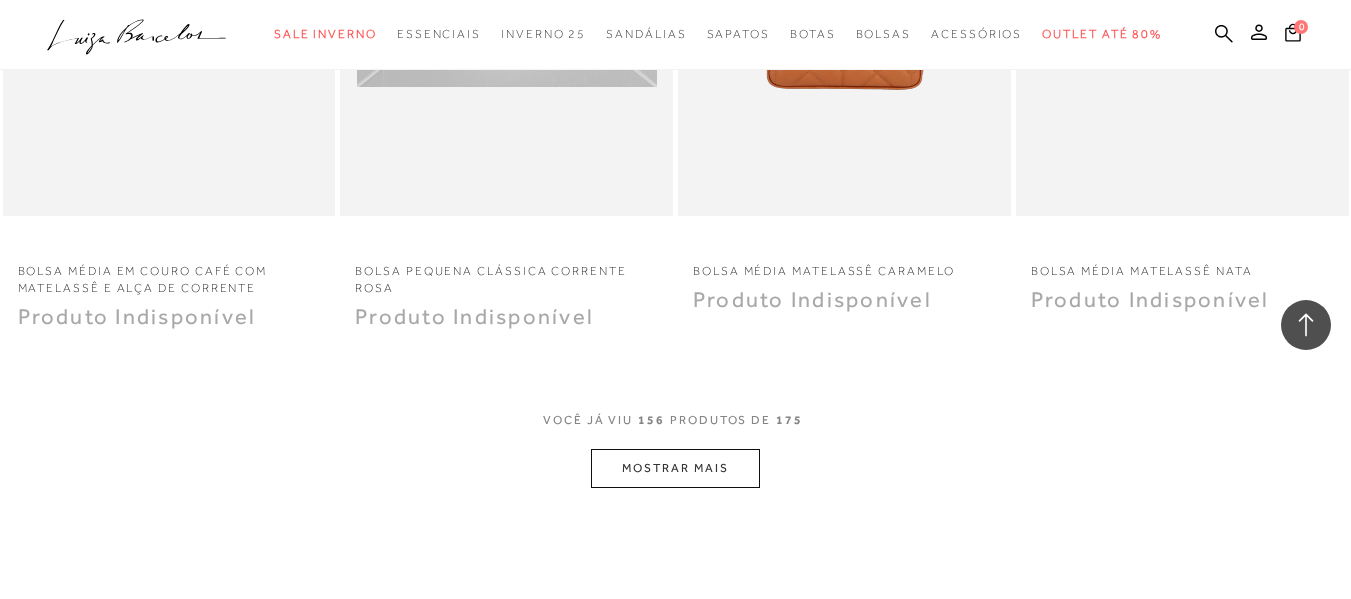 scroll, scrollTop: 25000, scrollLeft: 0, axis: vertical 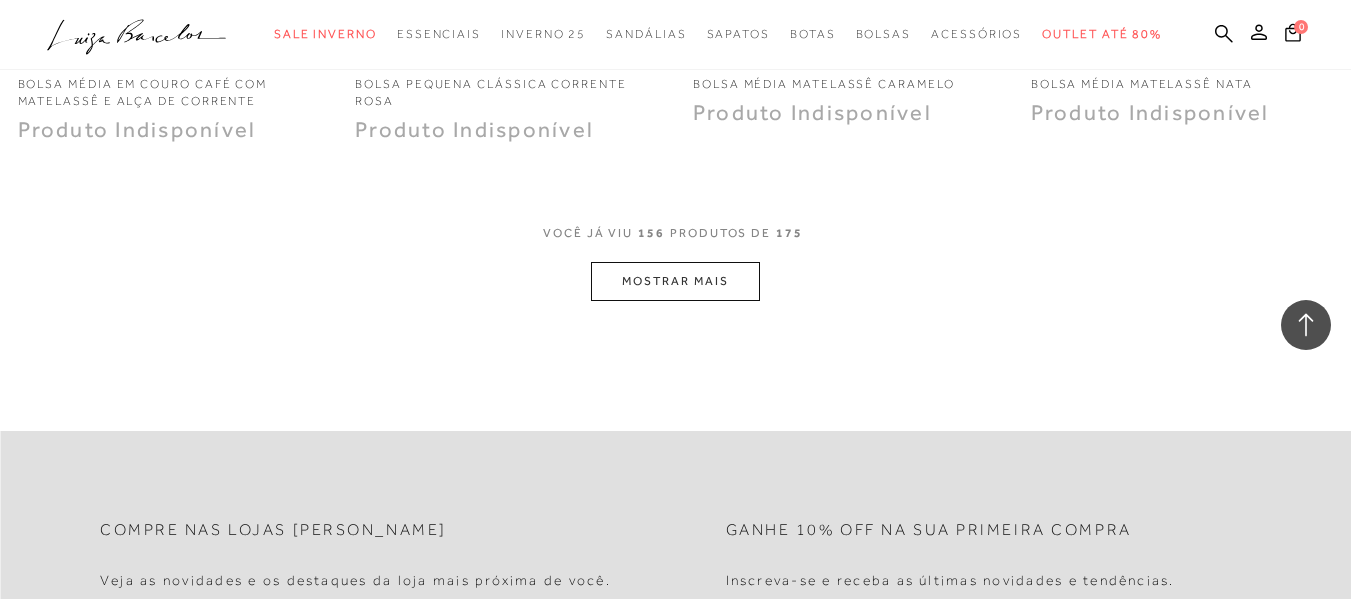 click on "MOSTRAR MAIS" at bounding box center [675, 281] 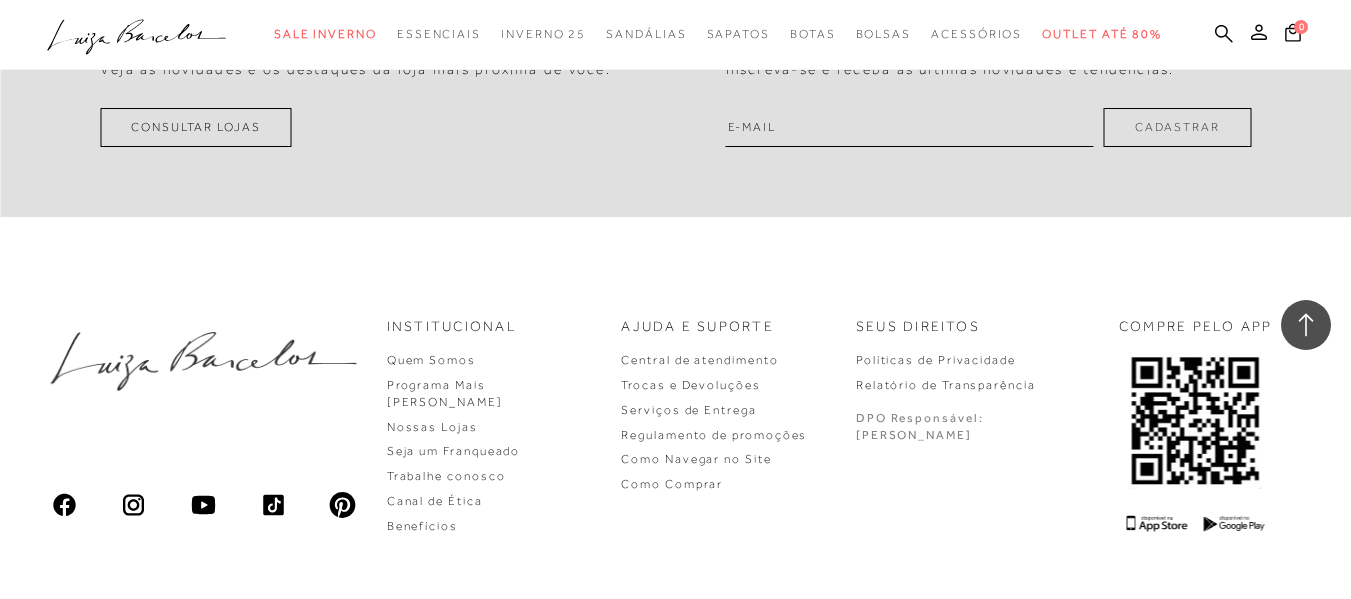 scroll, scrollTop: 27407, scrollLeft: 0, axis: vertical 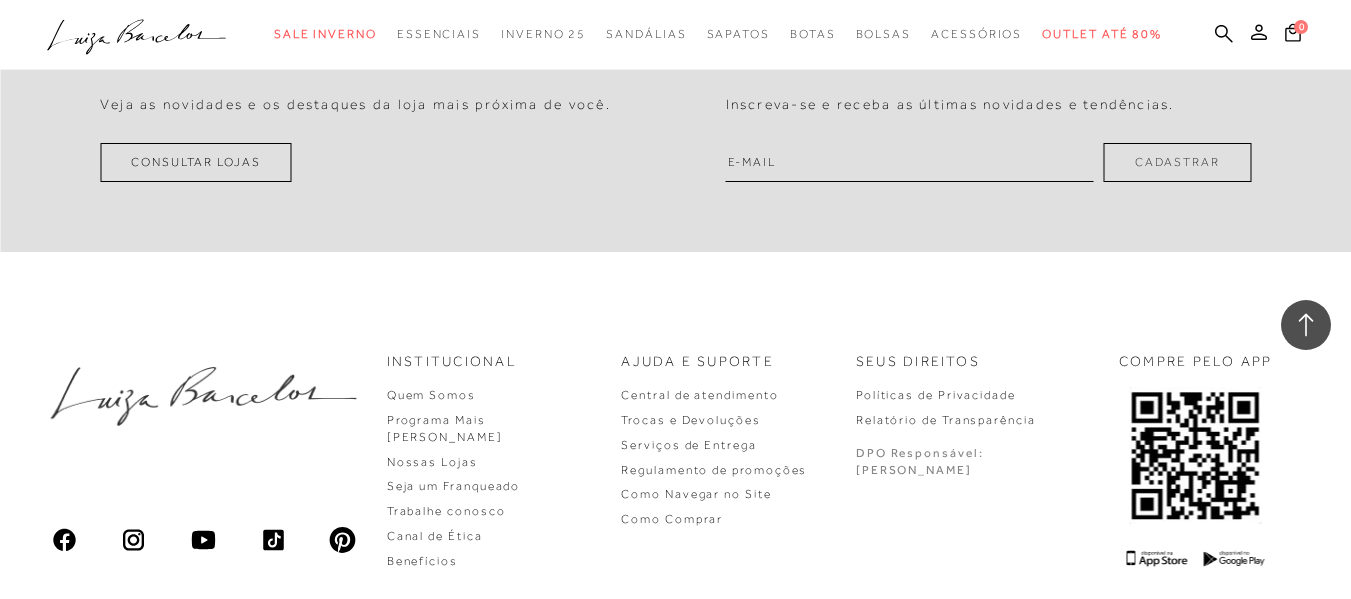 type 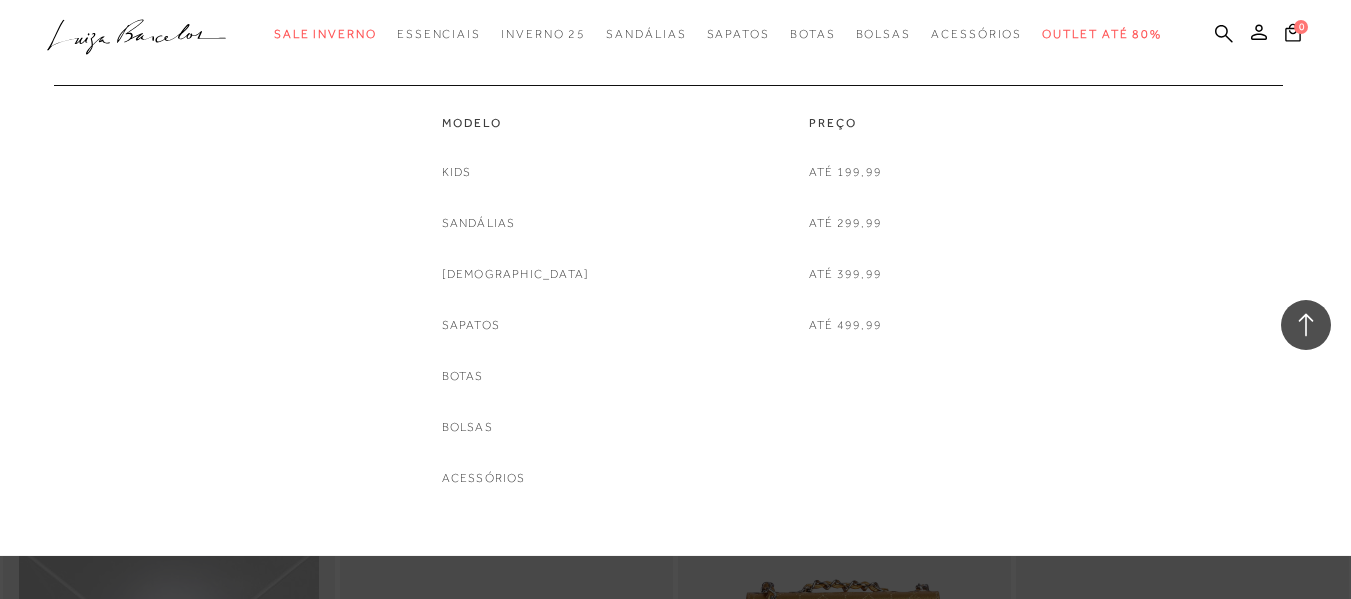 scroll, scrollTop: 16250, scrollLeft: 0, axis: vertical 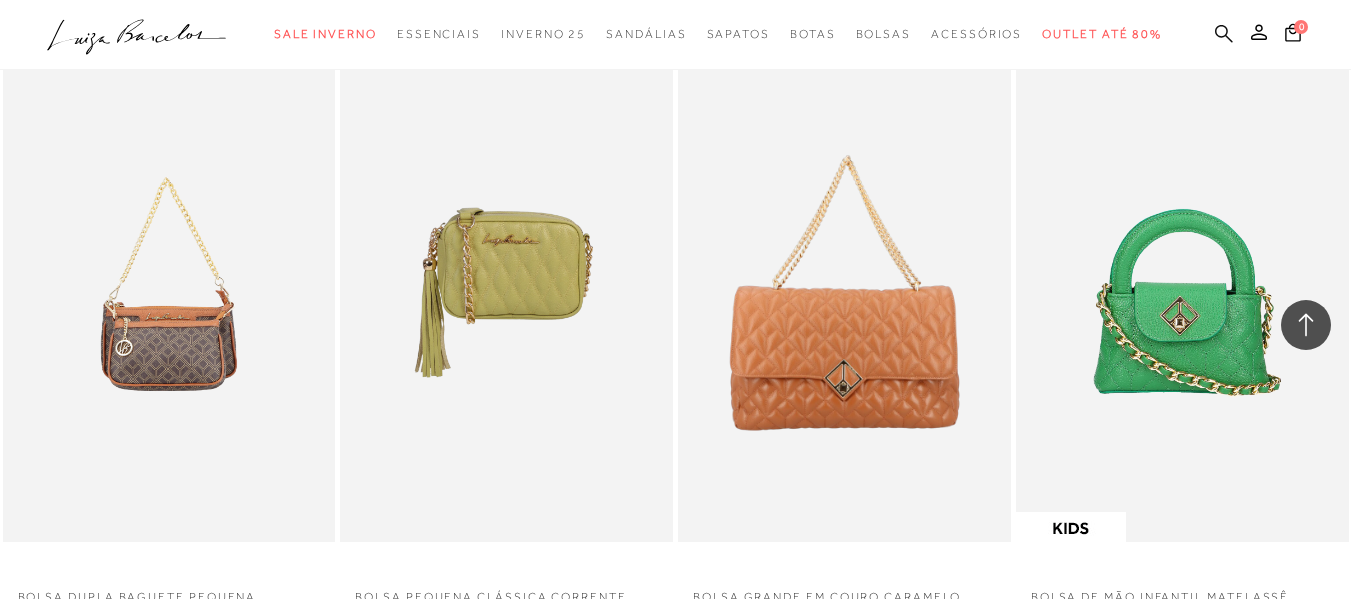 click 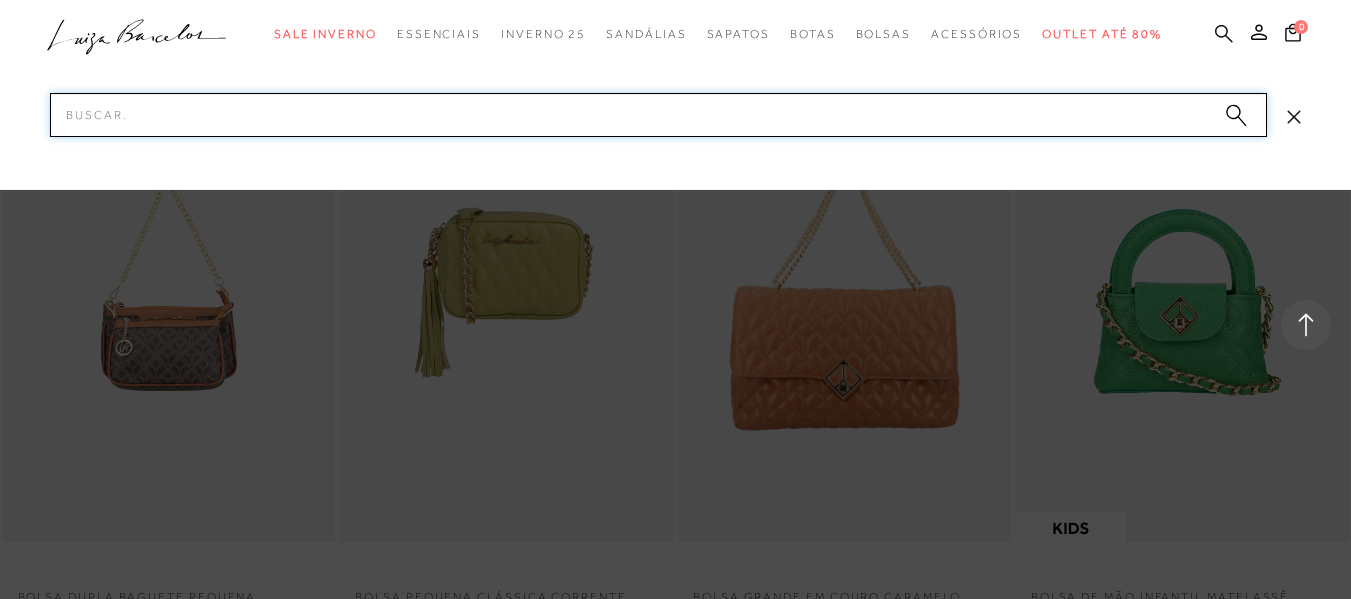 paste on "77770516132UN" 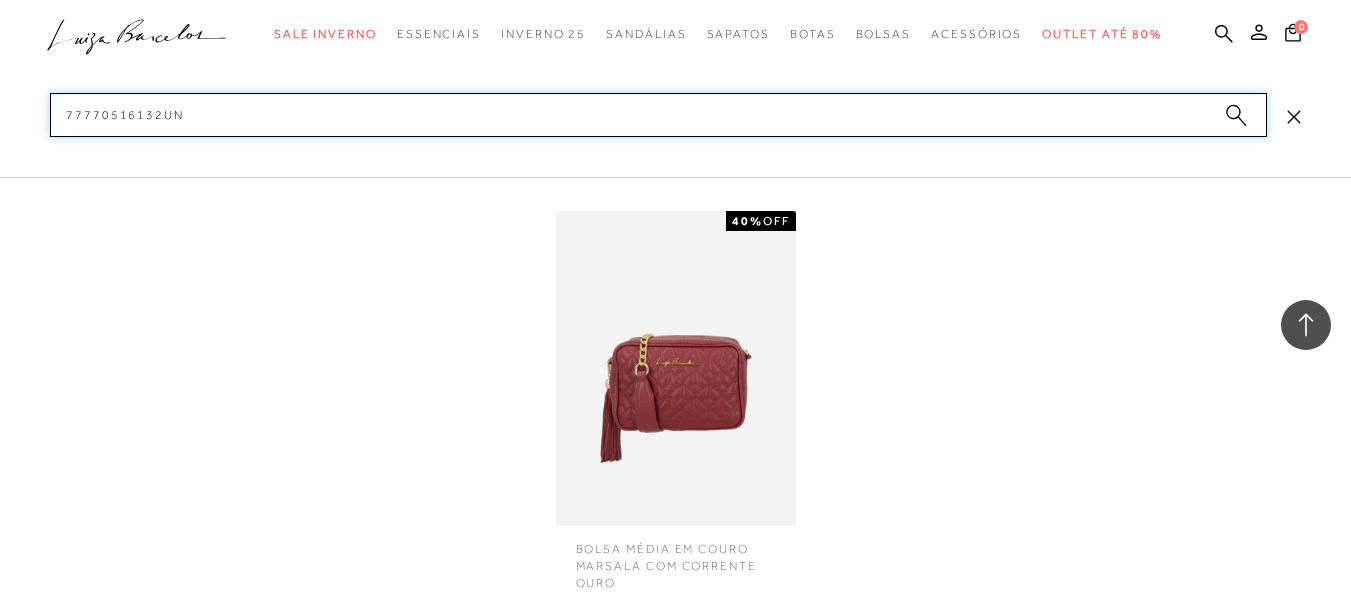 type on "77770516132UN" 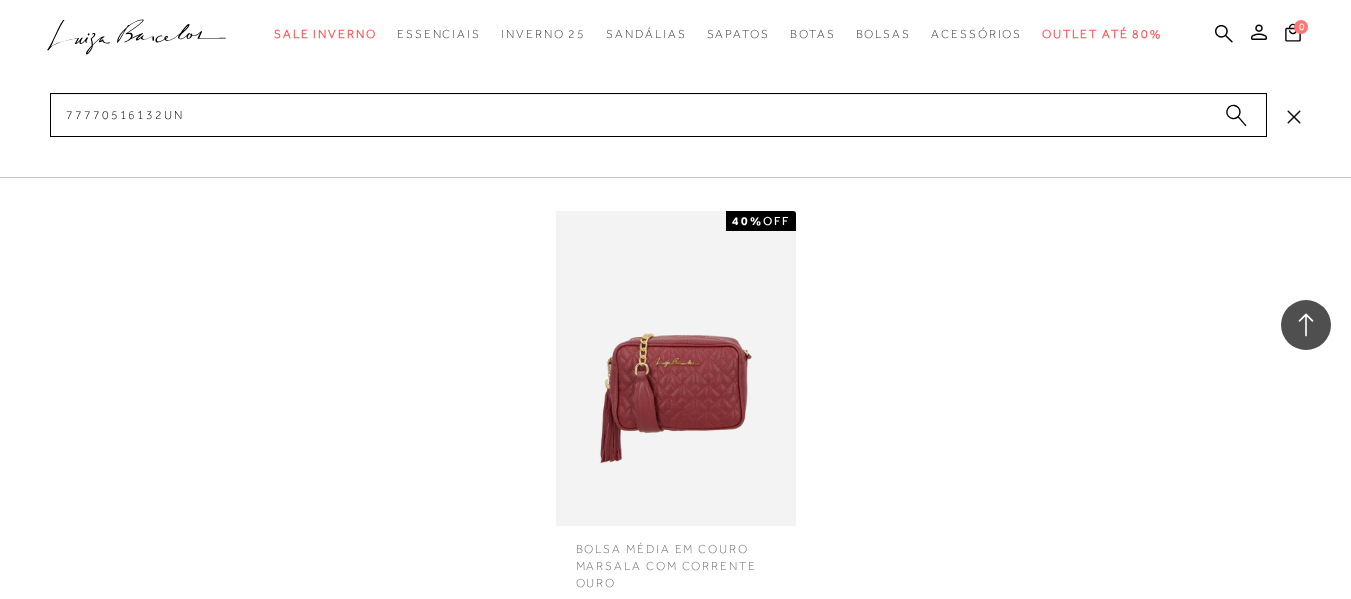 click at bounding box center [676, 368] 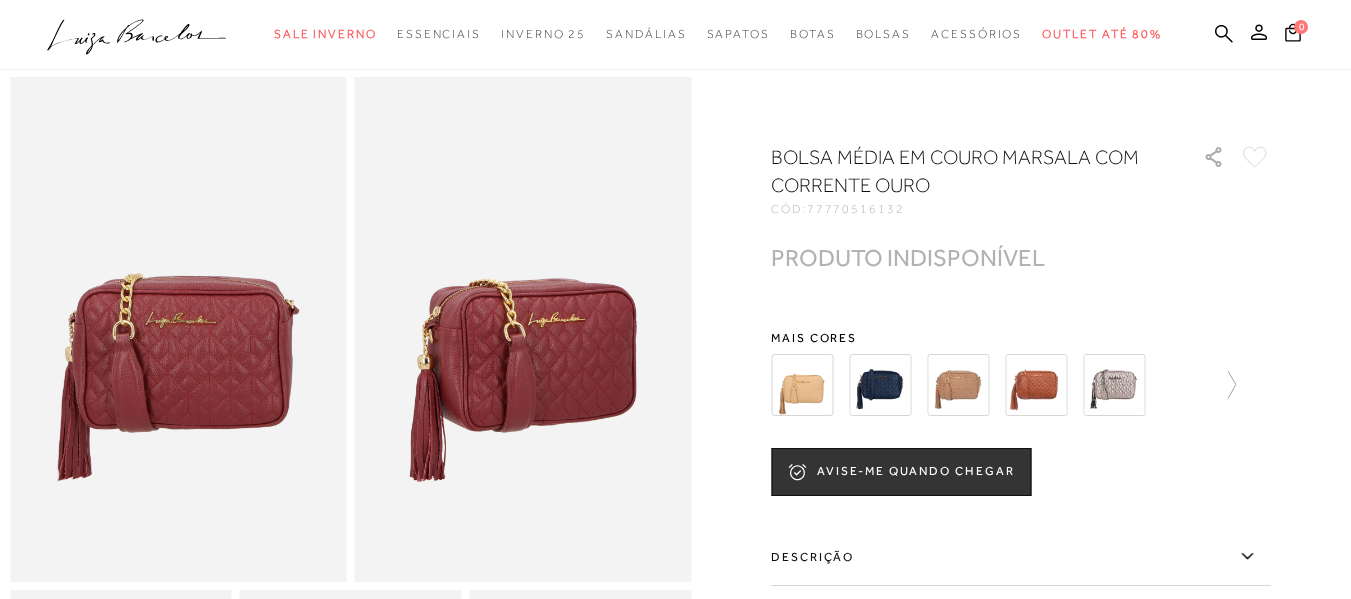 scroll, scrollTop: 100, scrollLeft: 0, axis: vertical 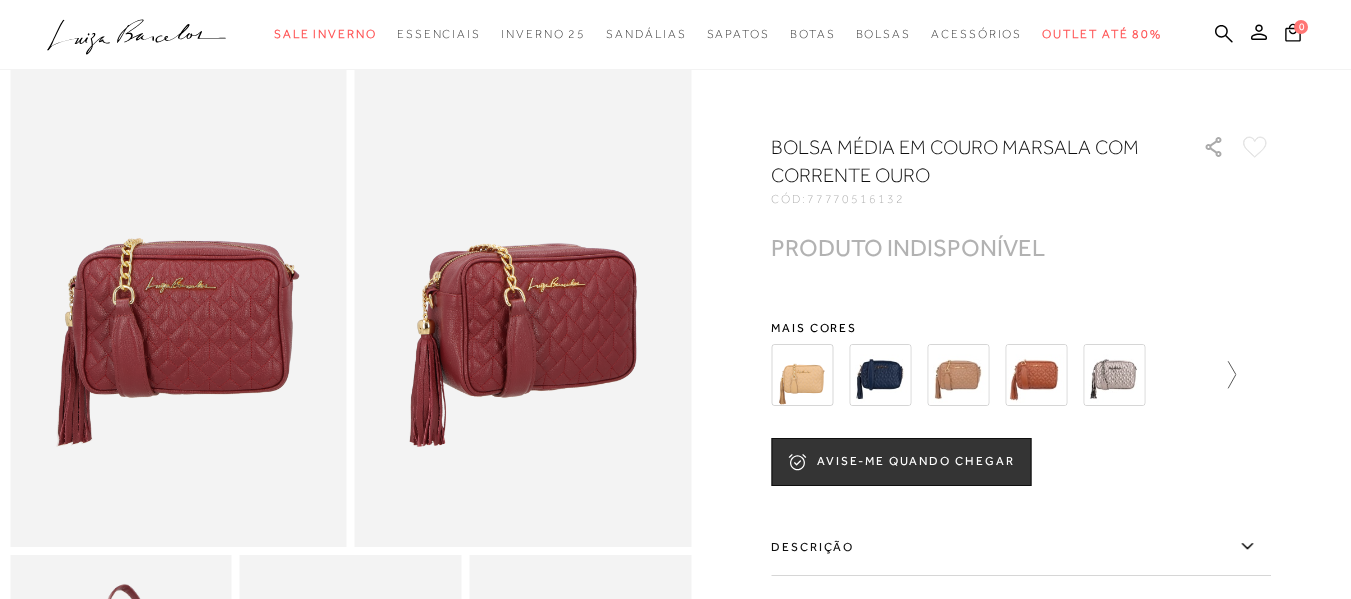 click 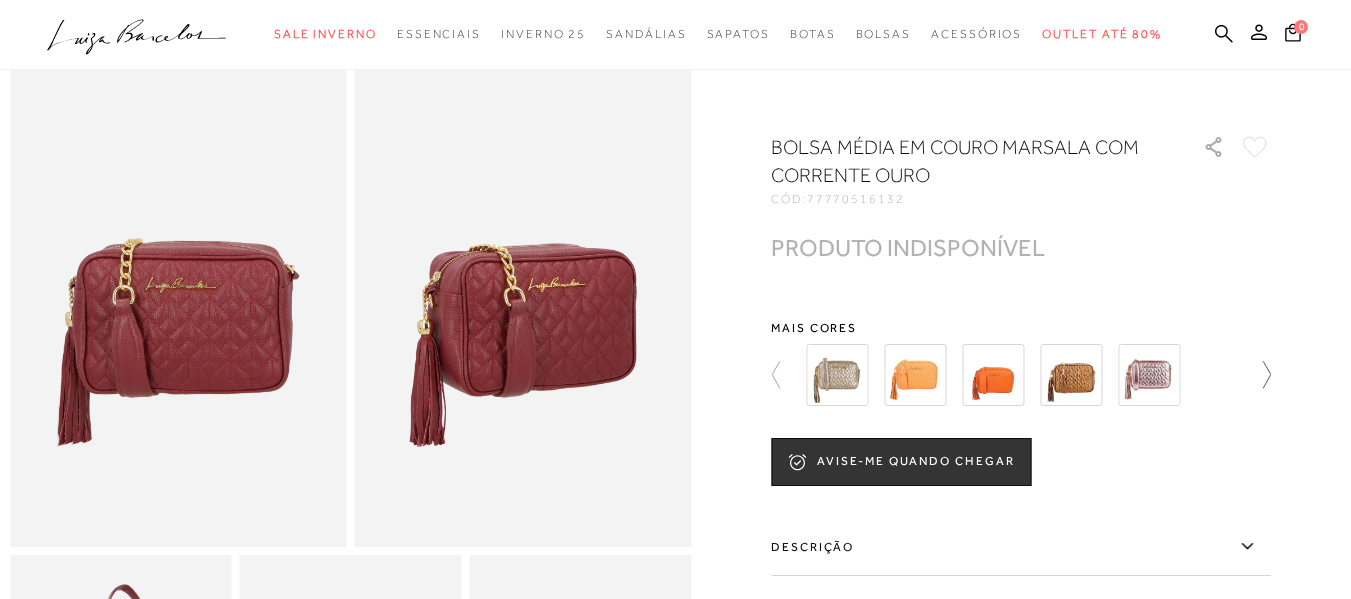 click 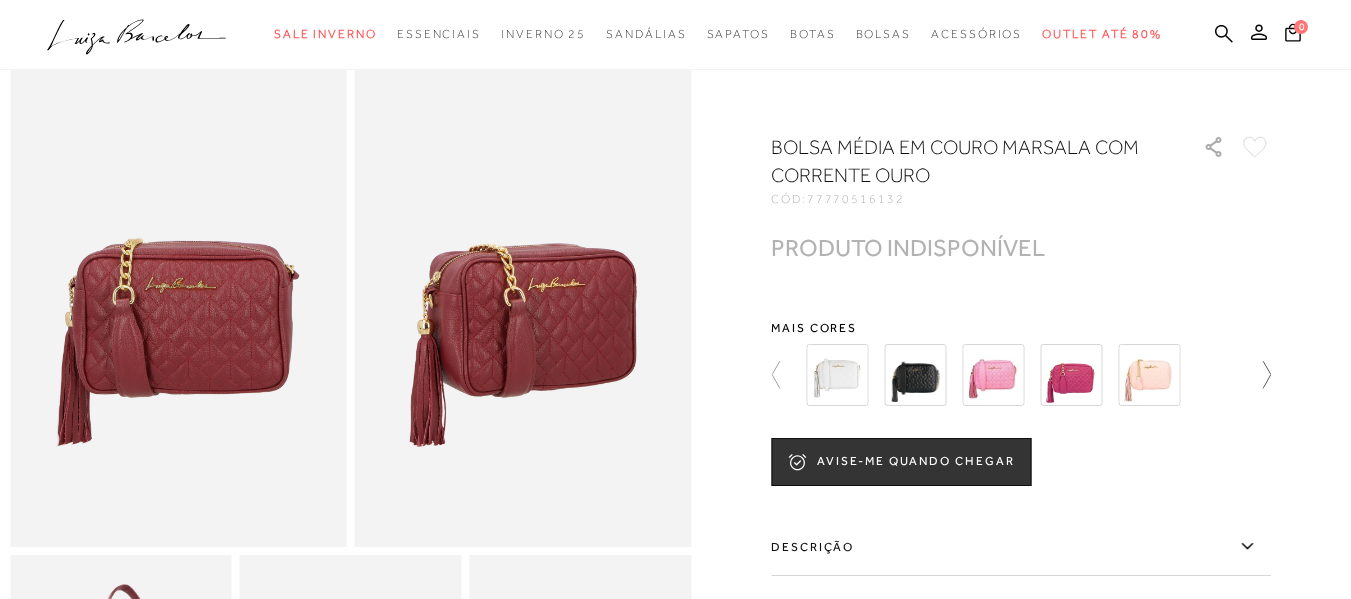 click 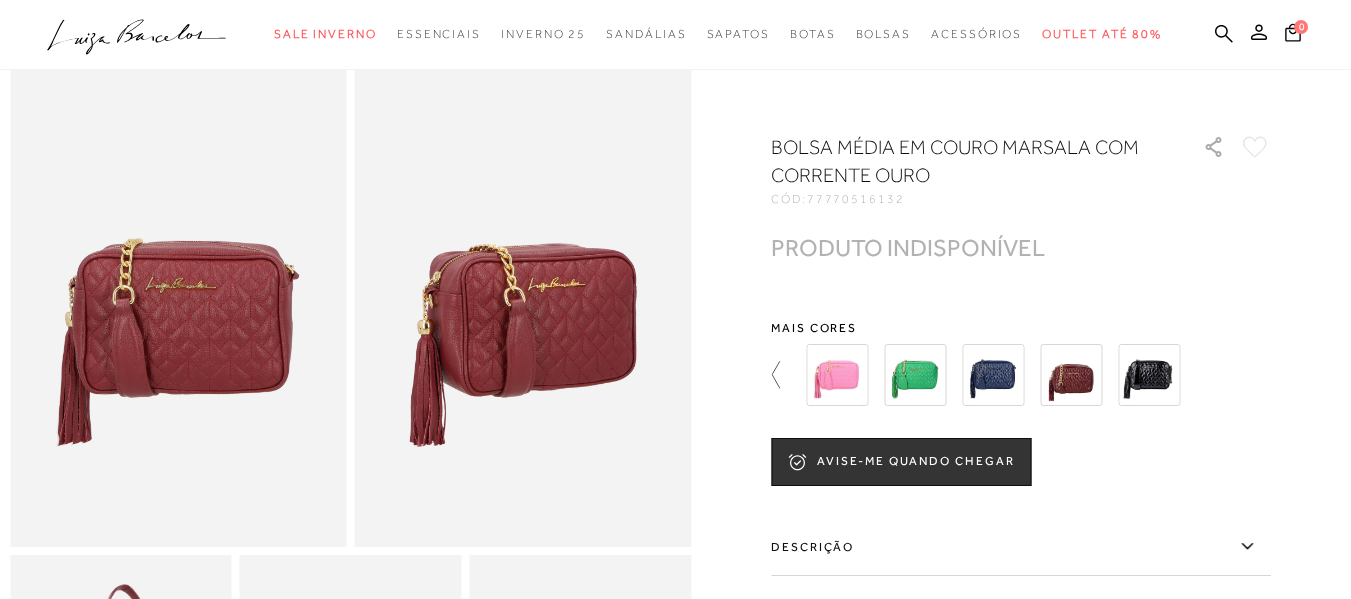 click 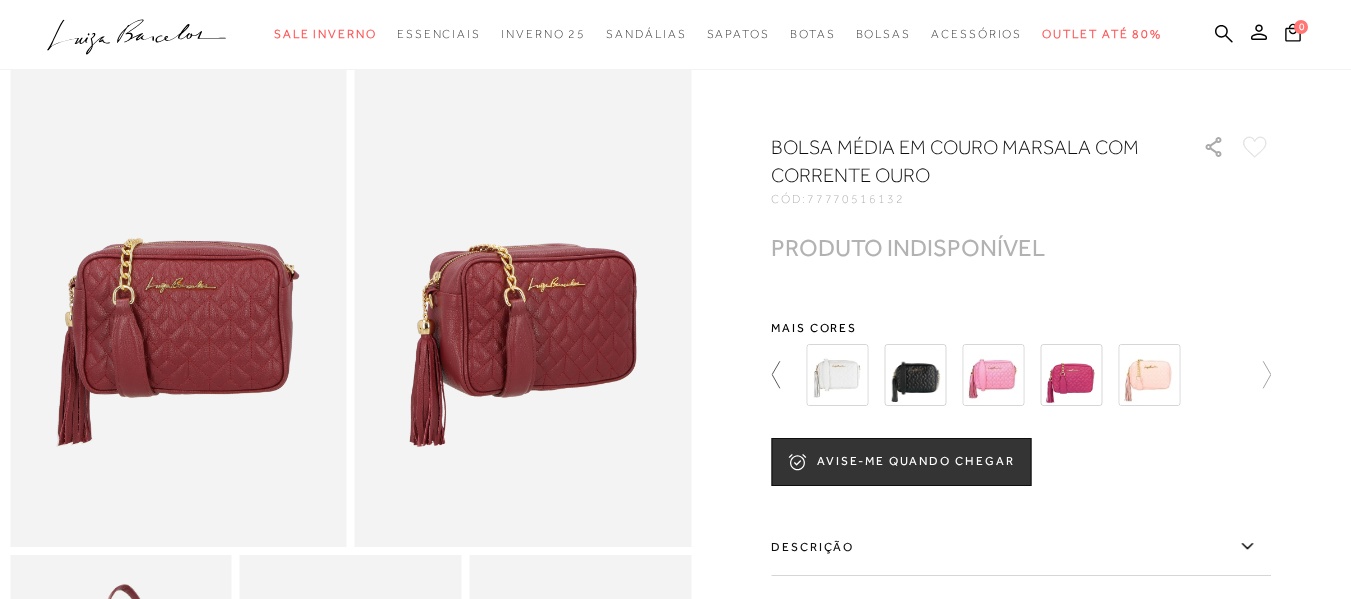 click 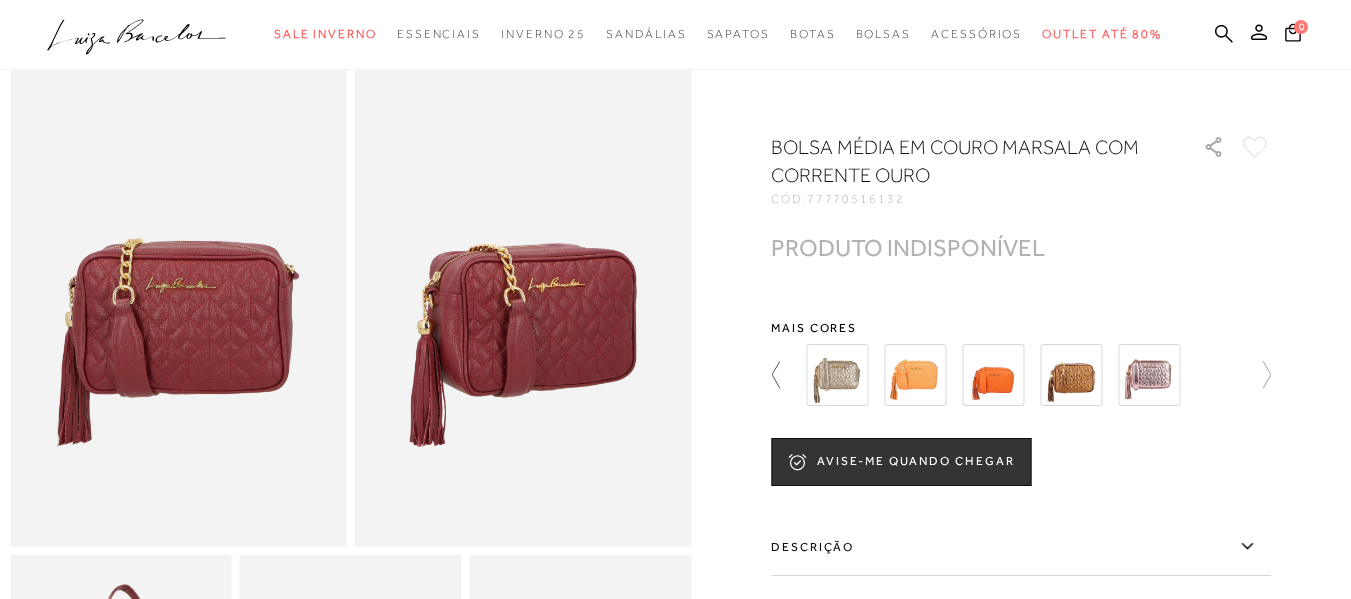 click 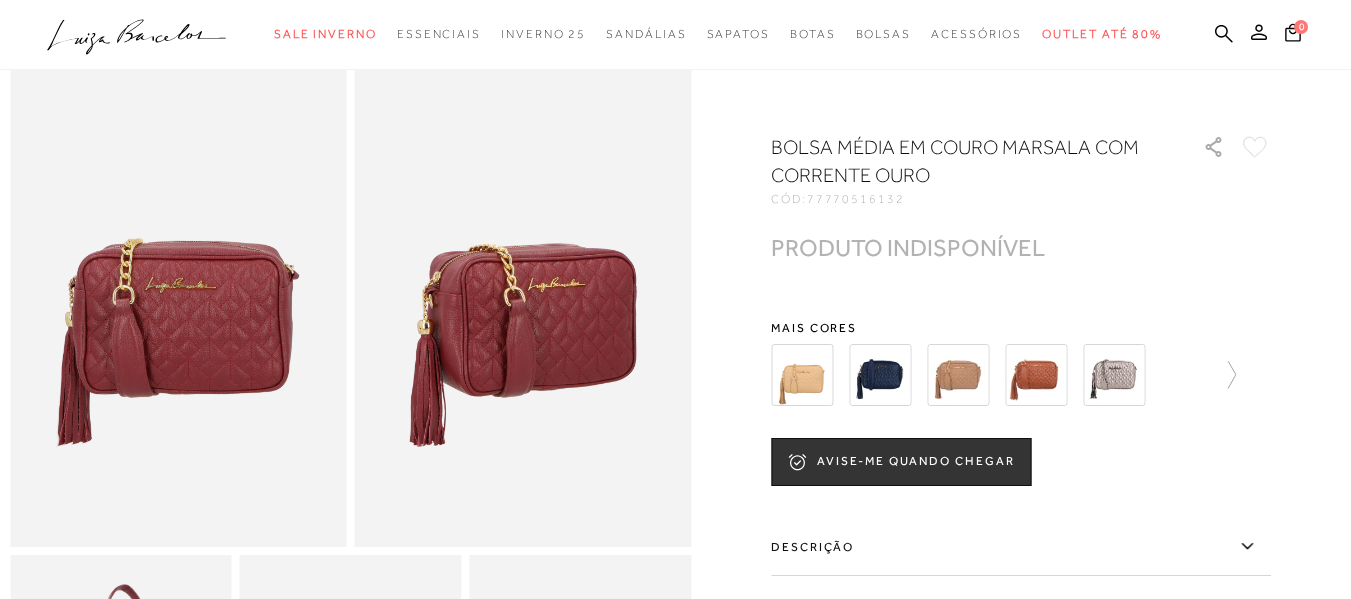 click at bounding box center (802, 375) 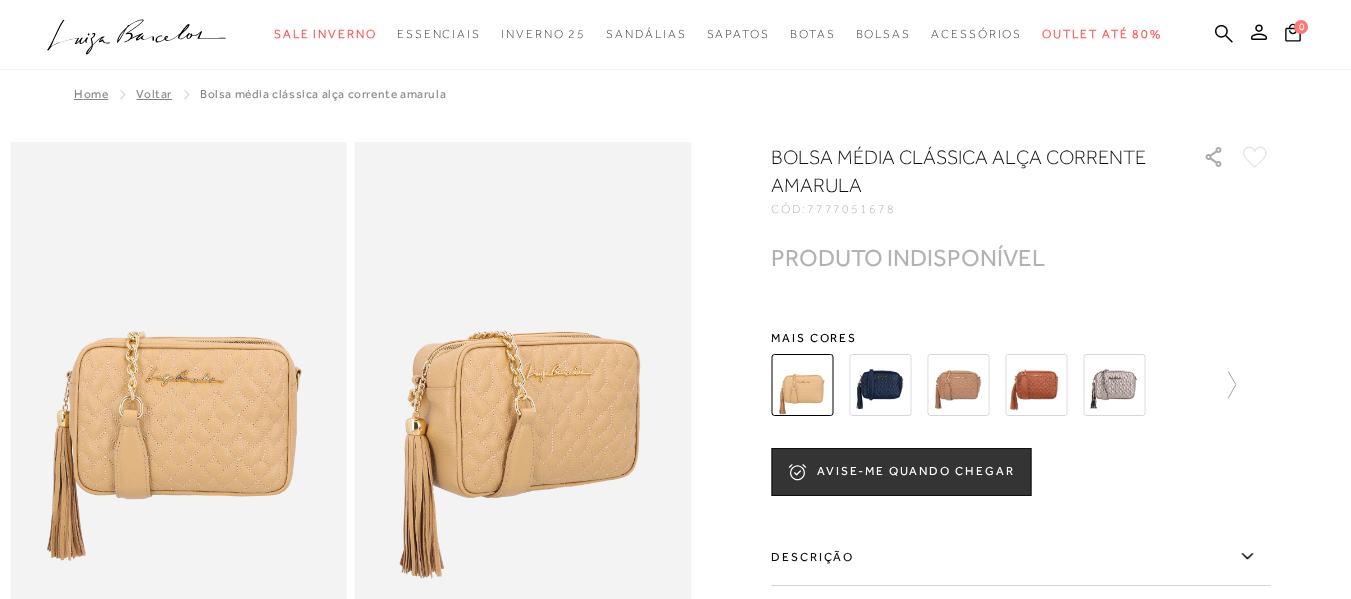 scroll, scrollTop: 0, scrollLeft: 0, axis: both 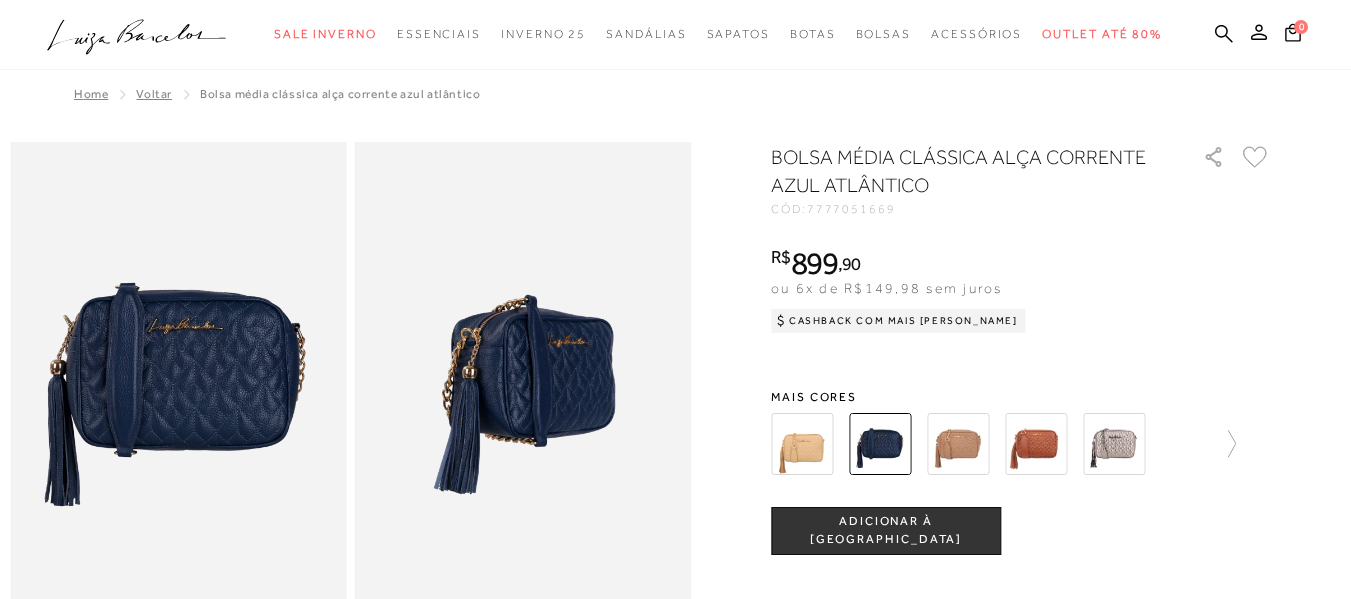 click at bounding box center [958, 444] 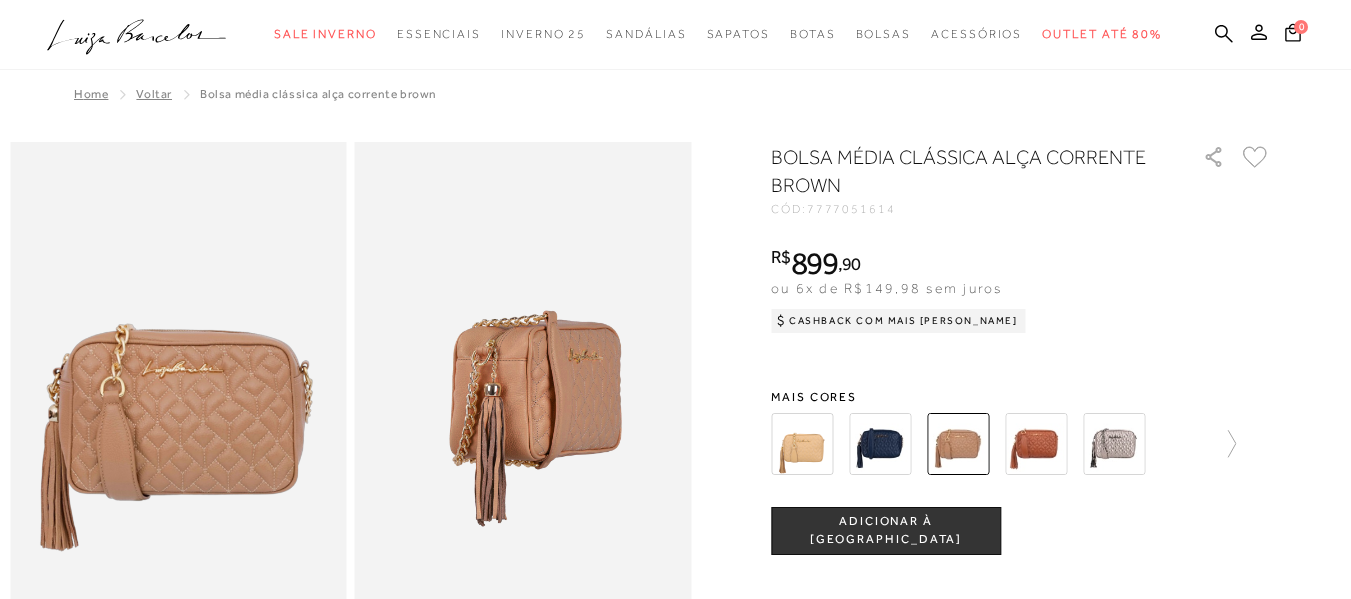 click at bounding box center (1036, 444) 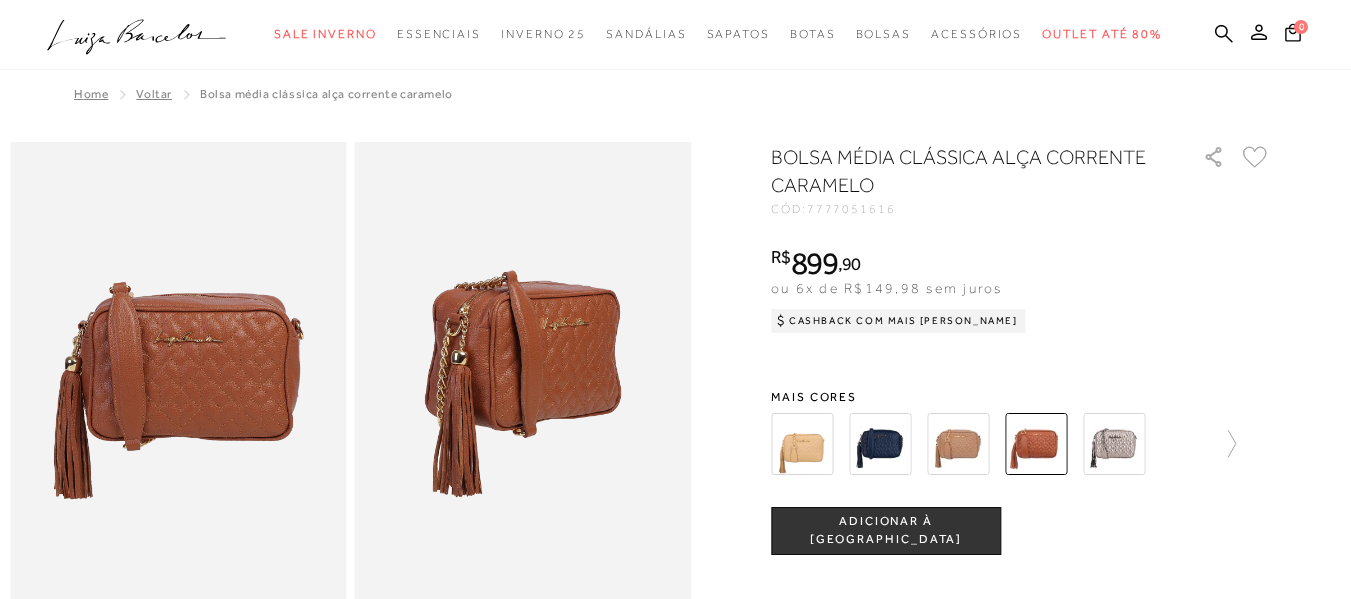 click at bounding box center (1114, 444) 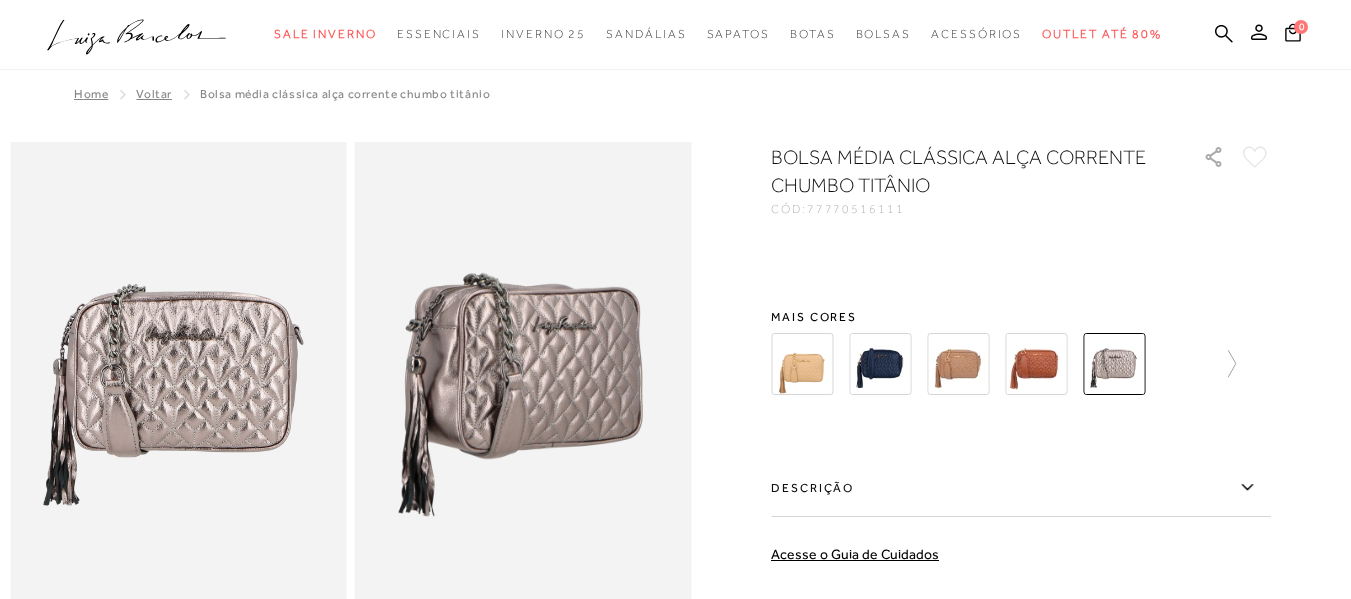scroll, scrollTop: 0, scrollLeft: 0, axis: both 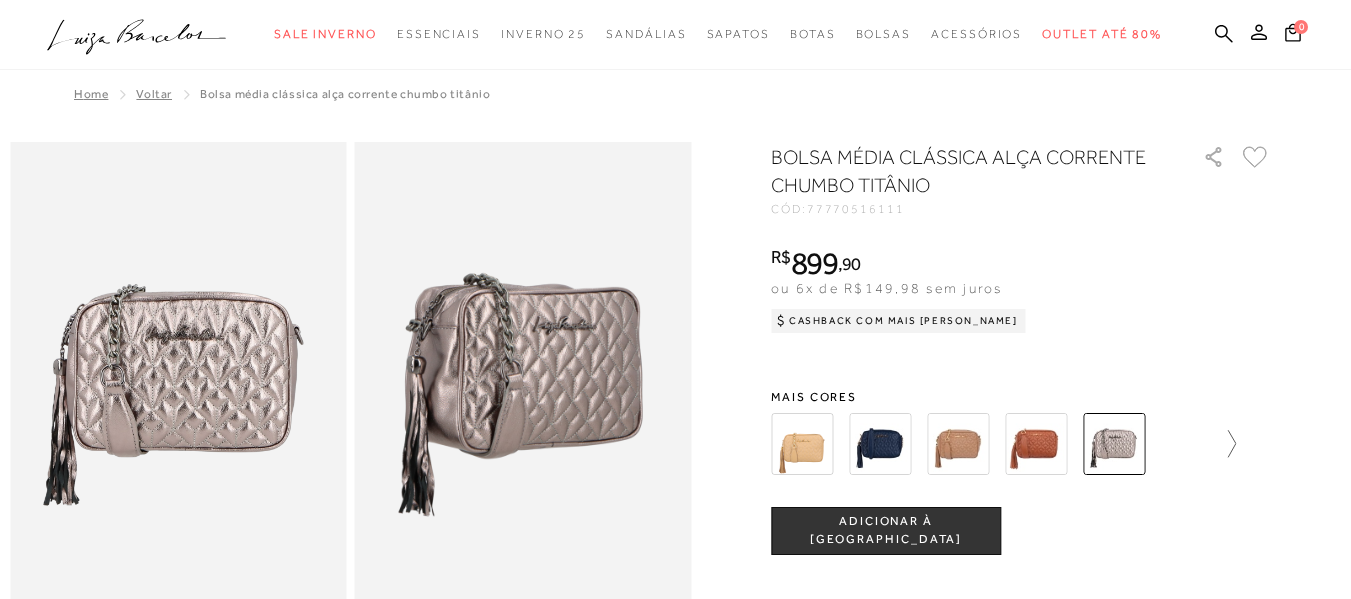 click 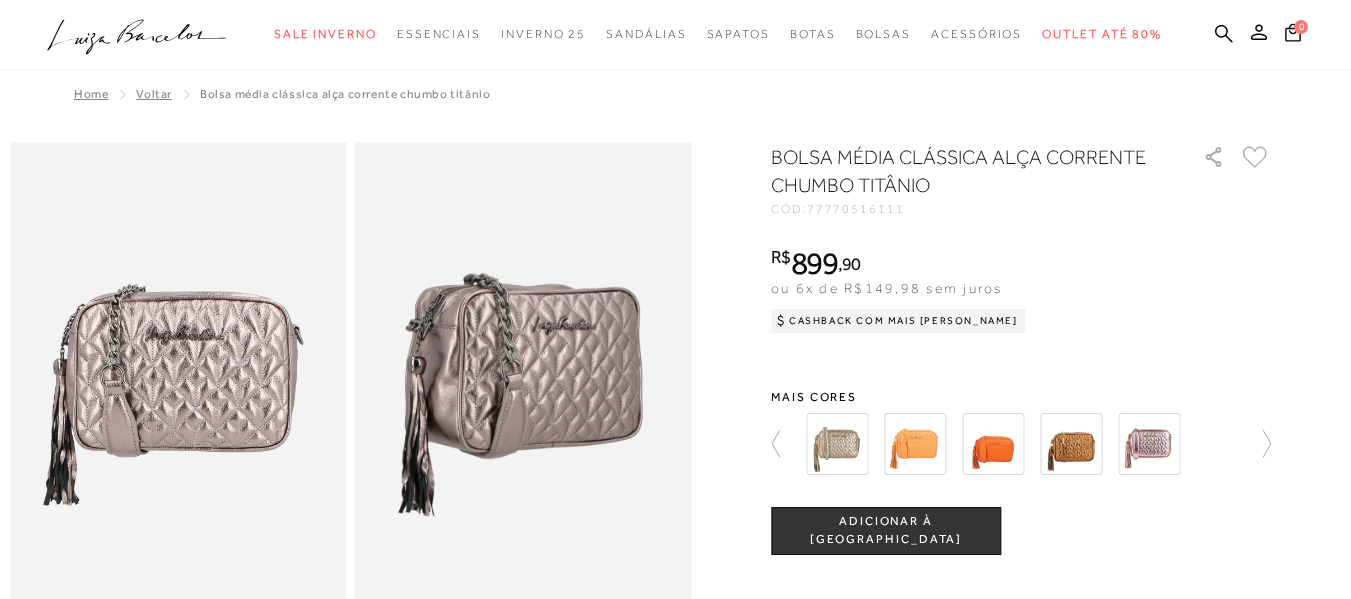 click at bounding box center [837, 444] 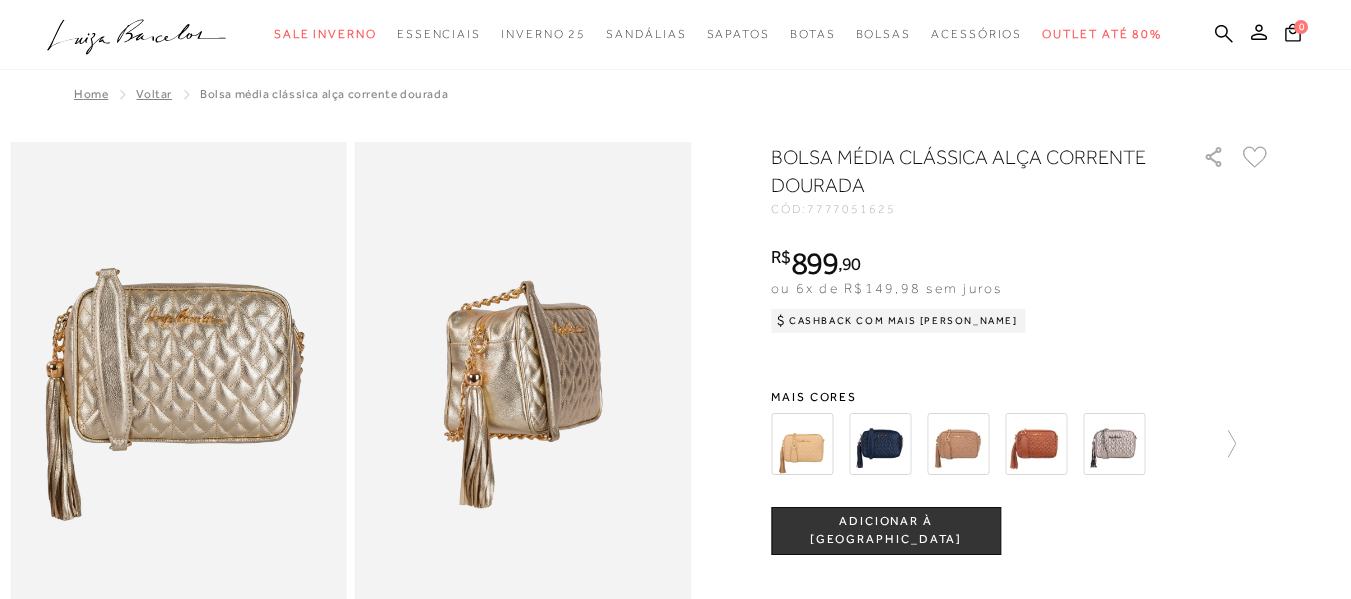 click at bounding box center (1003, 444) 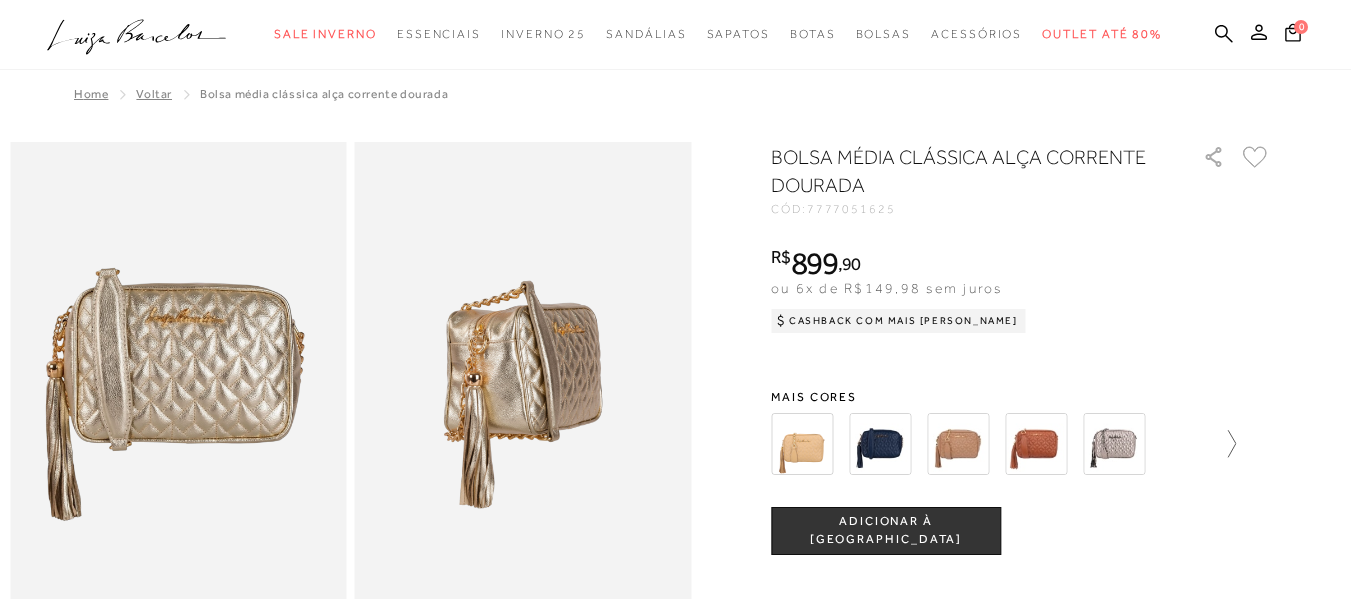 scroll, scrollTop: 0, scrollLeft: 0, axis: both 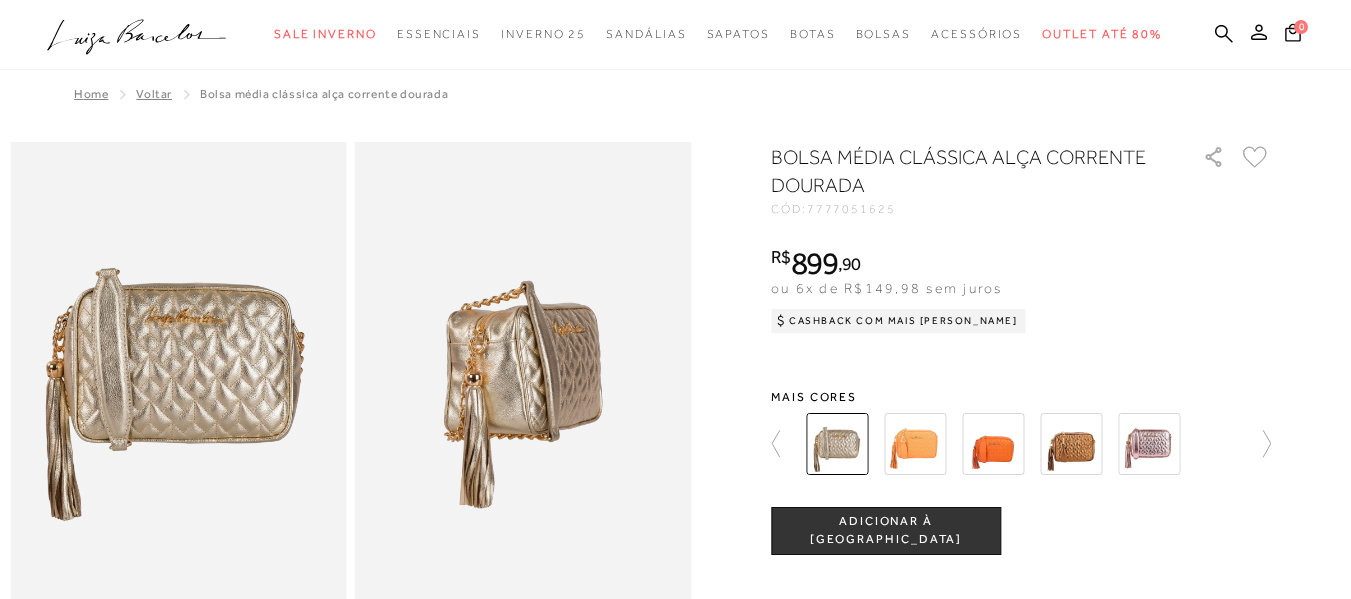 click at bounding box center [915, 444] 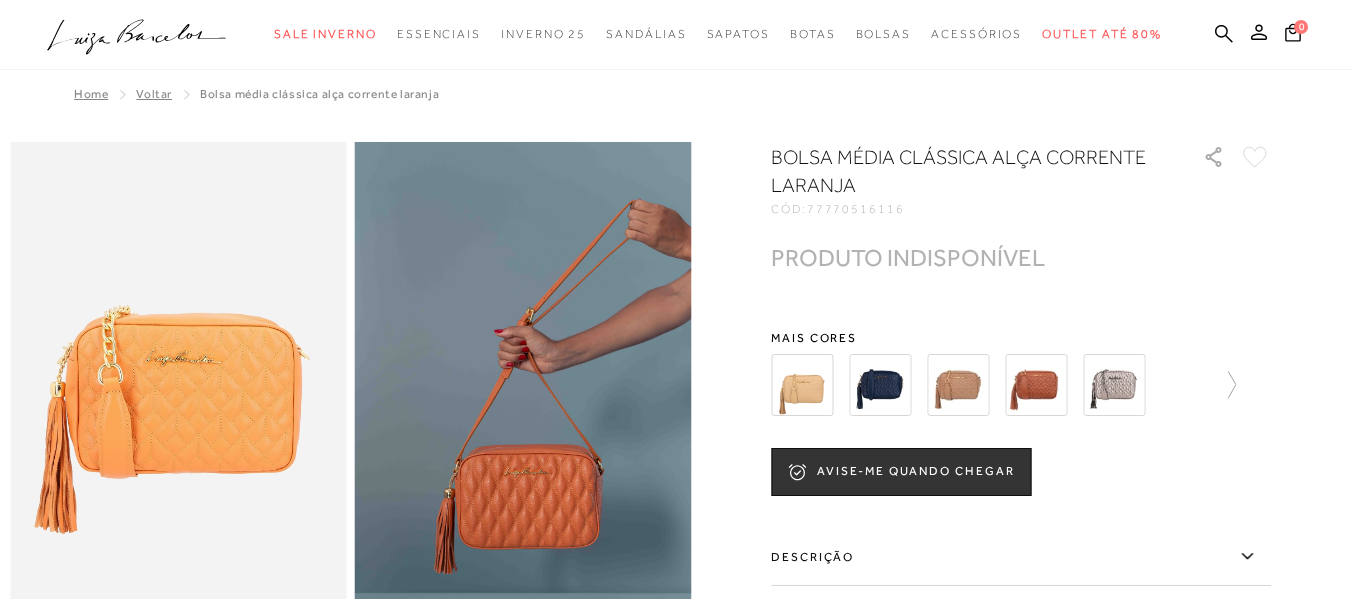 scroll, scrollTop: 0, scrollLeft: 0, axis: both 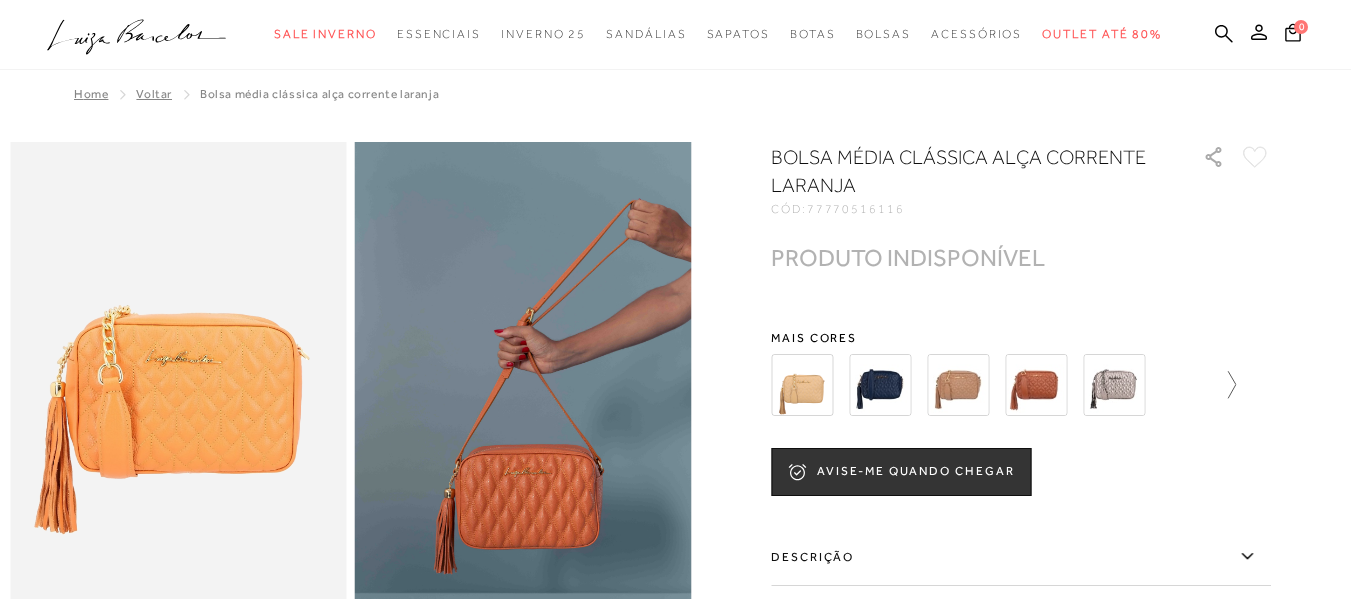 click 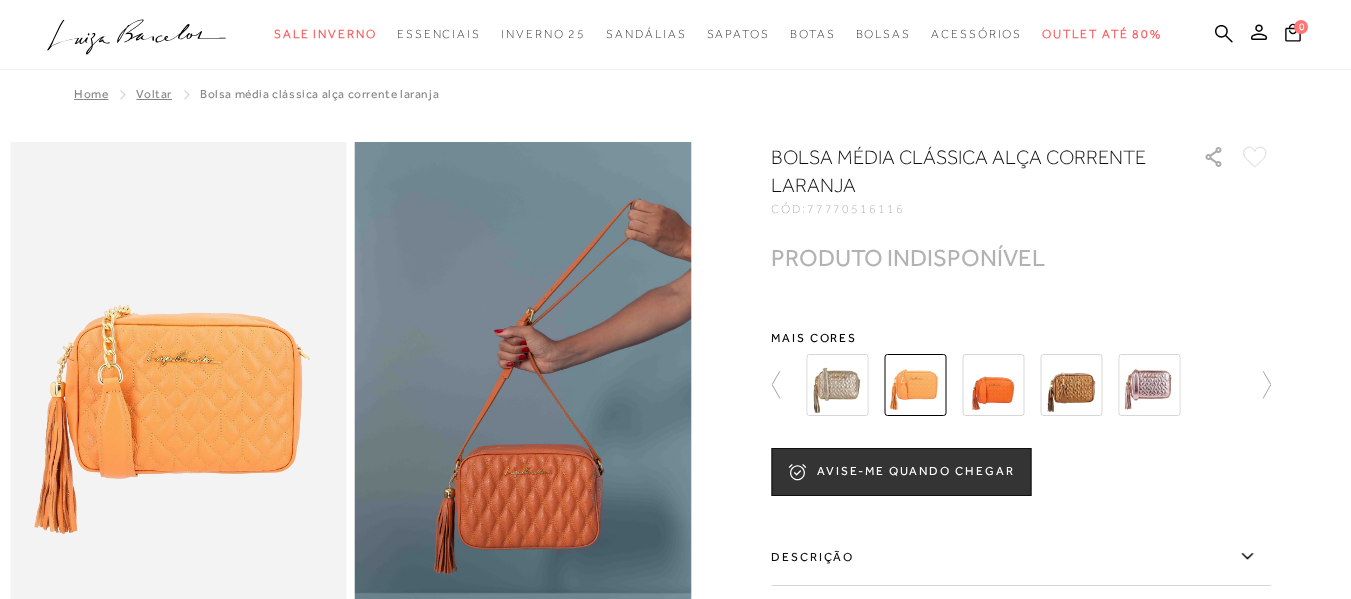click at bounding box center [993, 385] 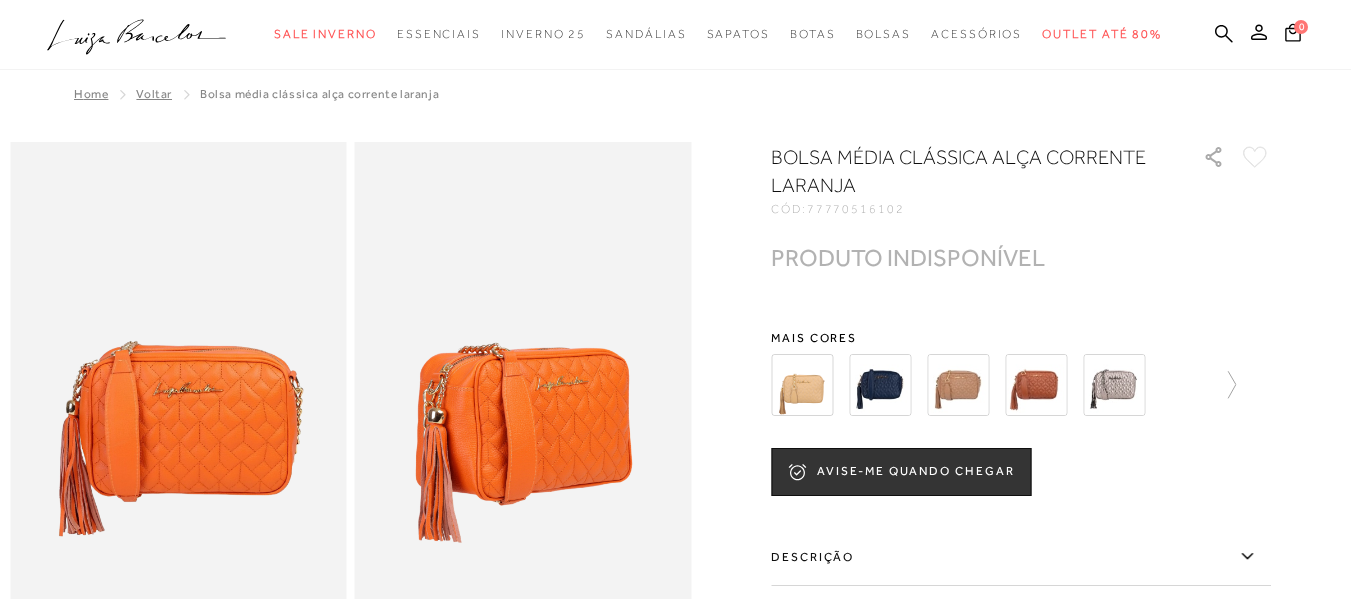 scroll, scrollTop: 0, scrollLeft: 0, axis: both 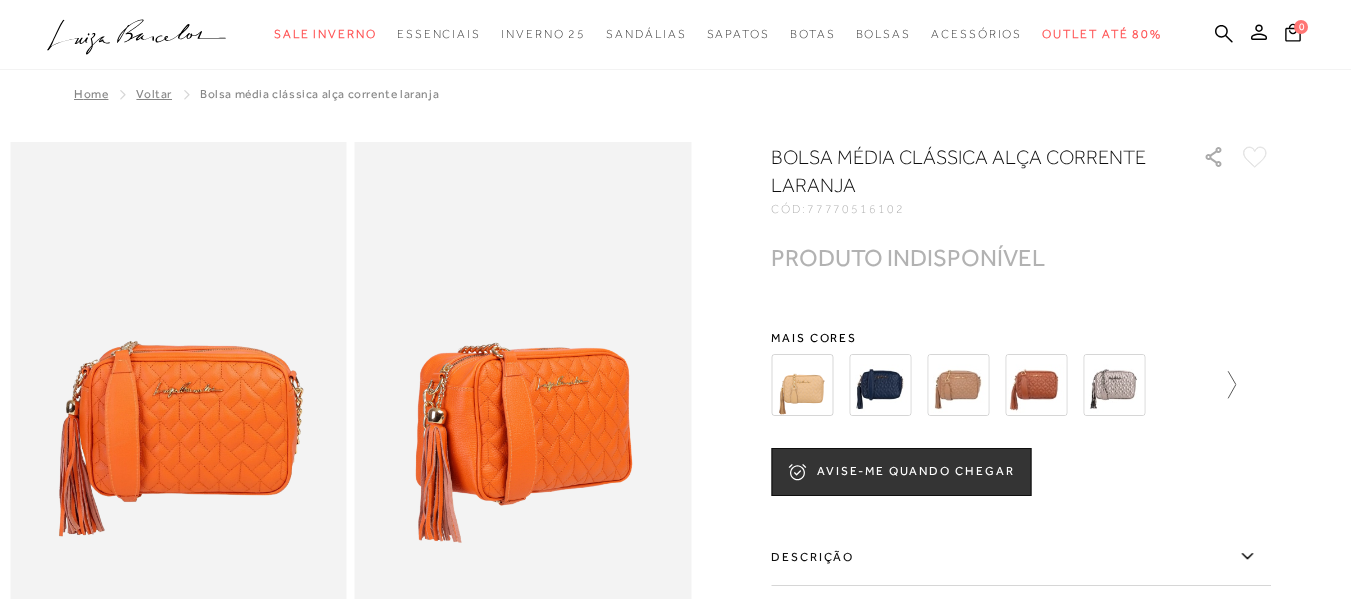 click at bounding box center [1222, 385] 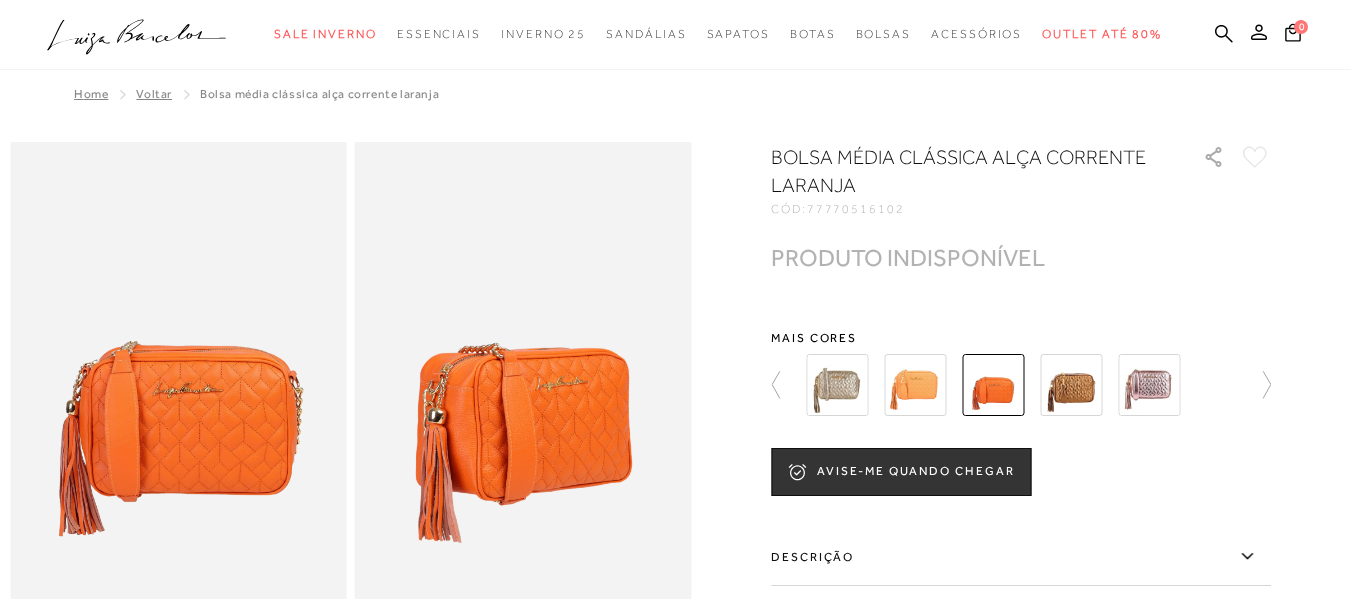 click at bounding box center [1071, 385] 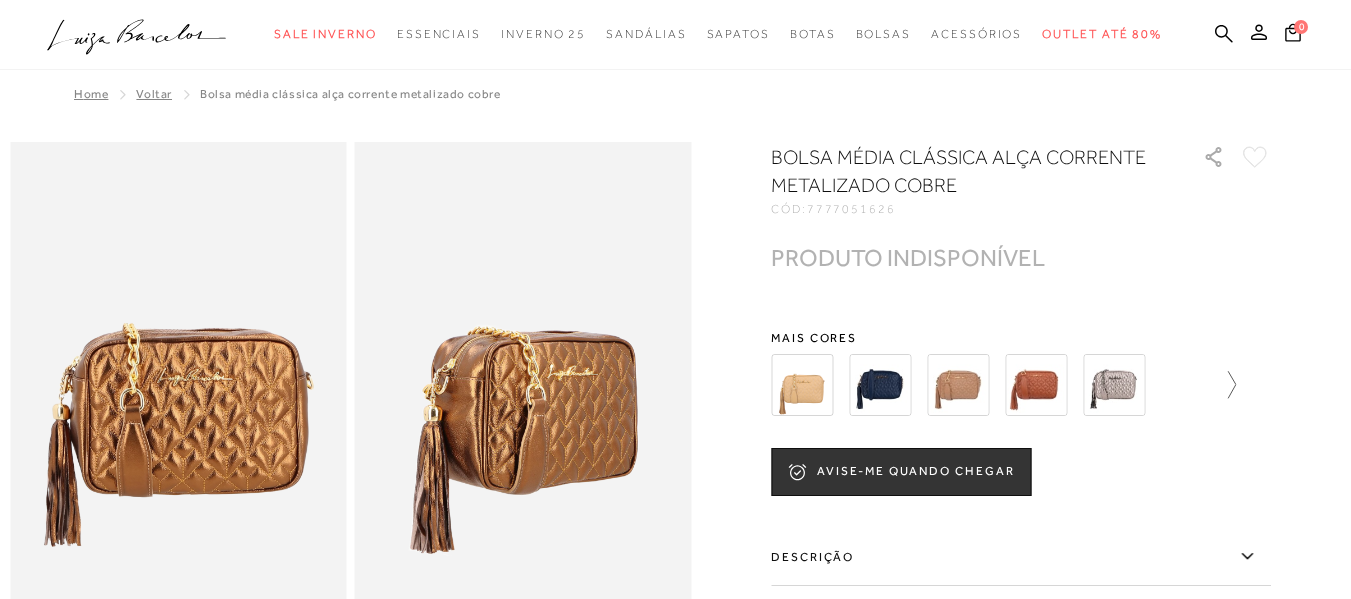 scroll, scrollTop: 0, scrollLeft: 0, axis: both 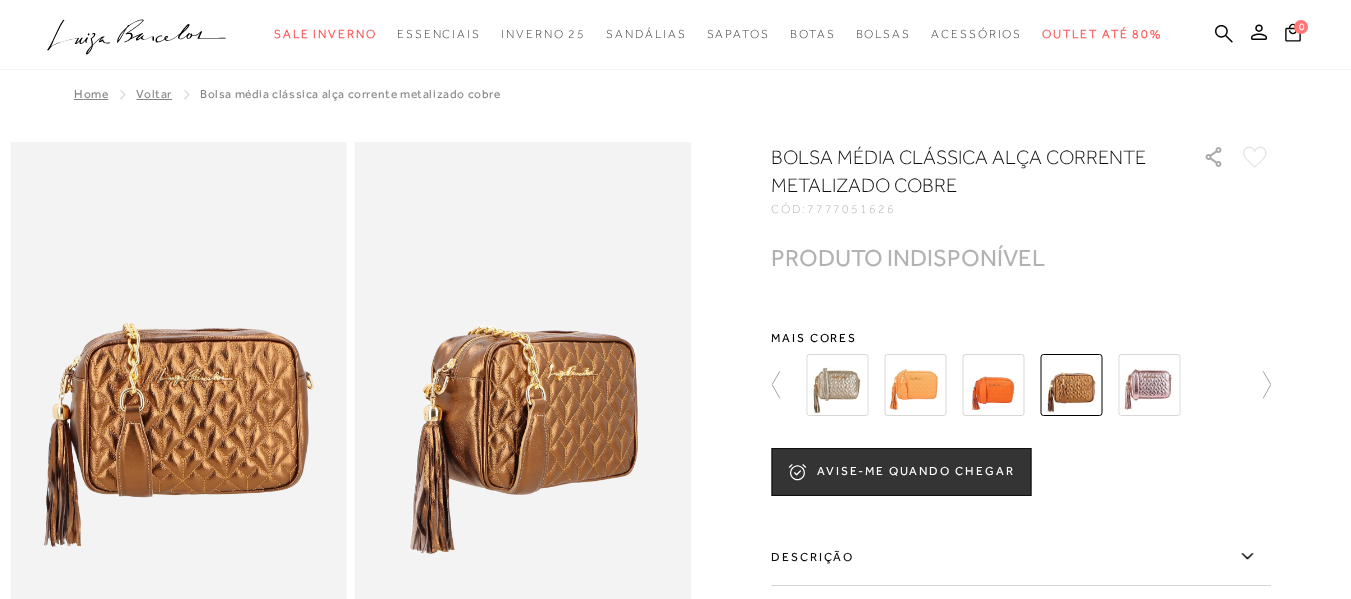 click at bounding box center [1149, 385] 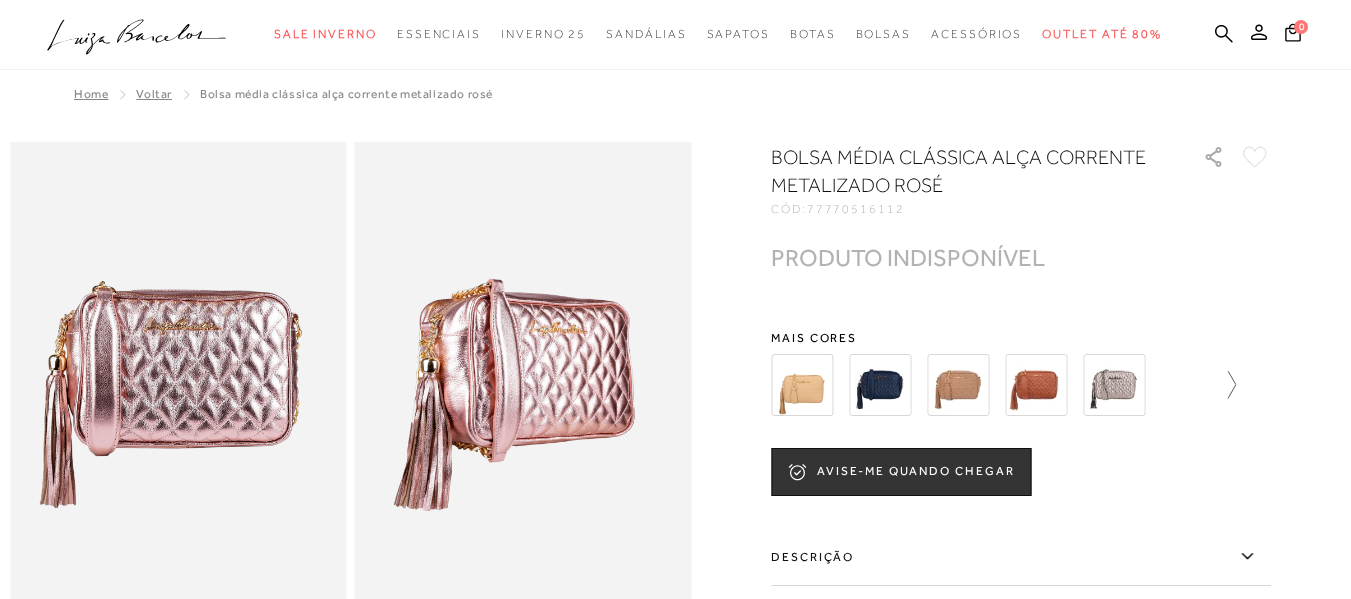 scroll, scrollTop: 0, scrollLeft: 0, axis: both 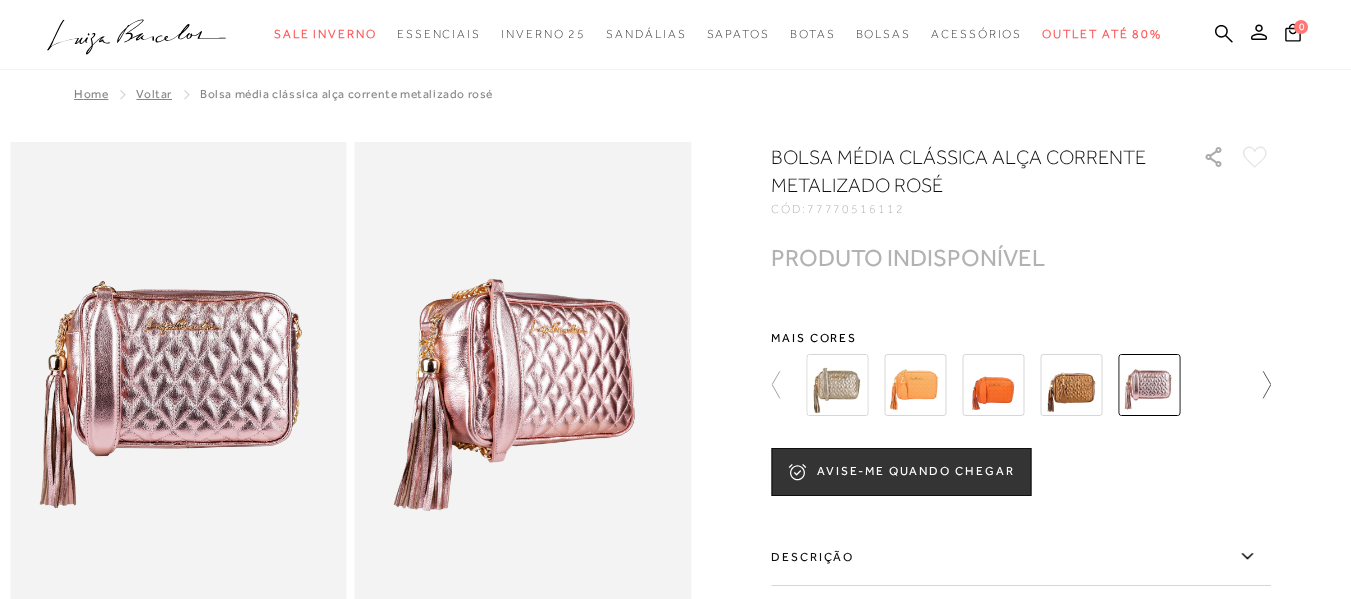 click 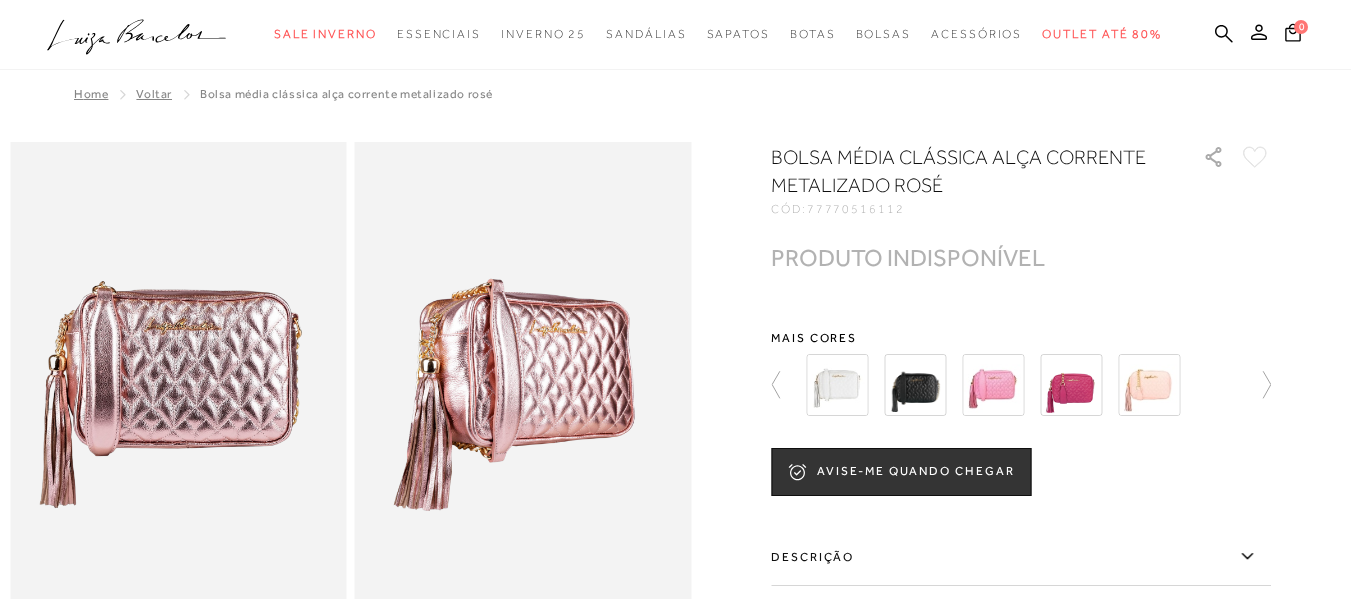 click at bounding box center [837, 385] 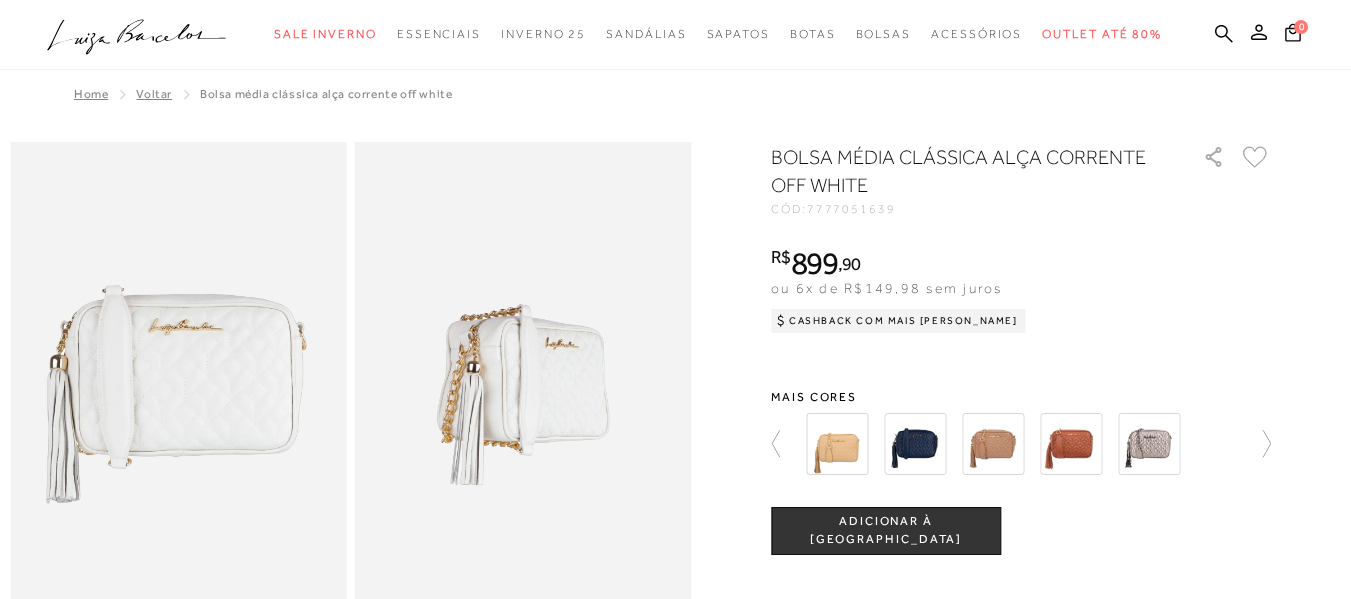 scroll, scrollTop: 0, scrollLeft: 0, axis: both 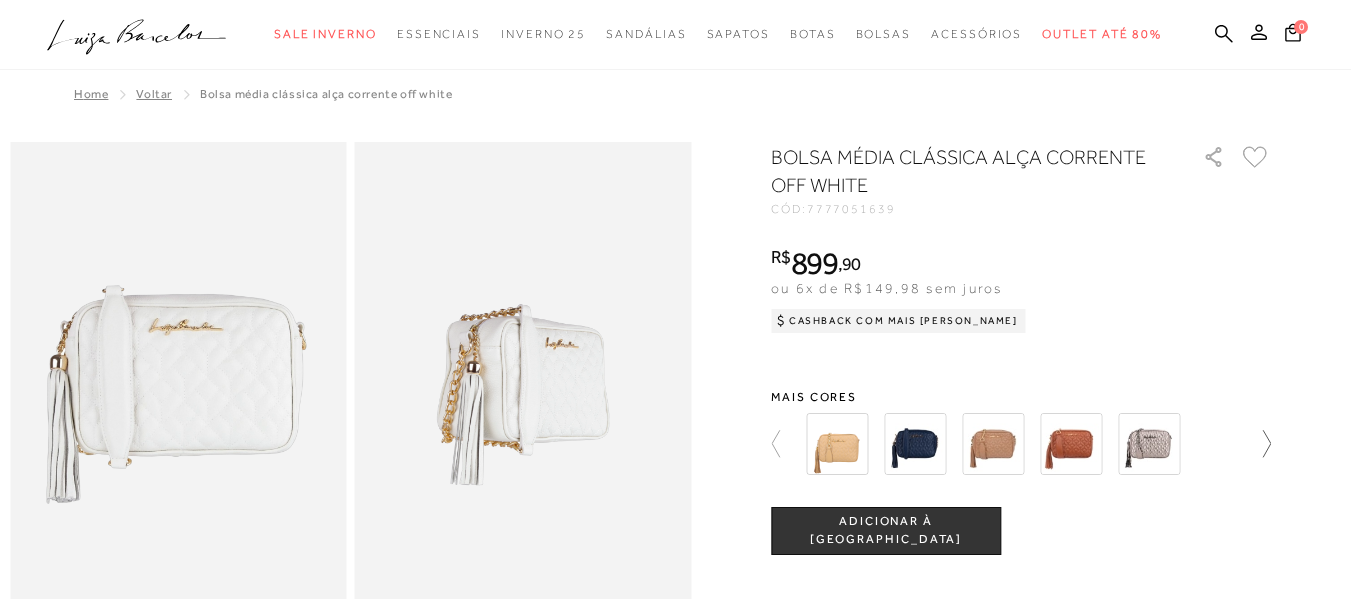 click 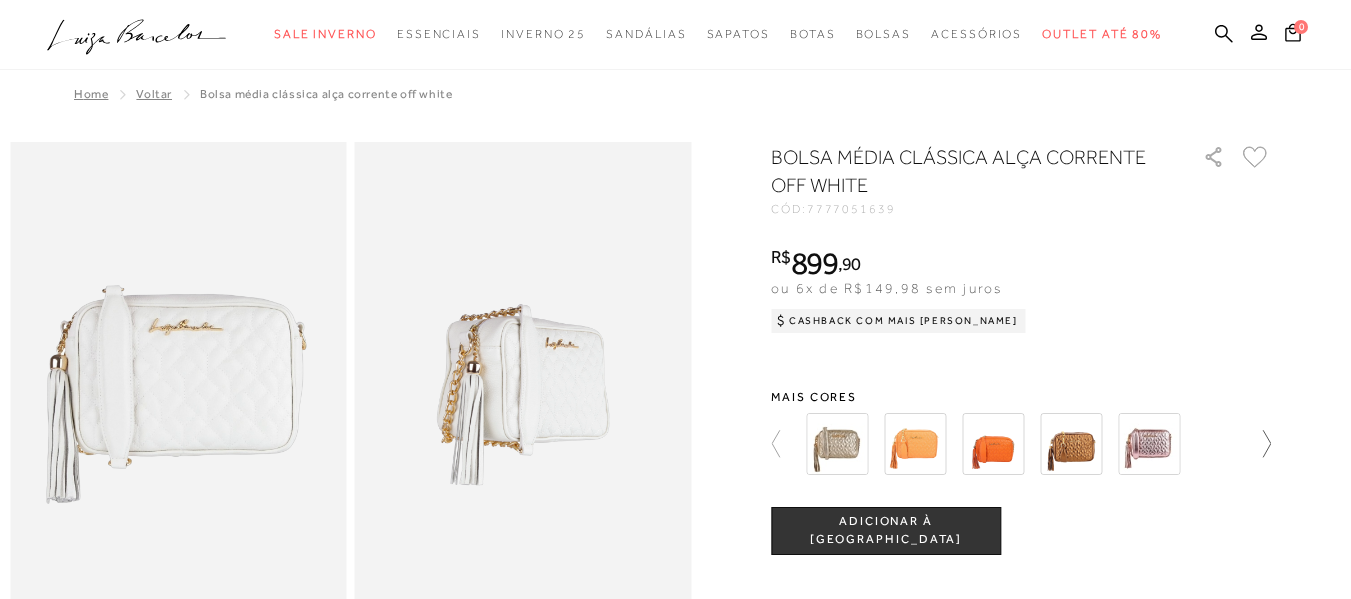 click 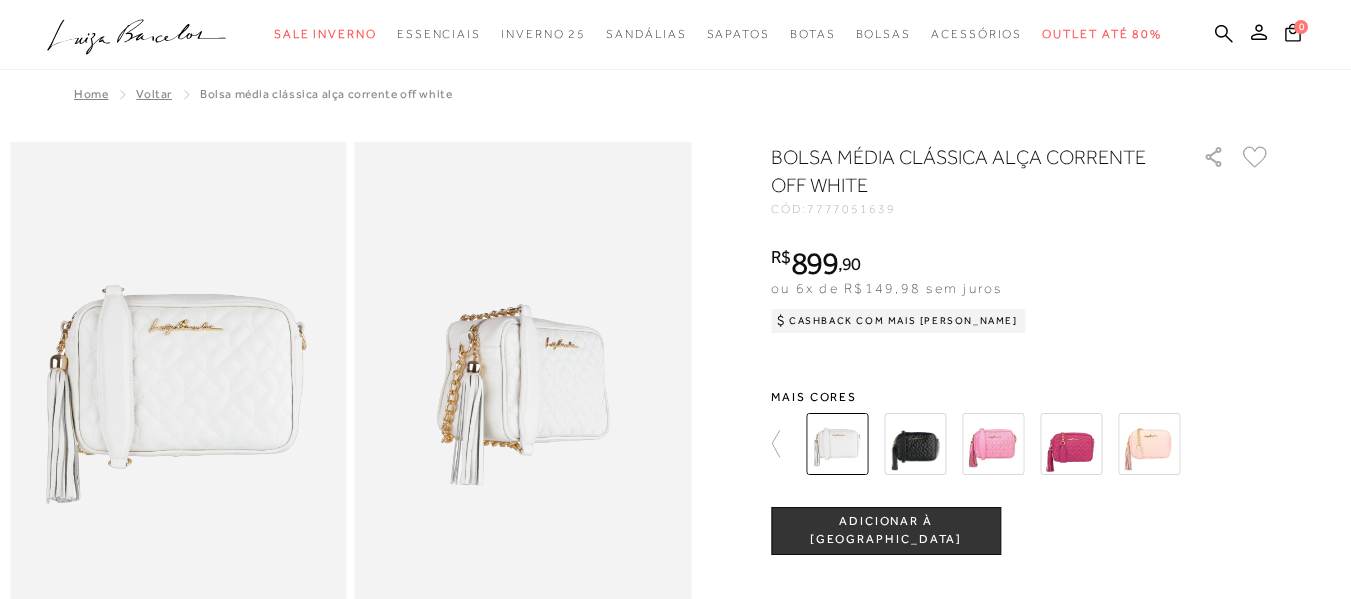 click at bounding box center [915, 444] 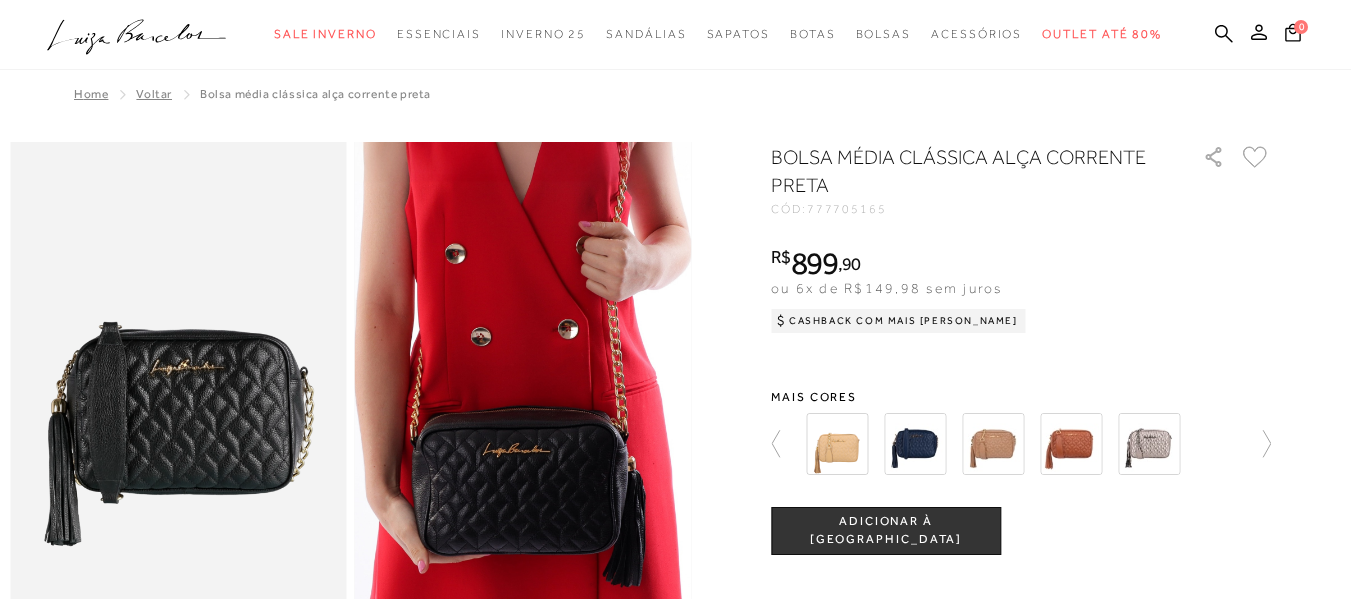 scroll, scrollTop: 0, scrollLeft: 0, axis: both 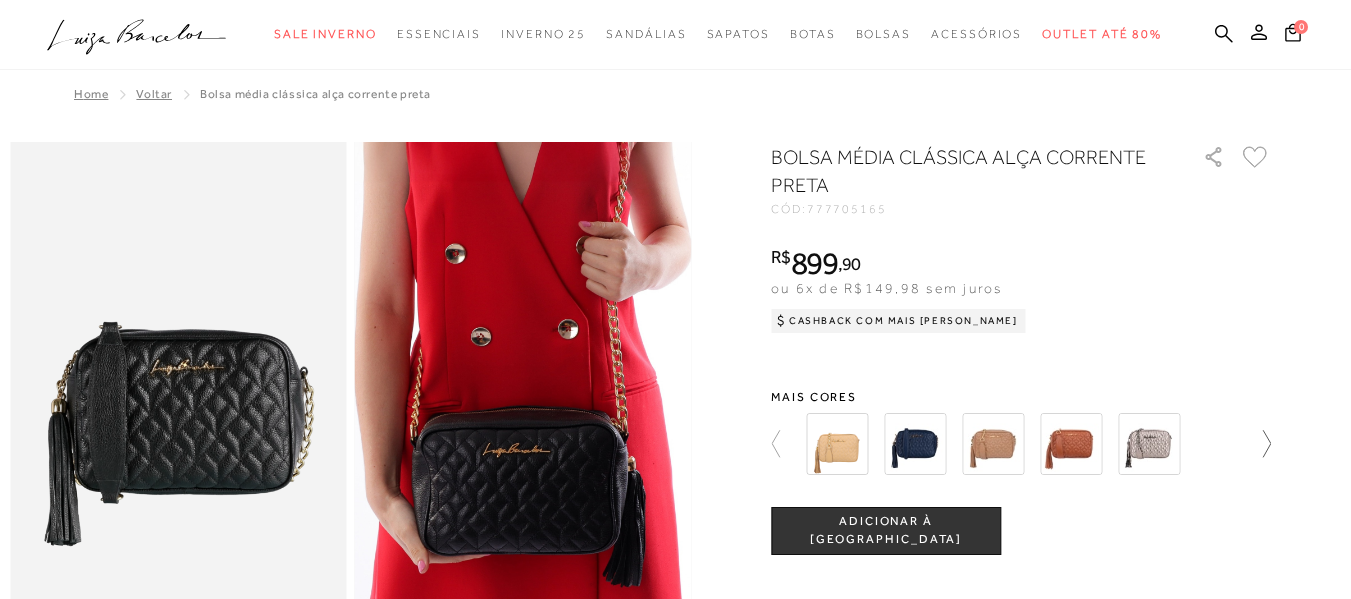 click 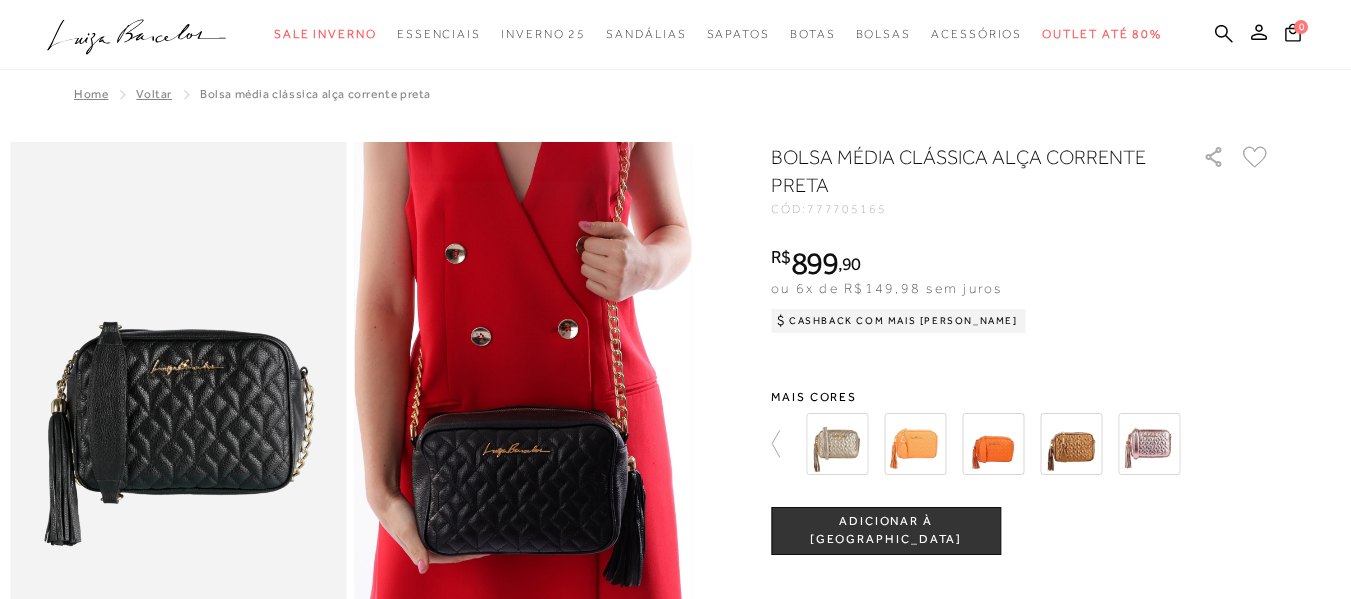 click at bounding box center [1032, 444] 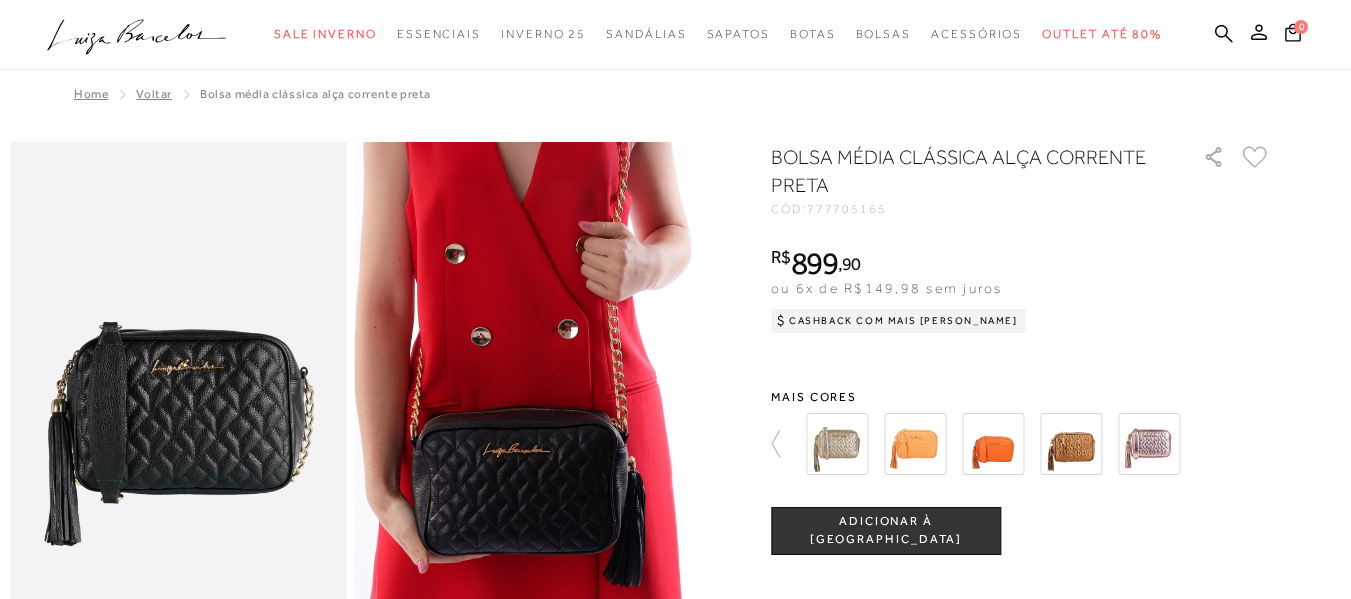 click at bounding box center [1032, 444] 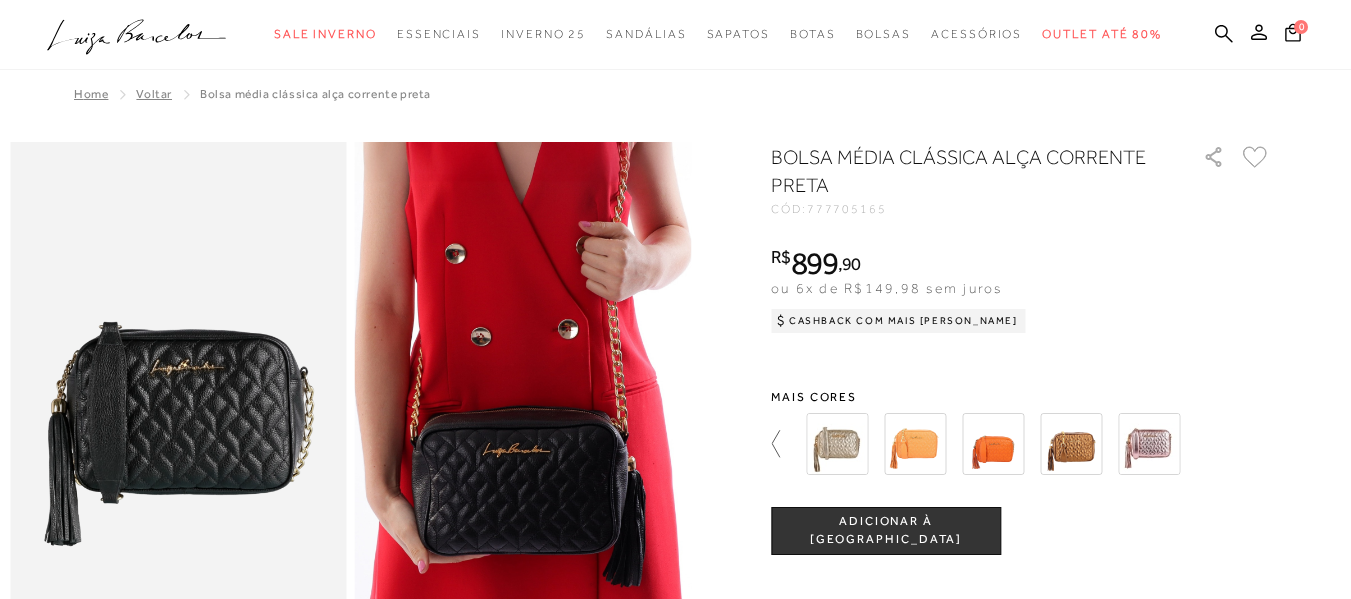 click 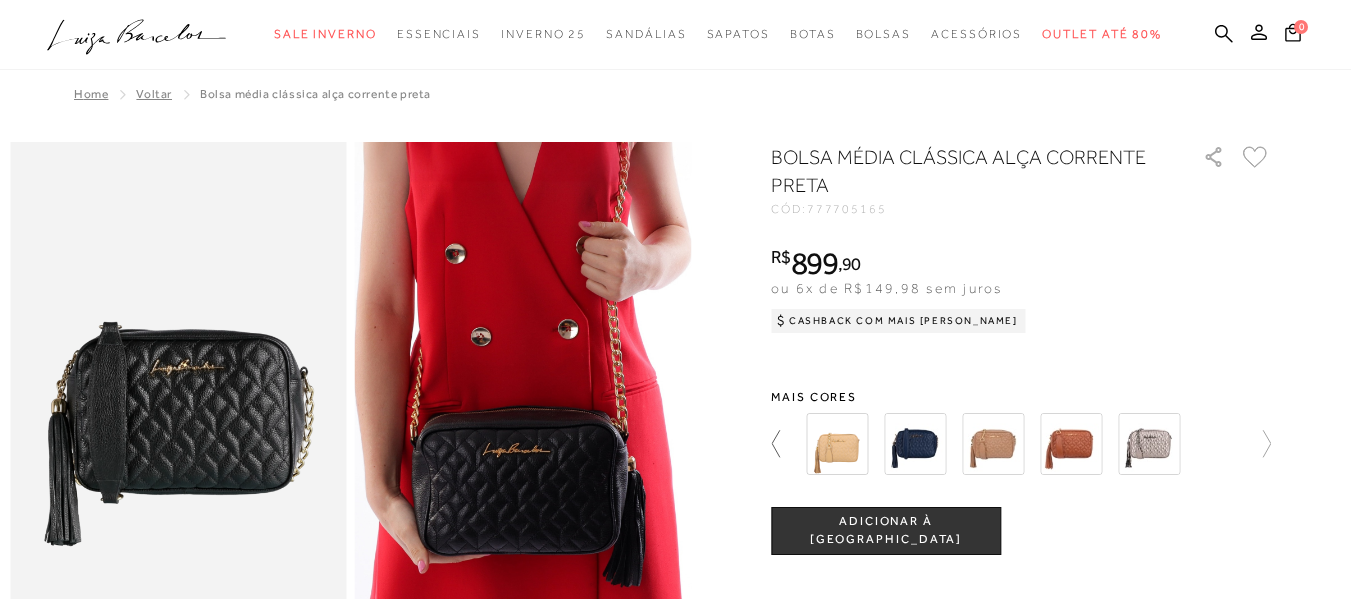 click 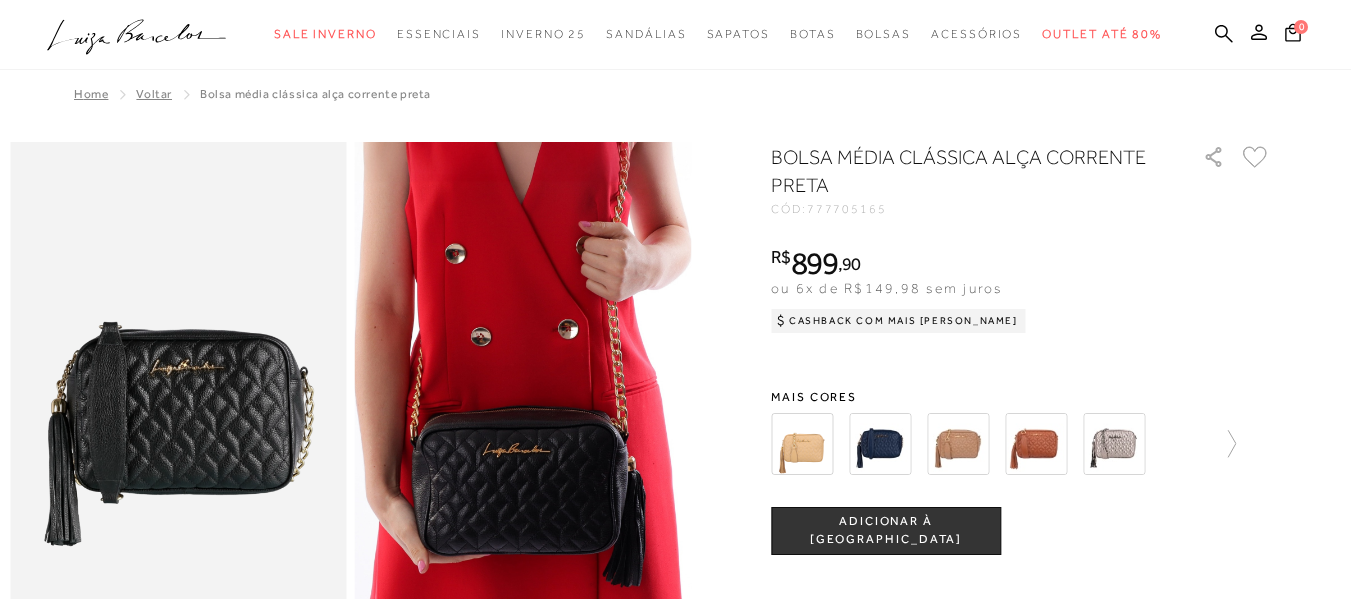 click at bounding box center [802, 444] 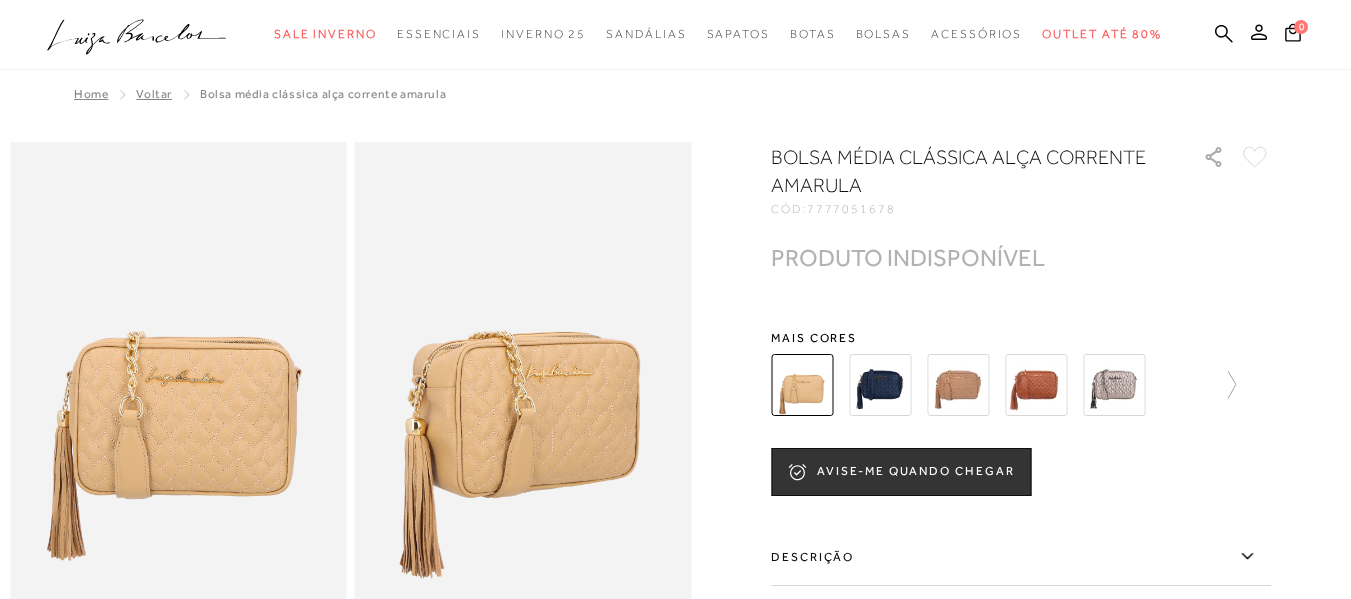 scroll, scrollTop: 0, scrollLeft: 0, axis: both 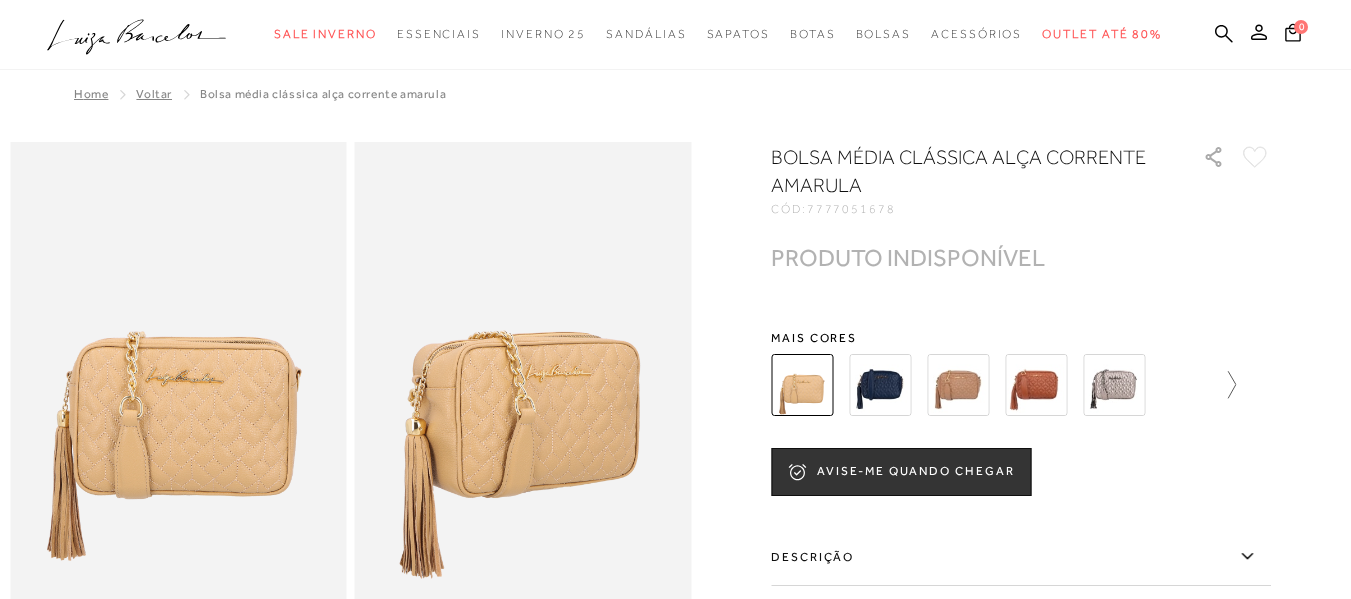click 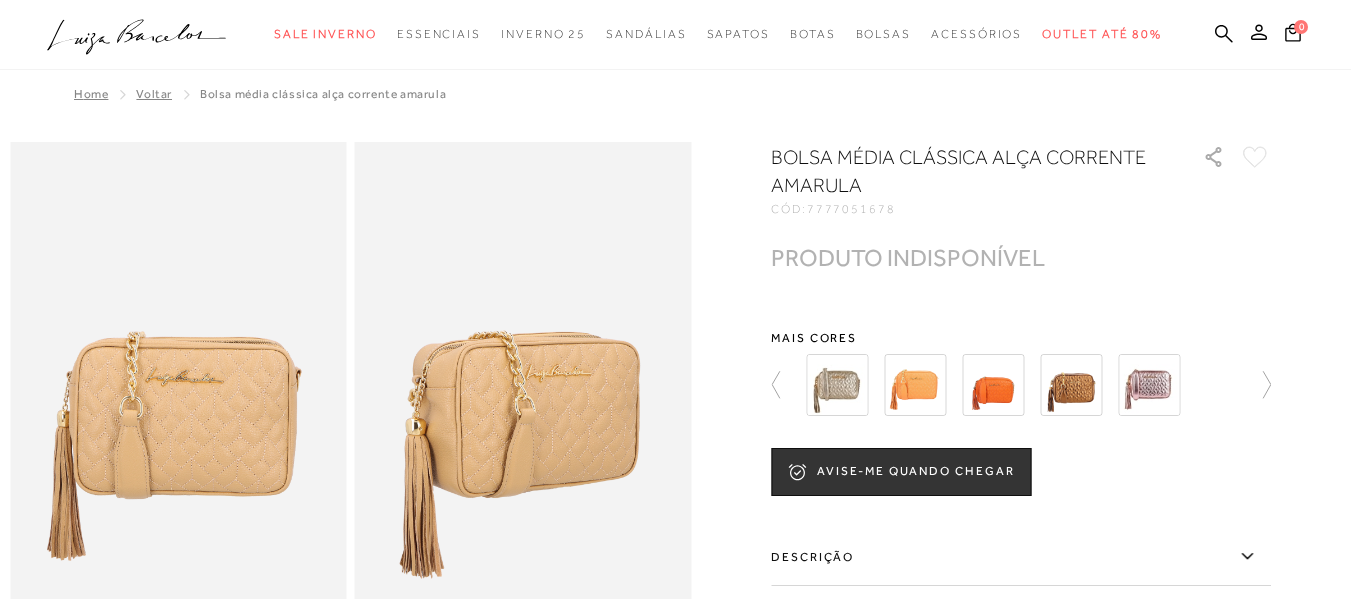 click at bounding box center (1021, 385) 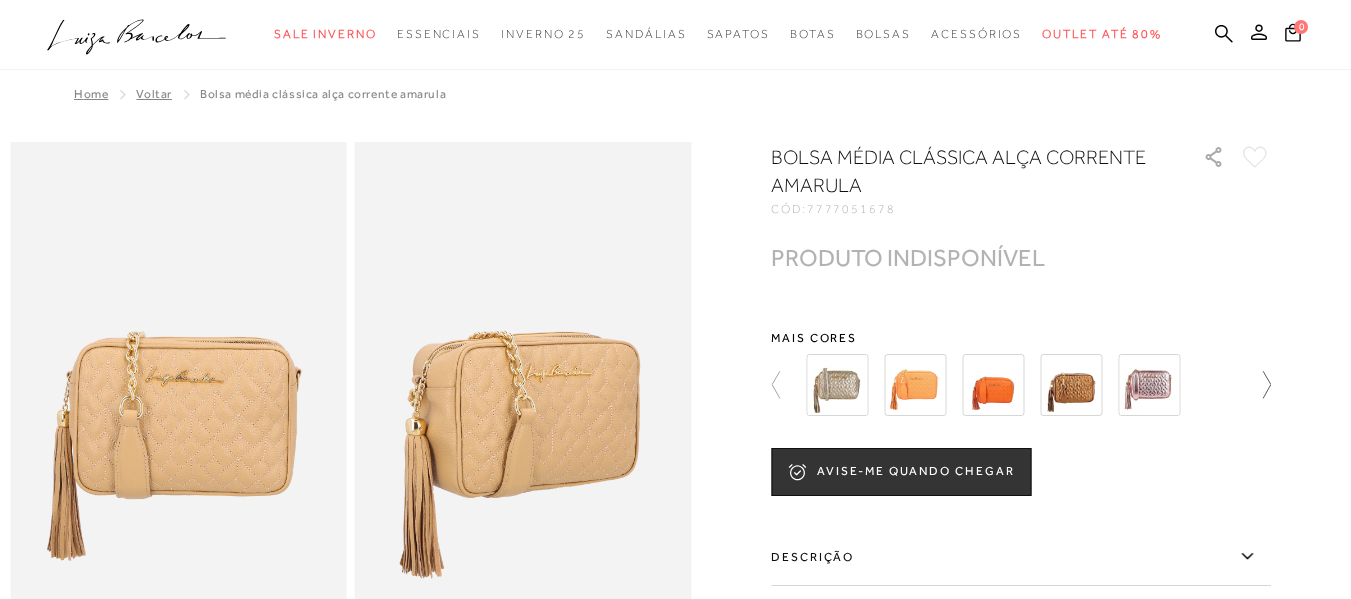 click 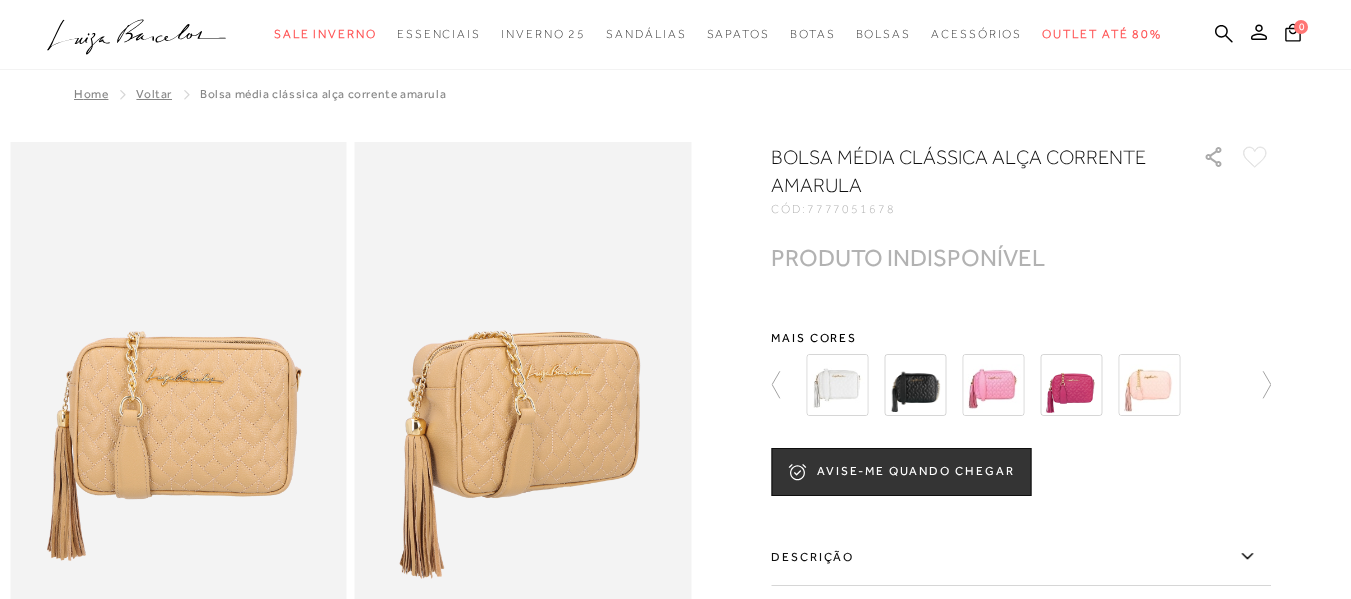 click at bounding box center (993, 385) 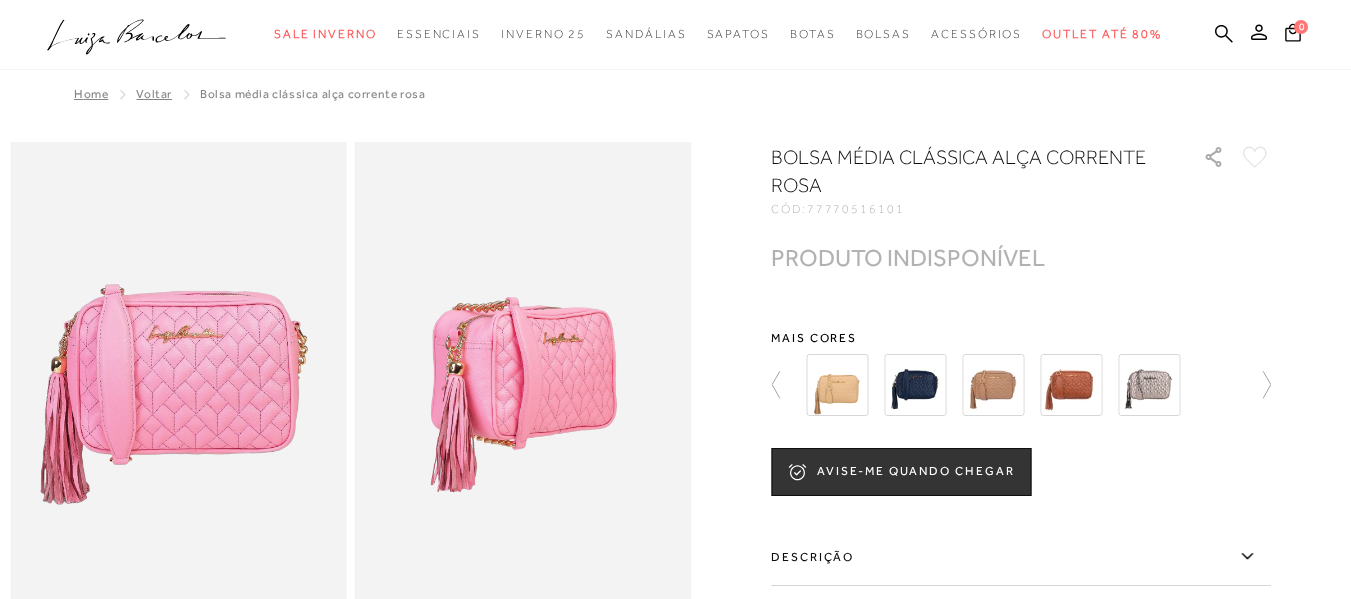 scroll, scrollTop: 0, scrollLeft: 0, axis: both 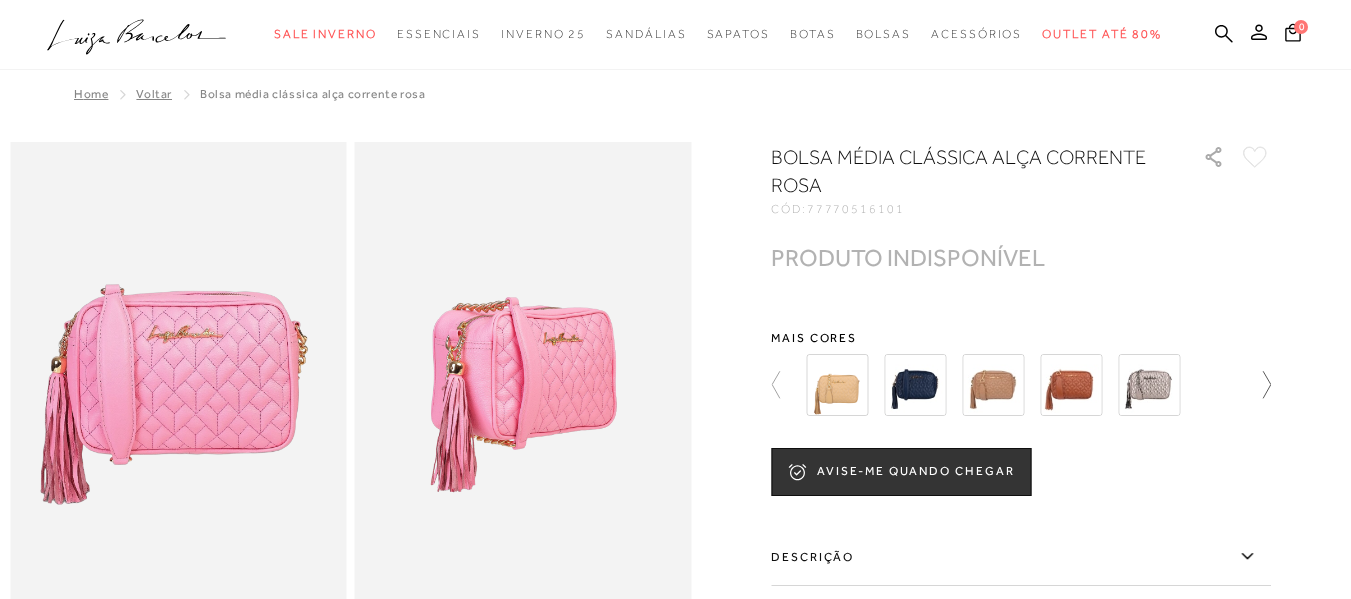click 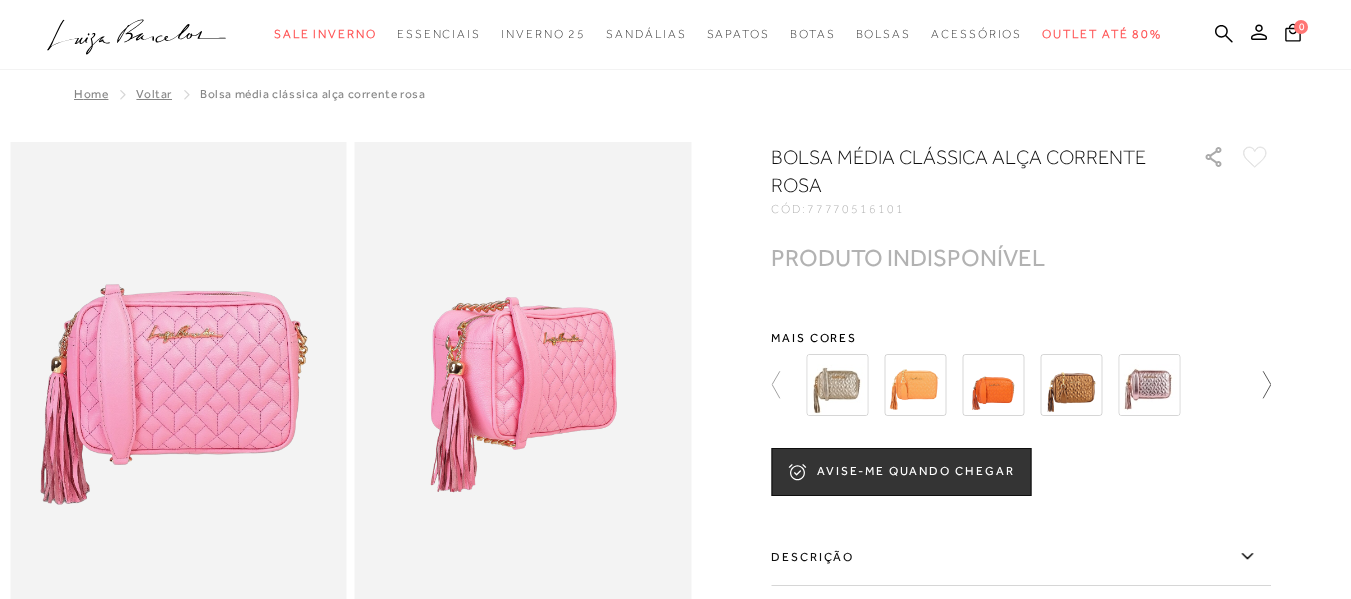 click 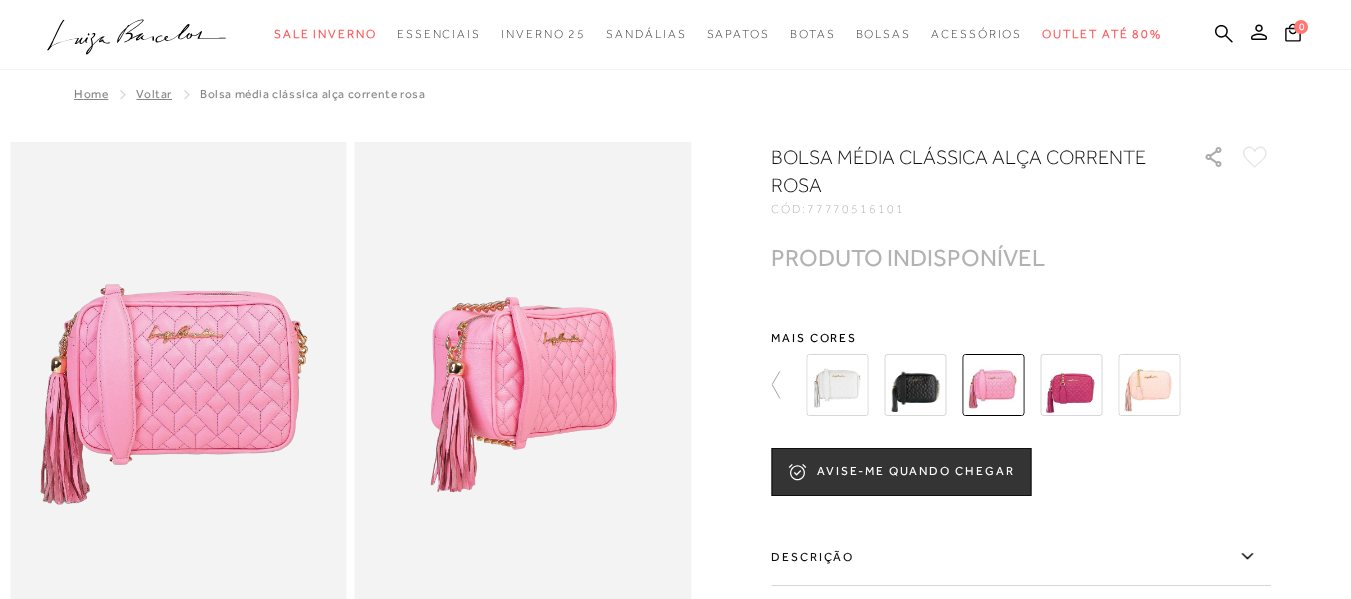 click at bounding box center (1071, 385) 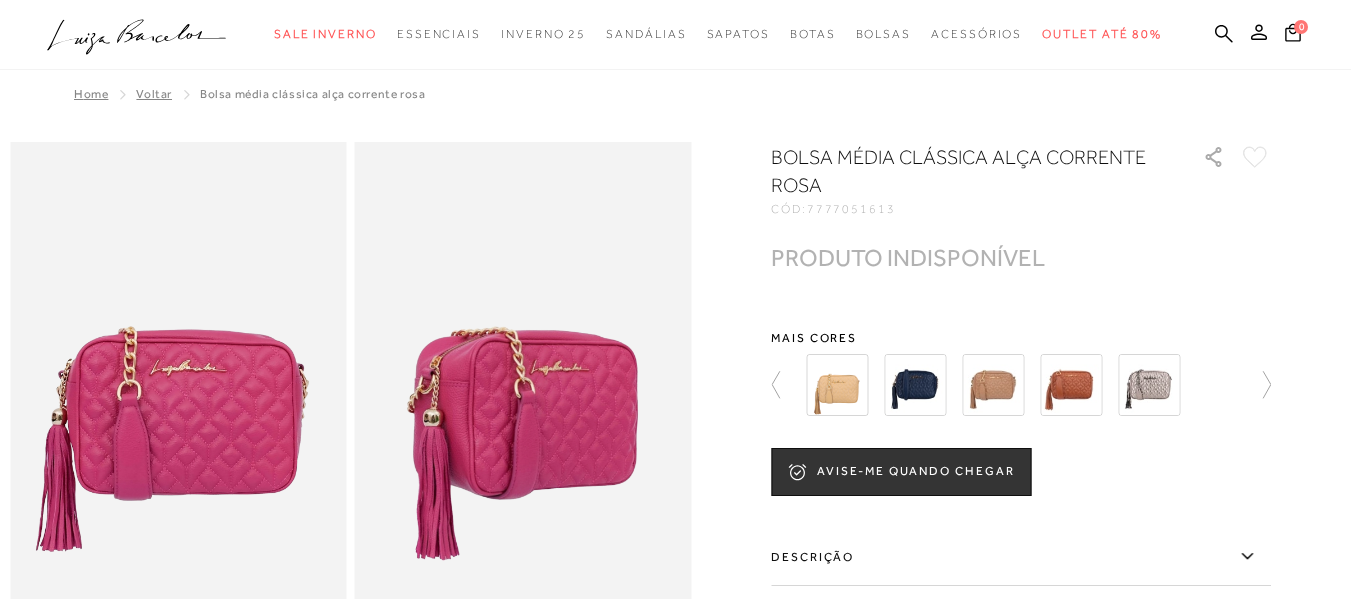 scroll, scrollTop: 0, scrollLeft: 0, axis: both 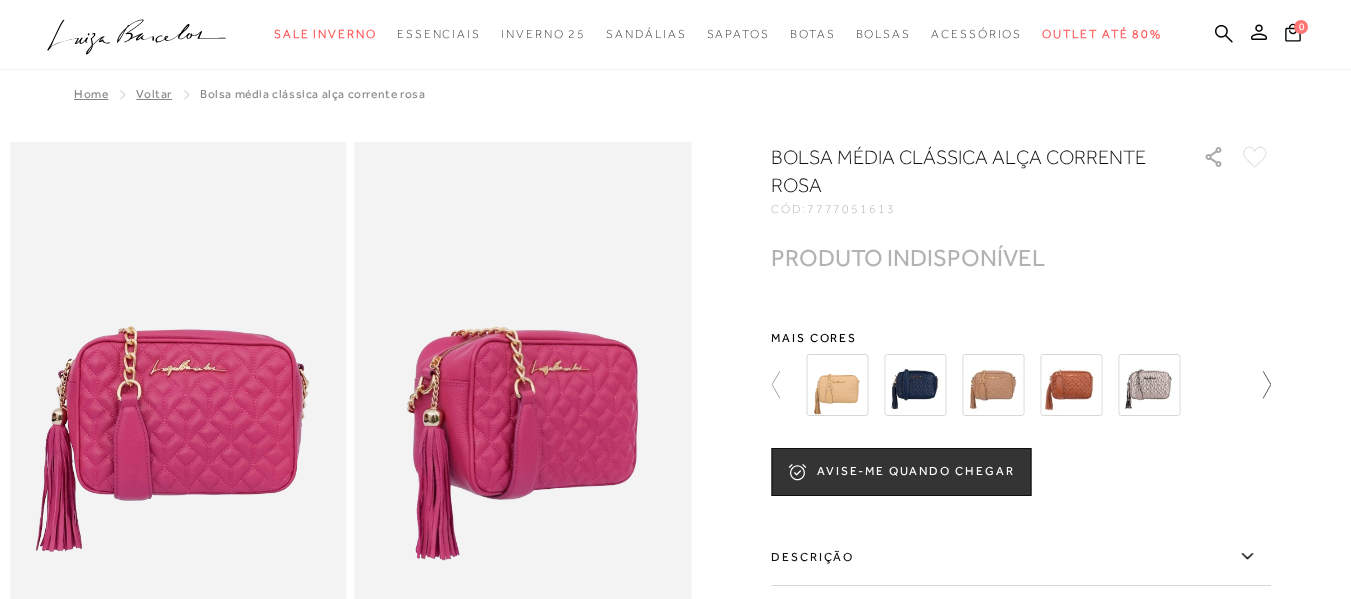 click 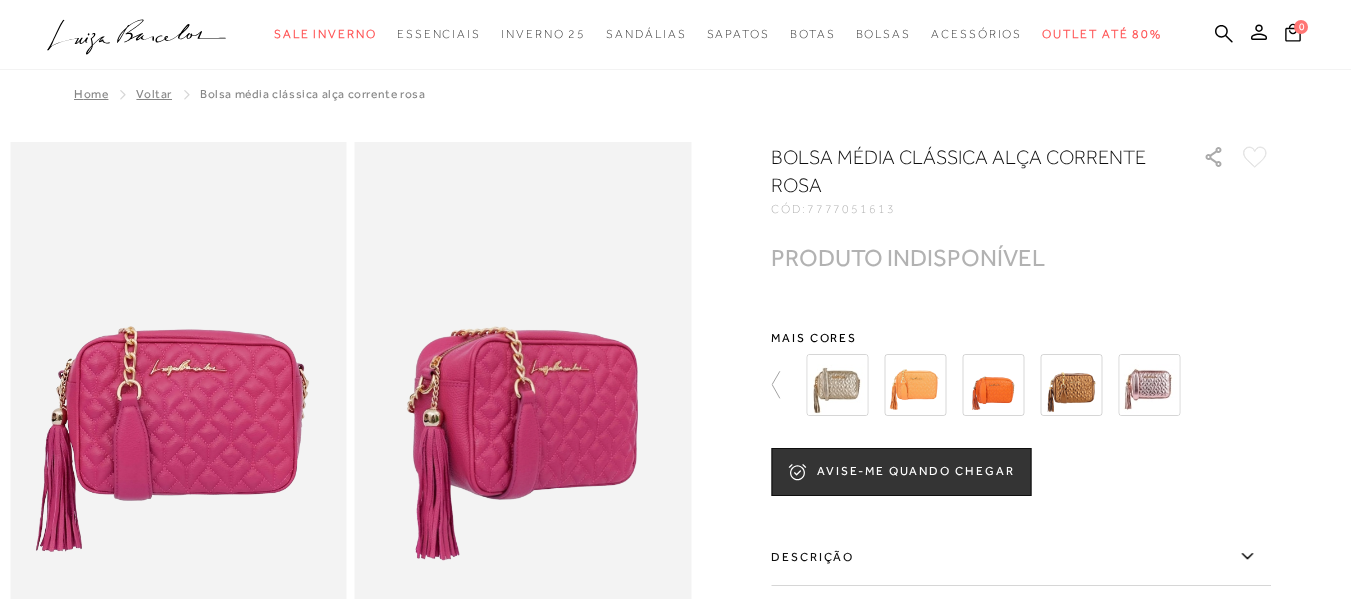 click at bounding box center (1032, 385) 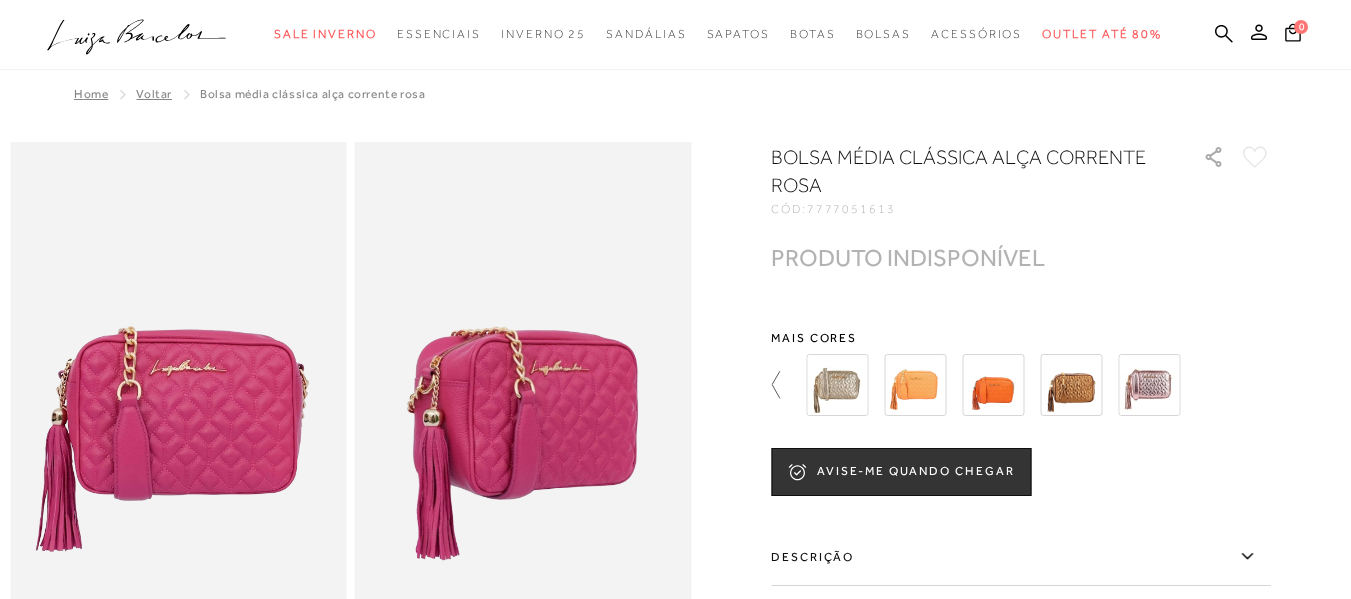 click 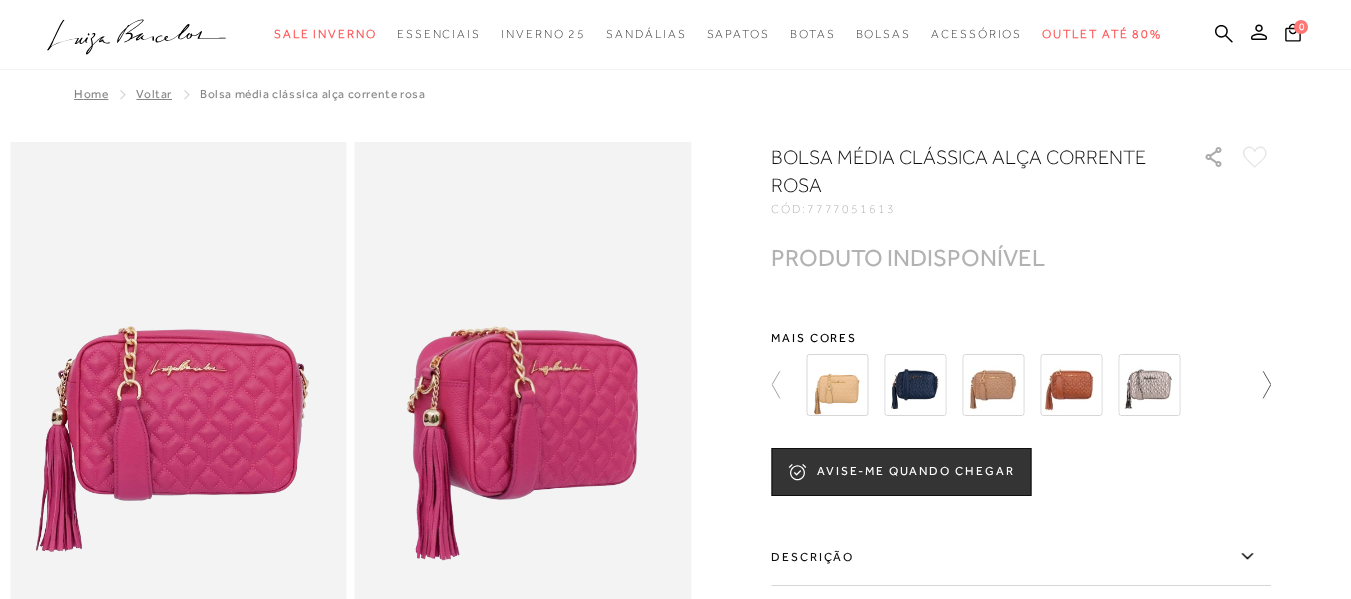 click 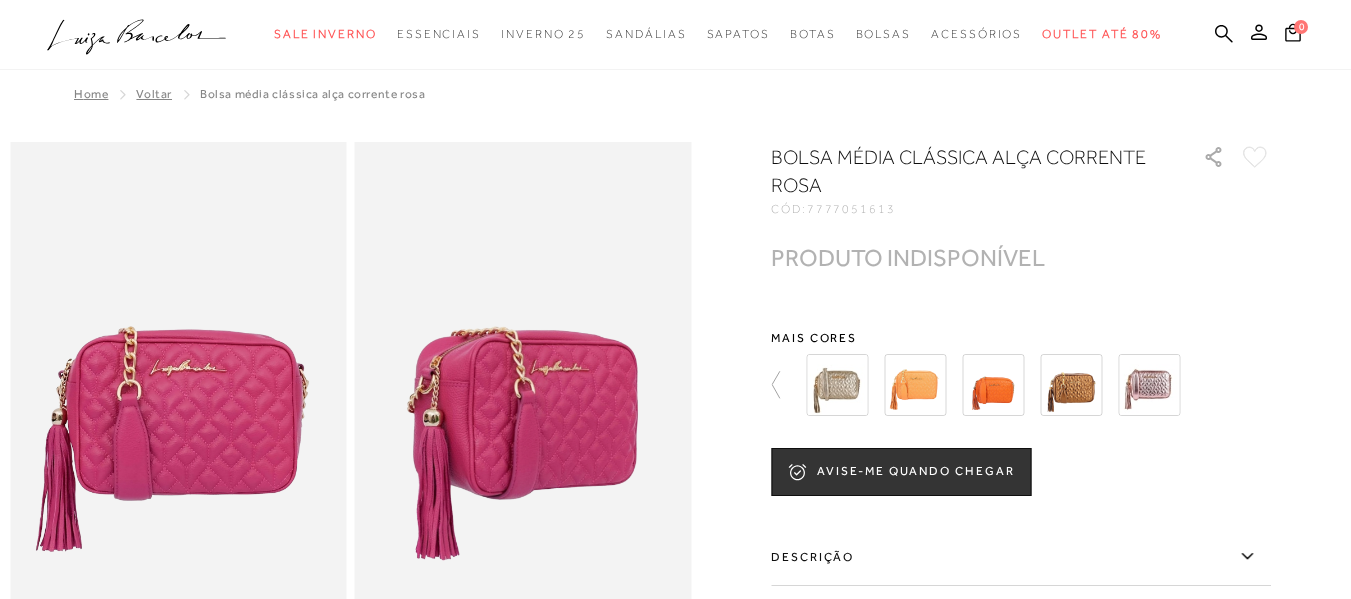 click at bounding box center (1021, 385) 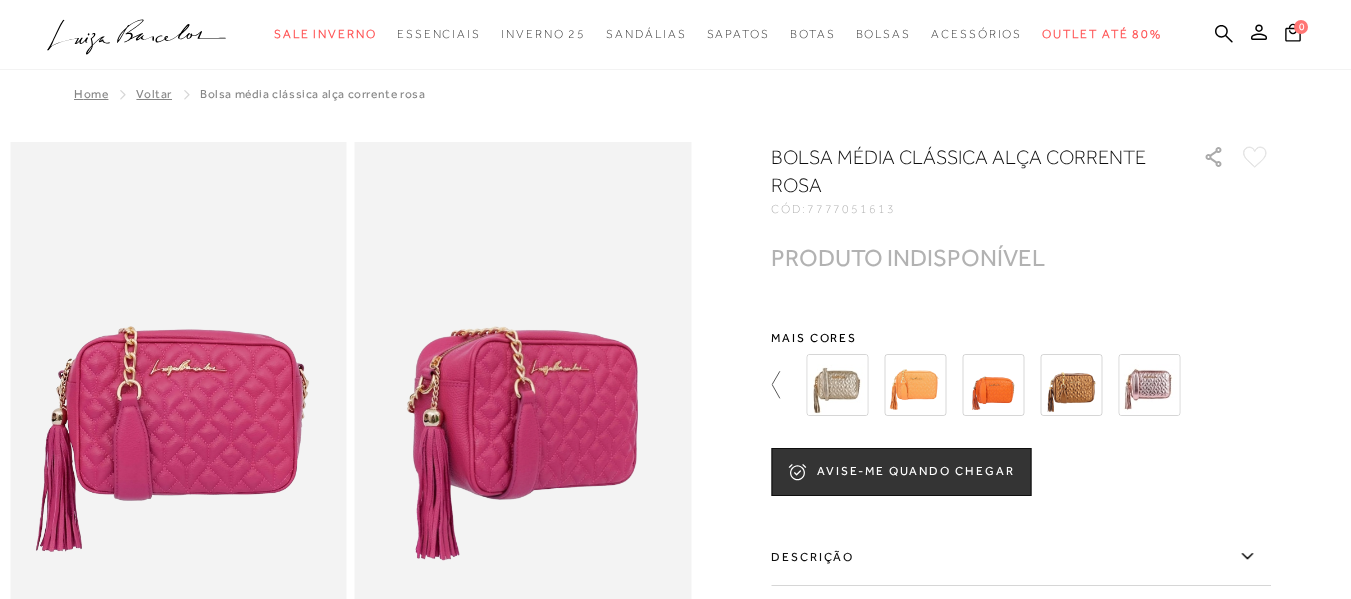 click 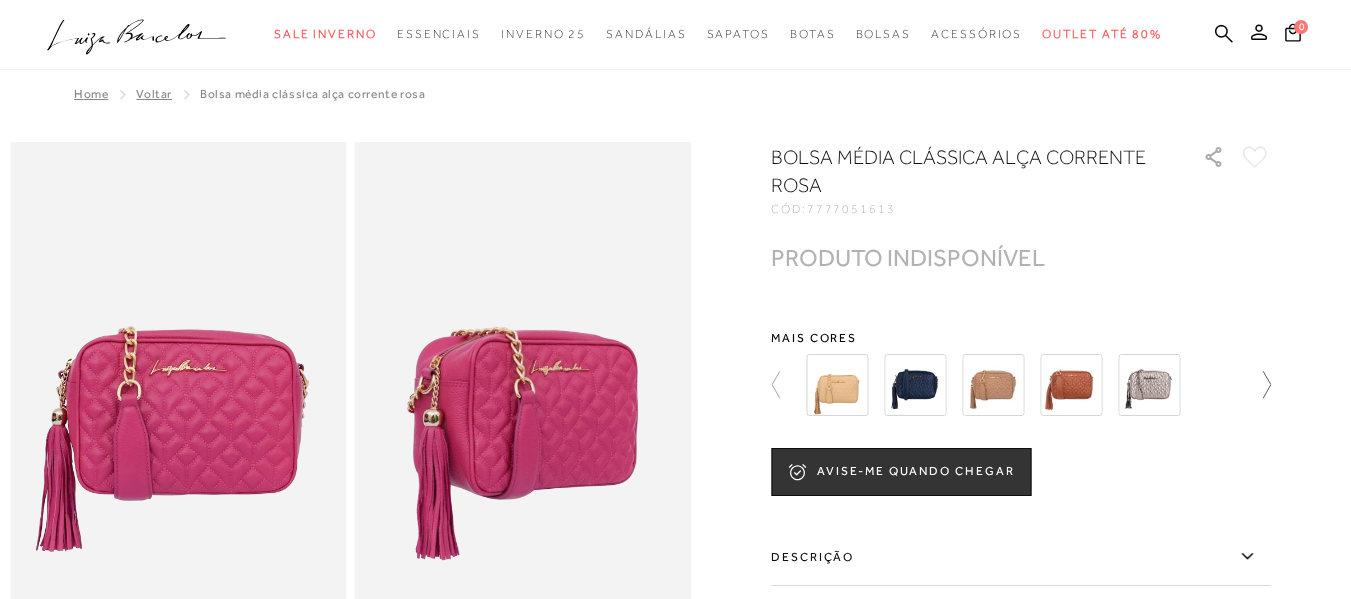 click 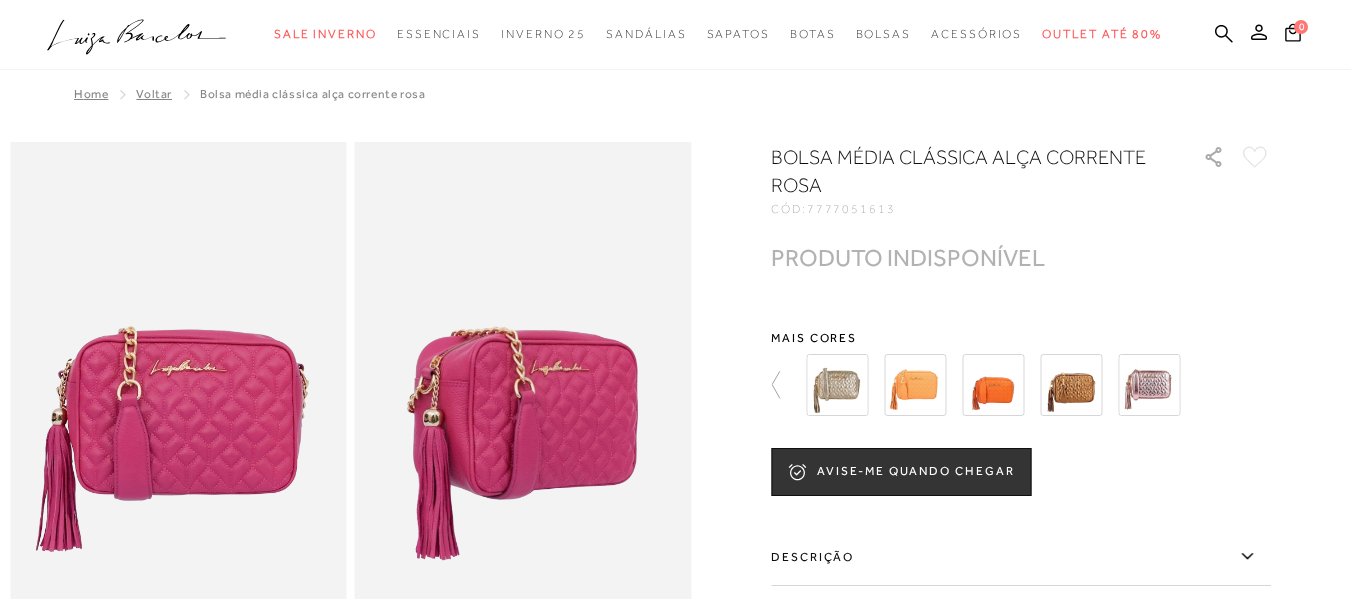 click at bounding box center [1032, 385] 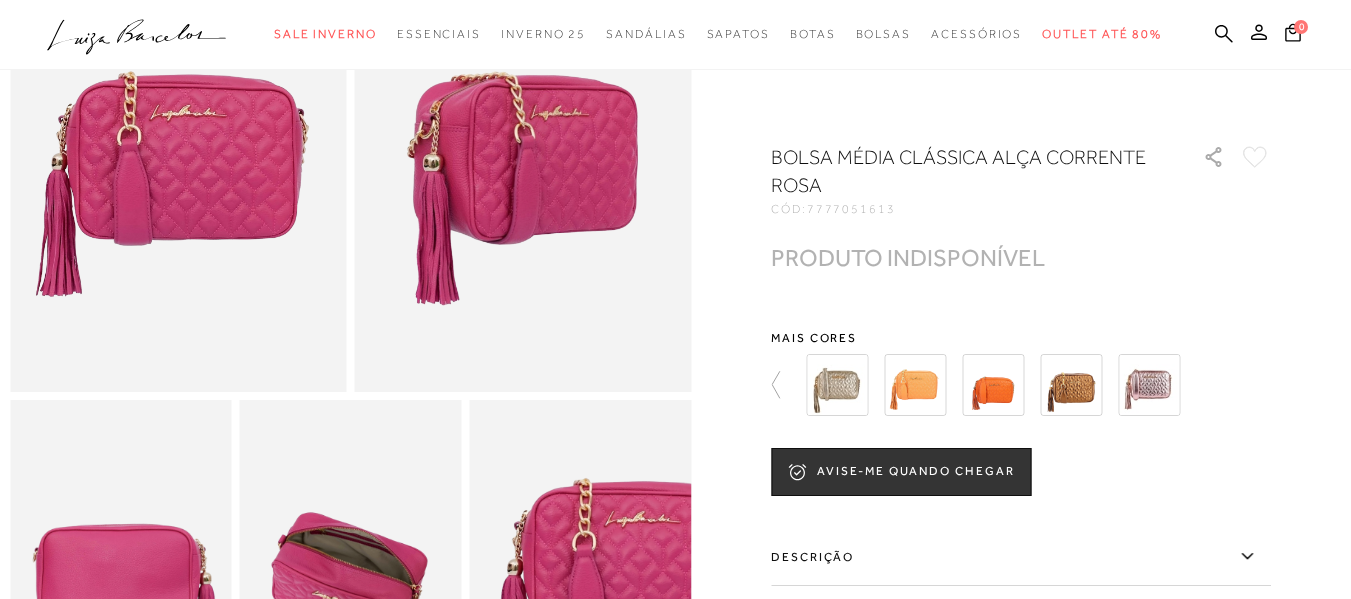 scroll, scrollTop: 300, scrollLeft: 0, axis: vertical 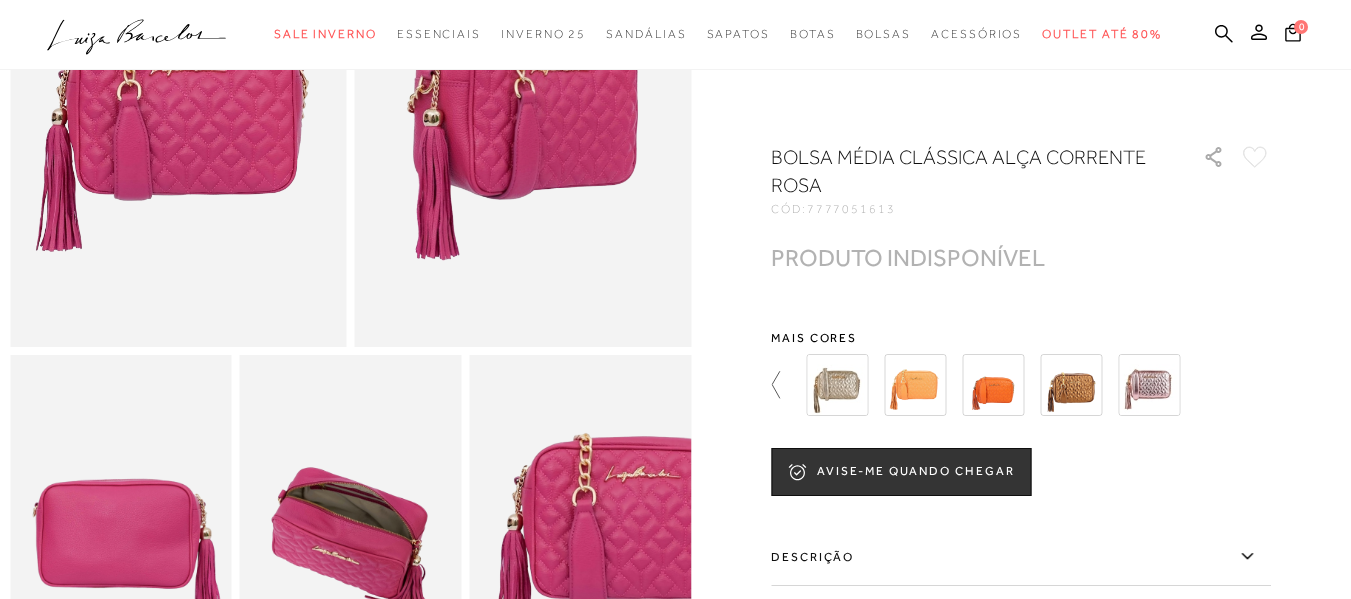 click 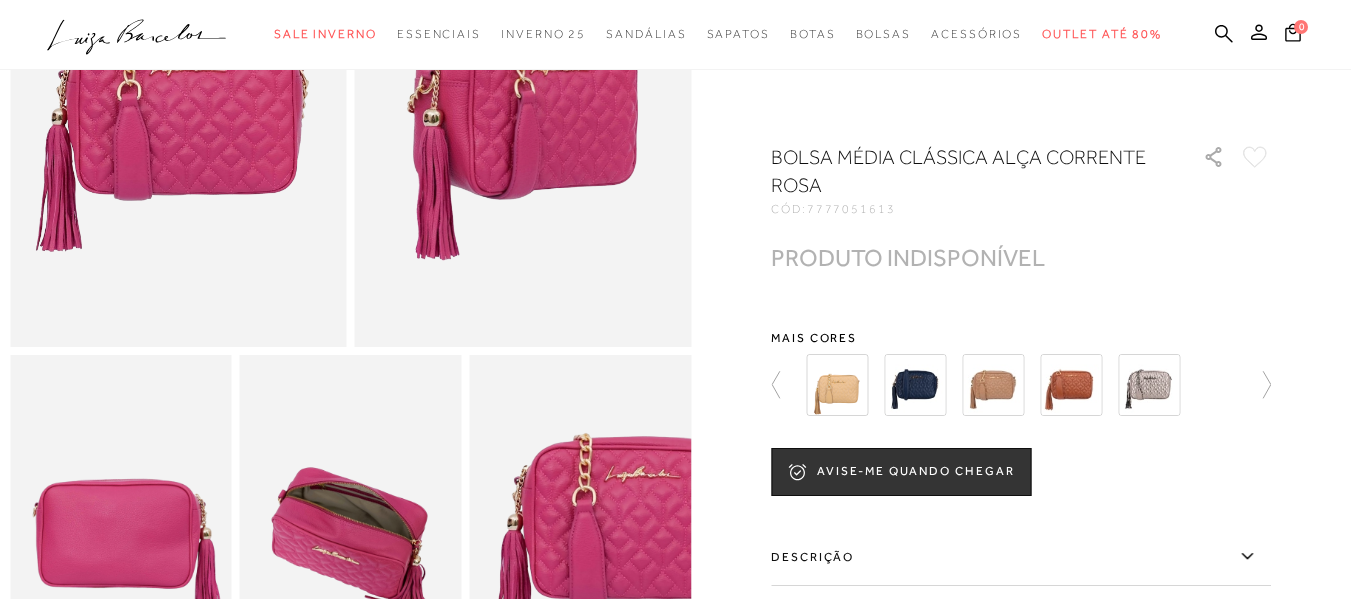 click at bounding box center [1071, 385] 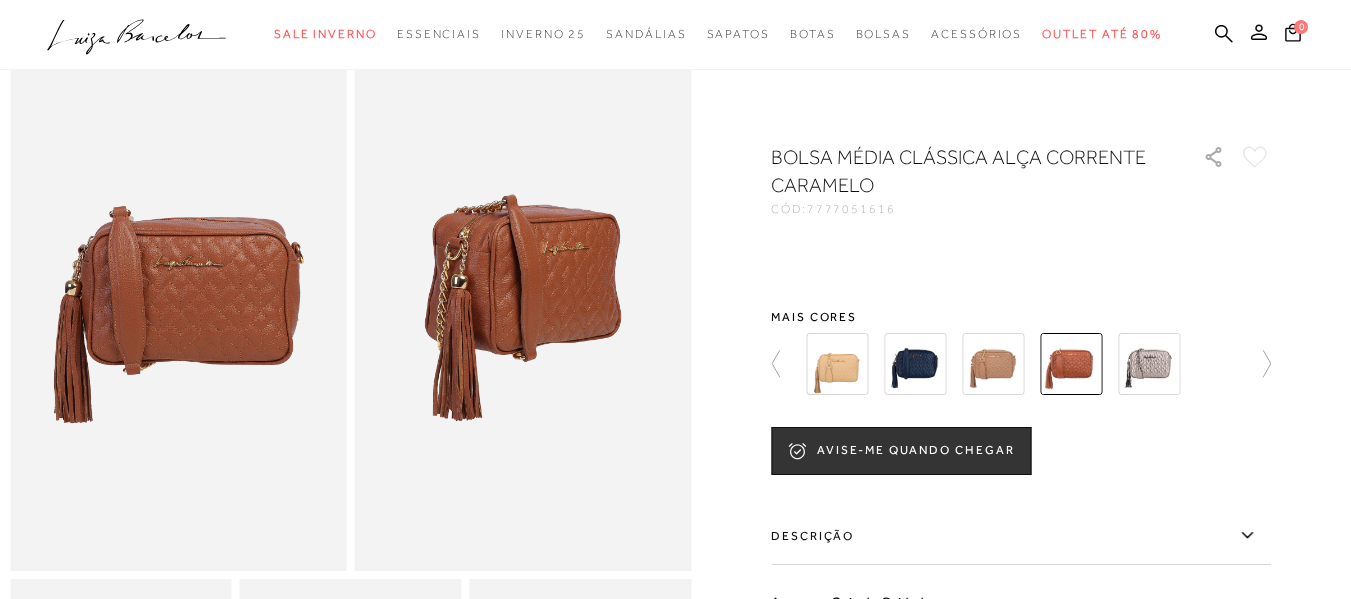 scroll, scrollTop: 0, scrollLeft: 0, axis: both 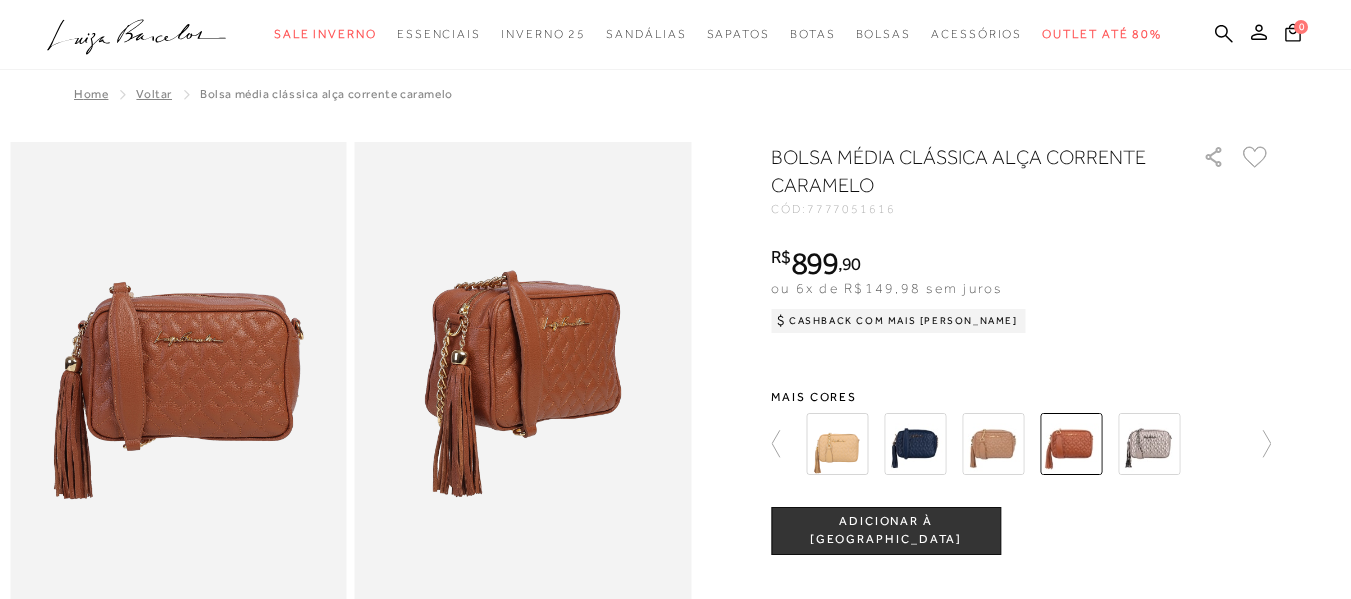 click on "7777051616" at bounding box center (851, 209) 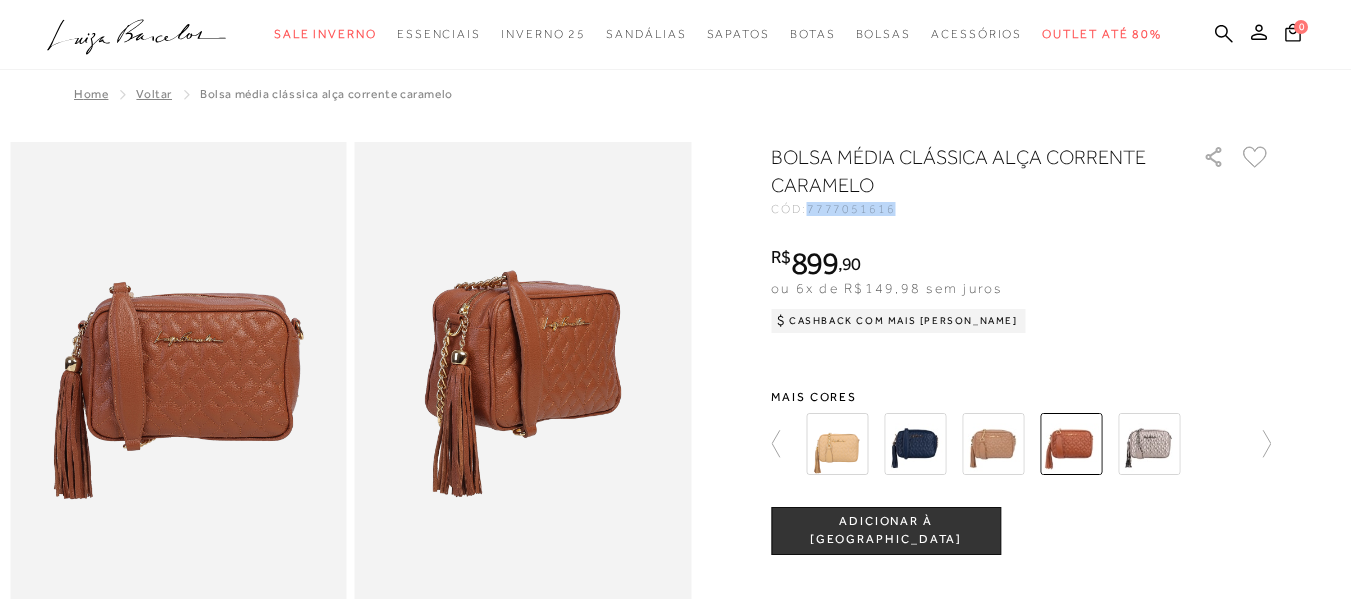 click on "7777051616" at bounding box center (851, 209) 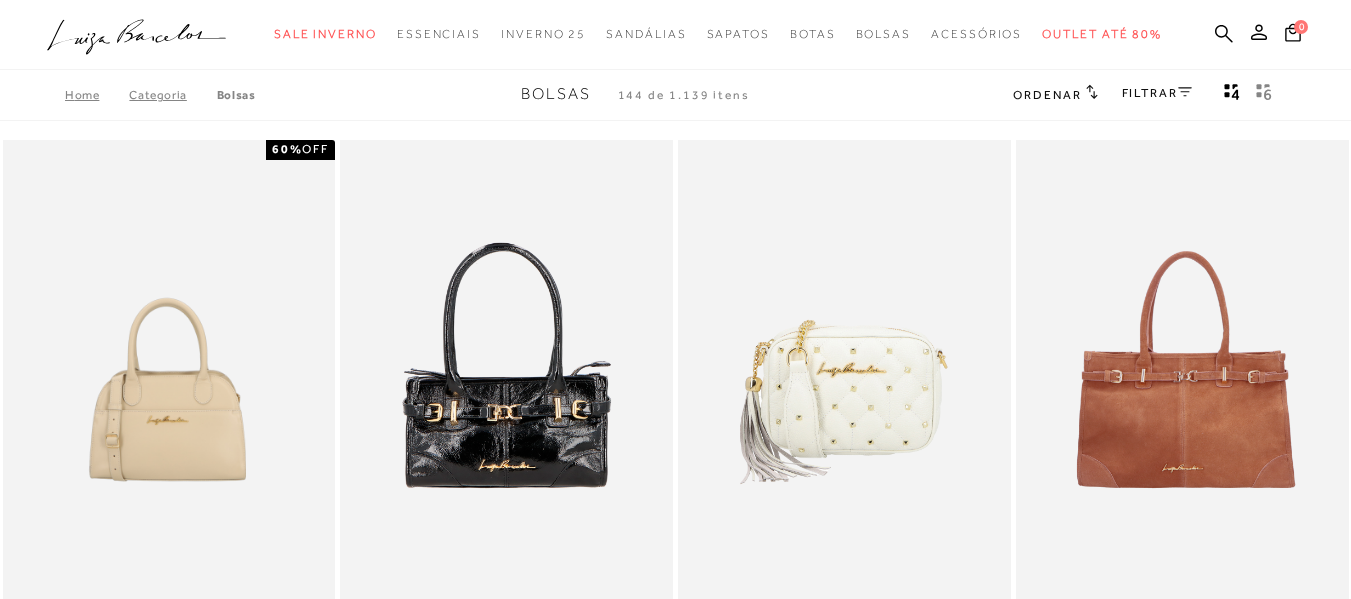 scroll, scrollTop: 0, scrollLeft: 0, axis: both 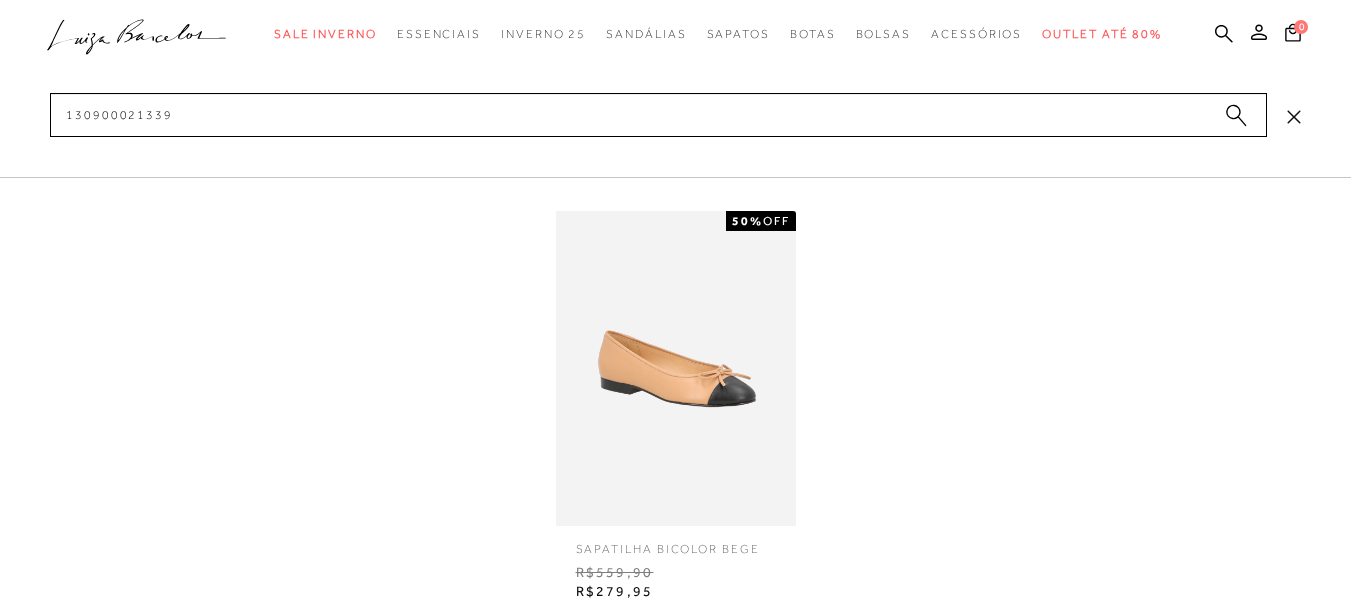 type on "130900021339" 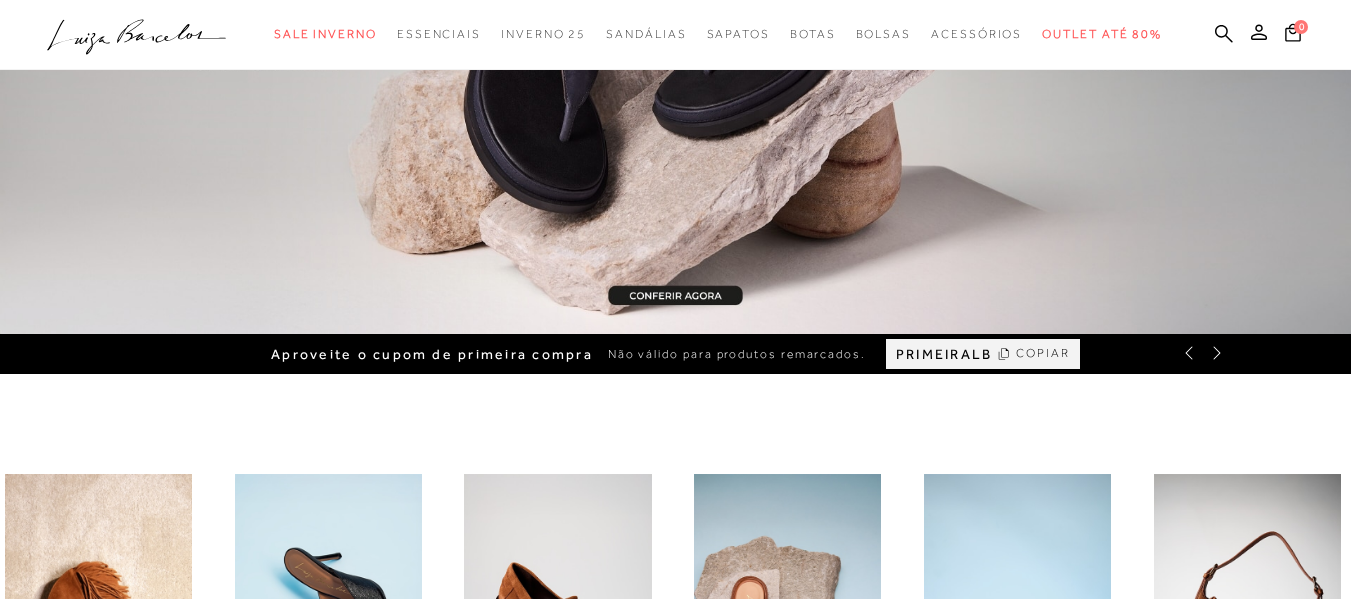 type 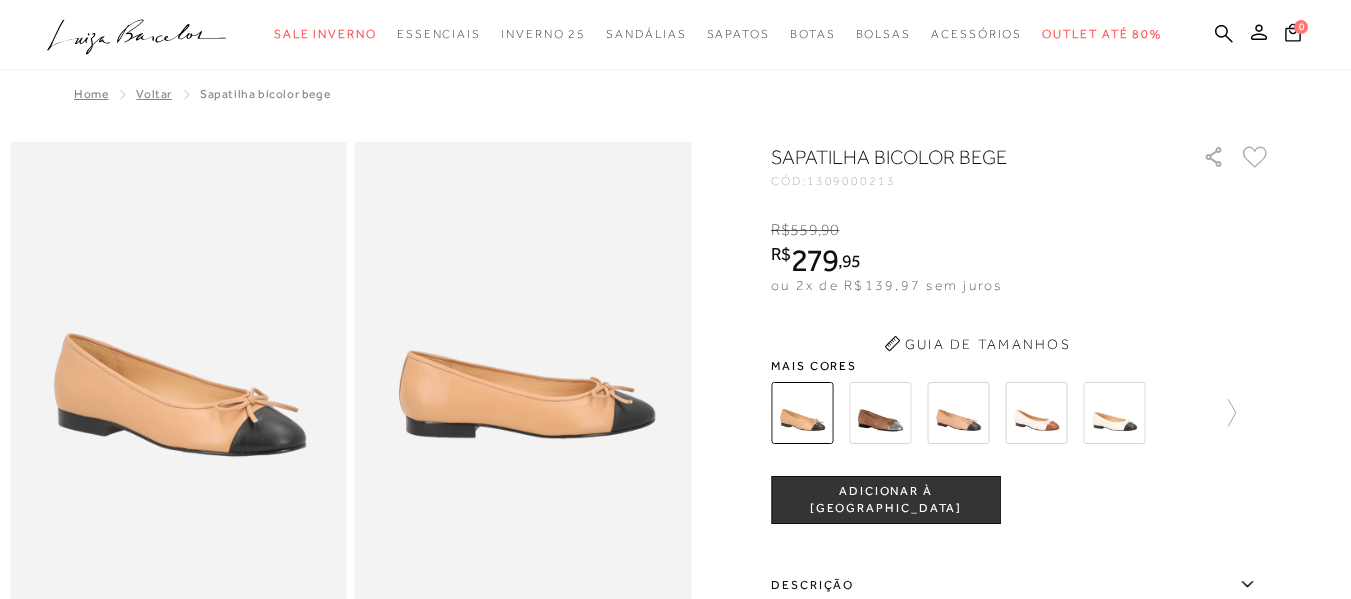 scroll, scrollTop: 0, scrollLeft: 0, axis: both 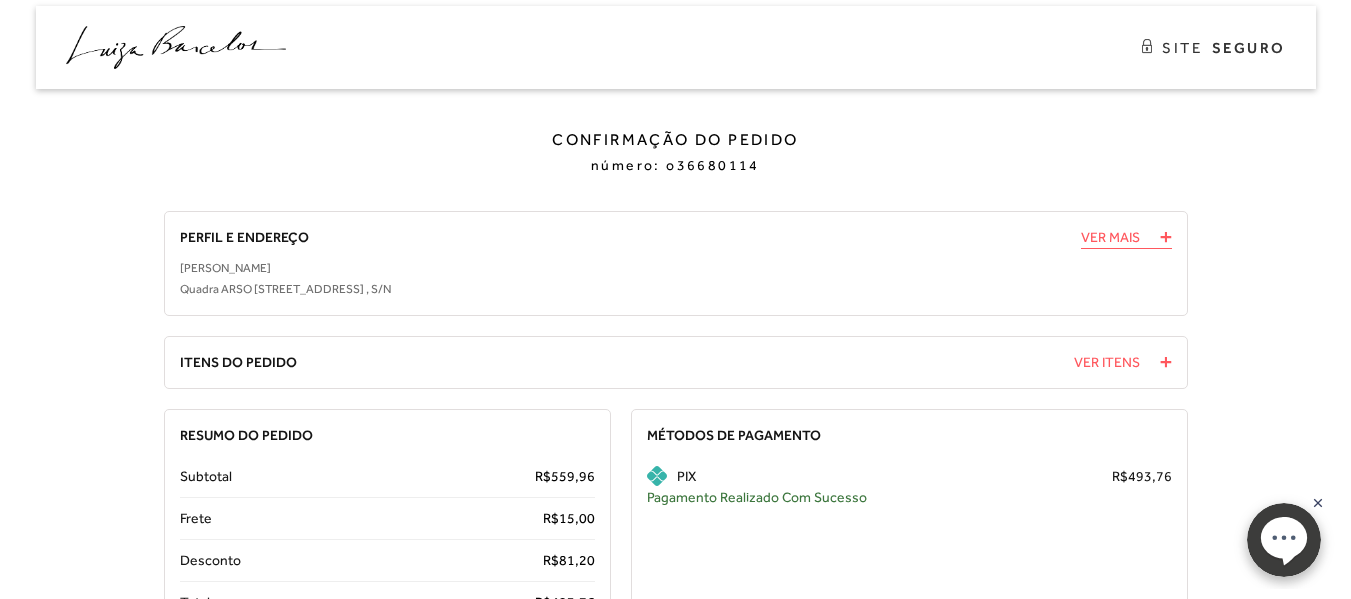 click on "Ver Mais" at bounding box center [1110, 237] 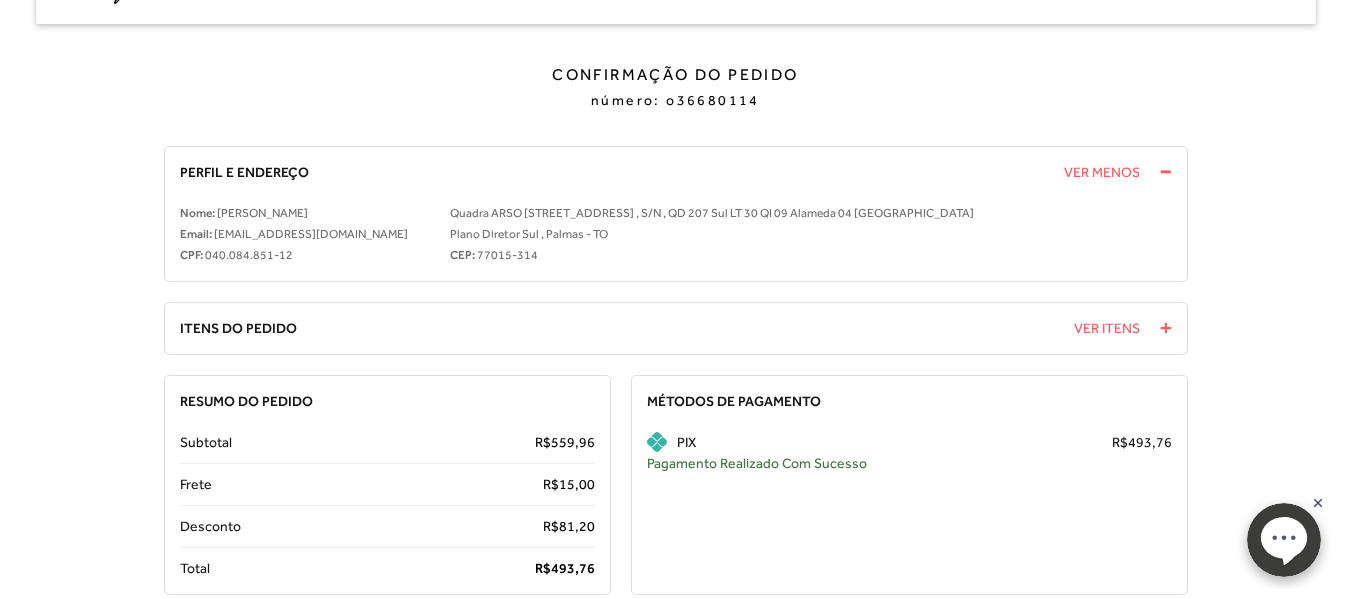 scroll, scrollTop: 100, scrollLeft: 0, axis: vertical 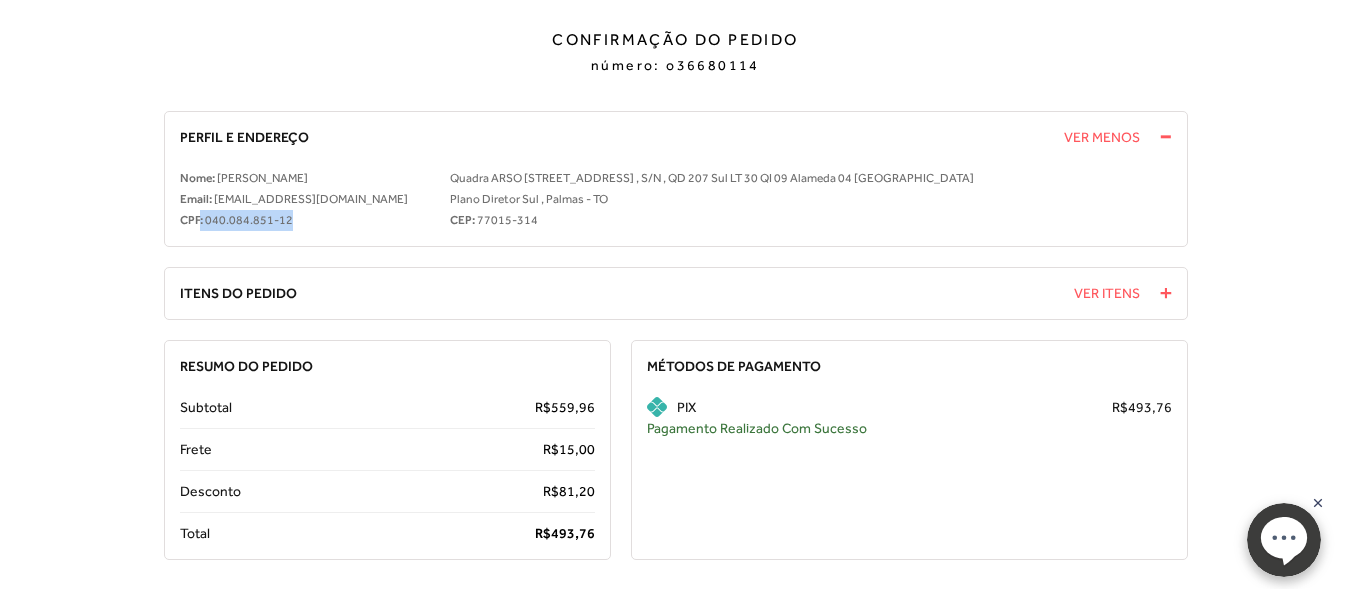drag, startPoint x: 319, startPoint y: 217, endPoint x: 198, endPoint y: 220, distance: 121.037186 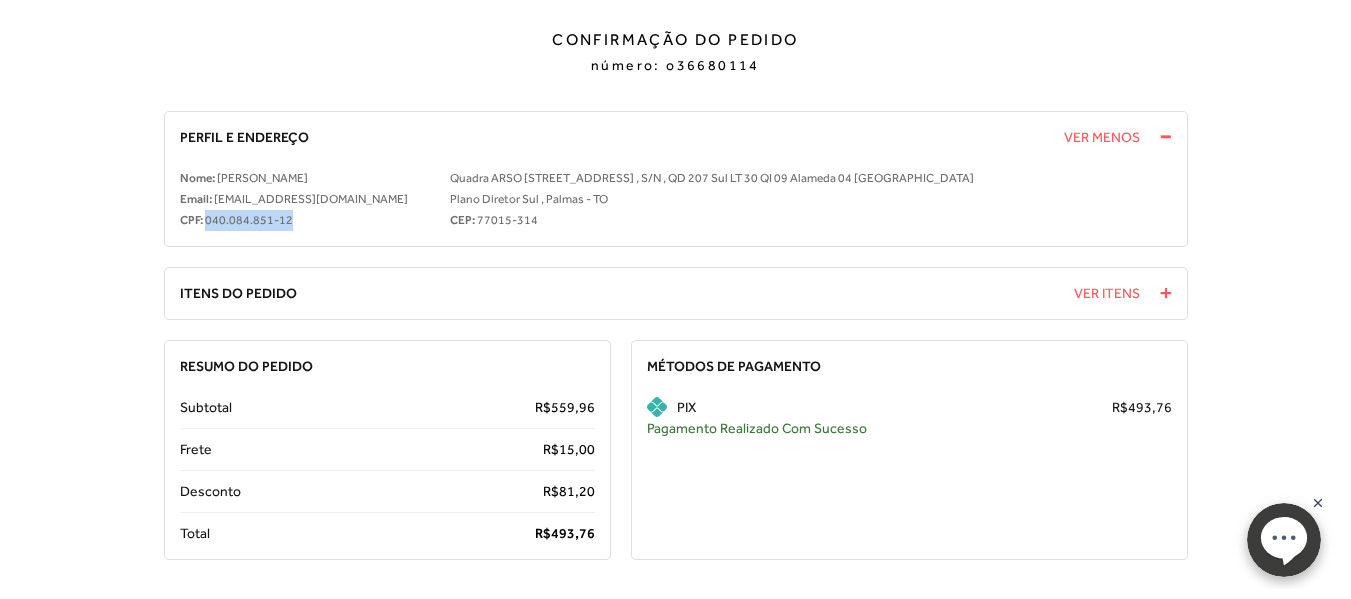 drag, startPoint x: 207, startPoint y: 218, endPoint x: 301, endPoint y: 218, distance: 94 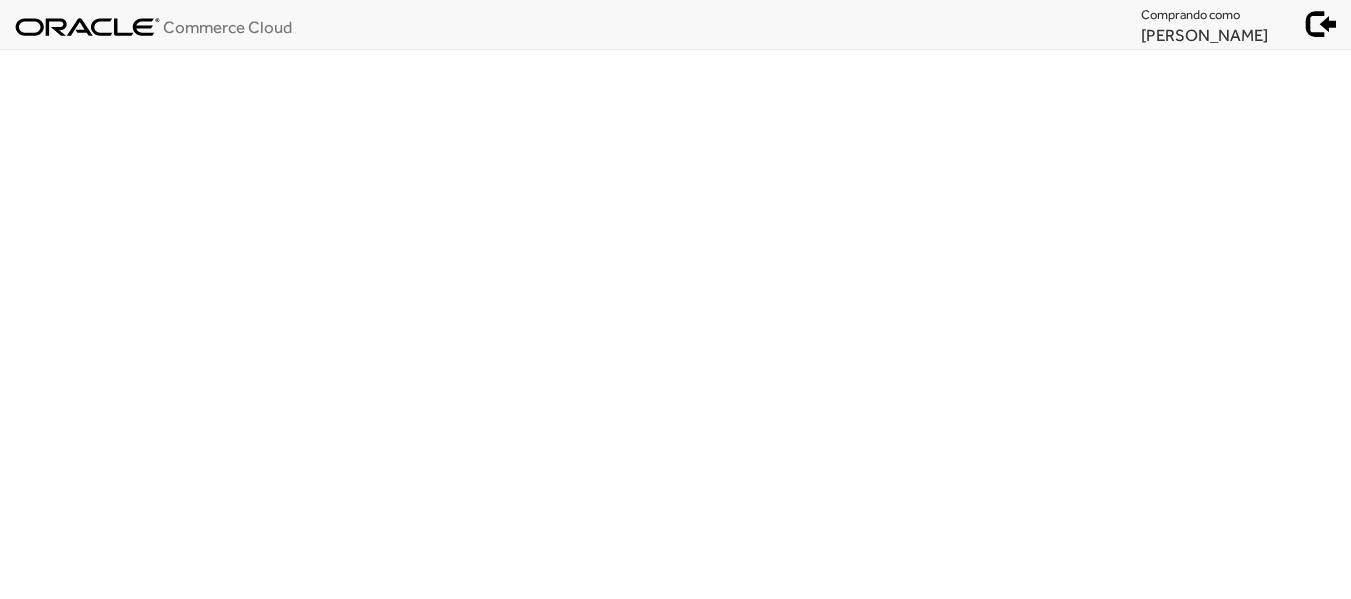 scroll, scrollTop: 0, scrollLeft: 0, axis: both 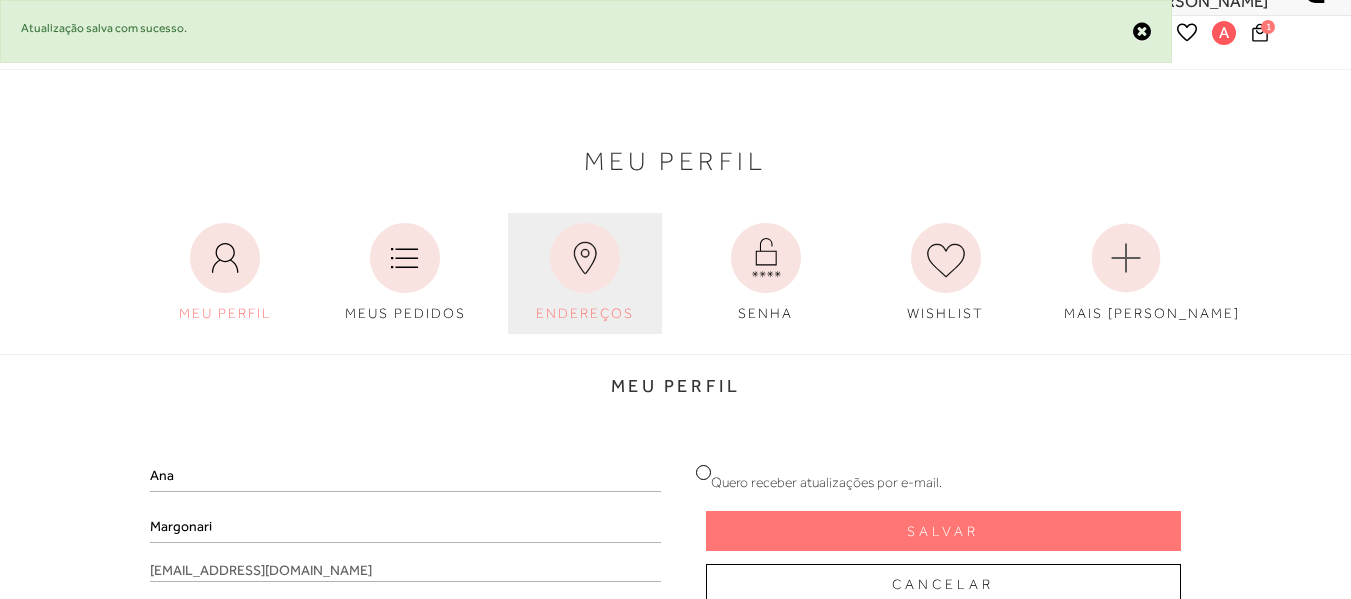 click on "ENDEREÇOS" at bounding box center [585, 273] 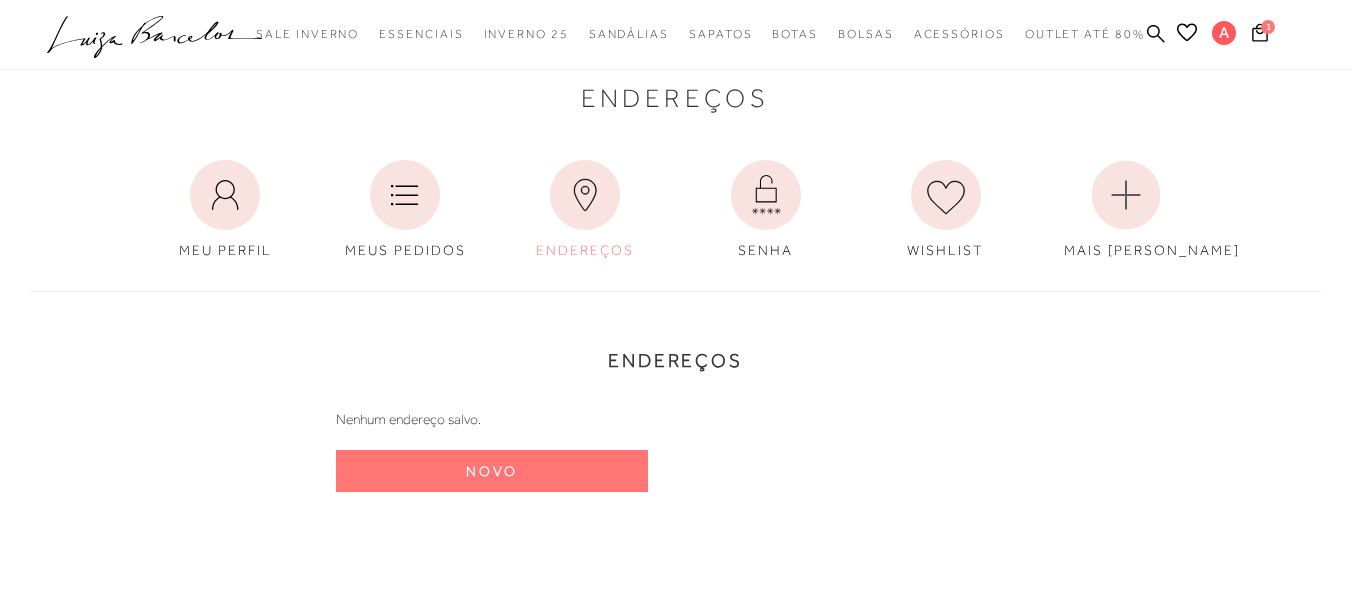 scroll, scrollTop: 334, scrollLeft: 0, axis: vertical 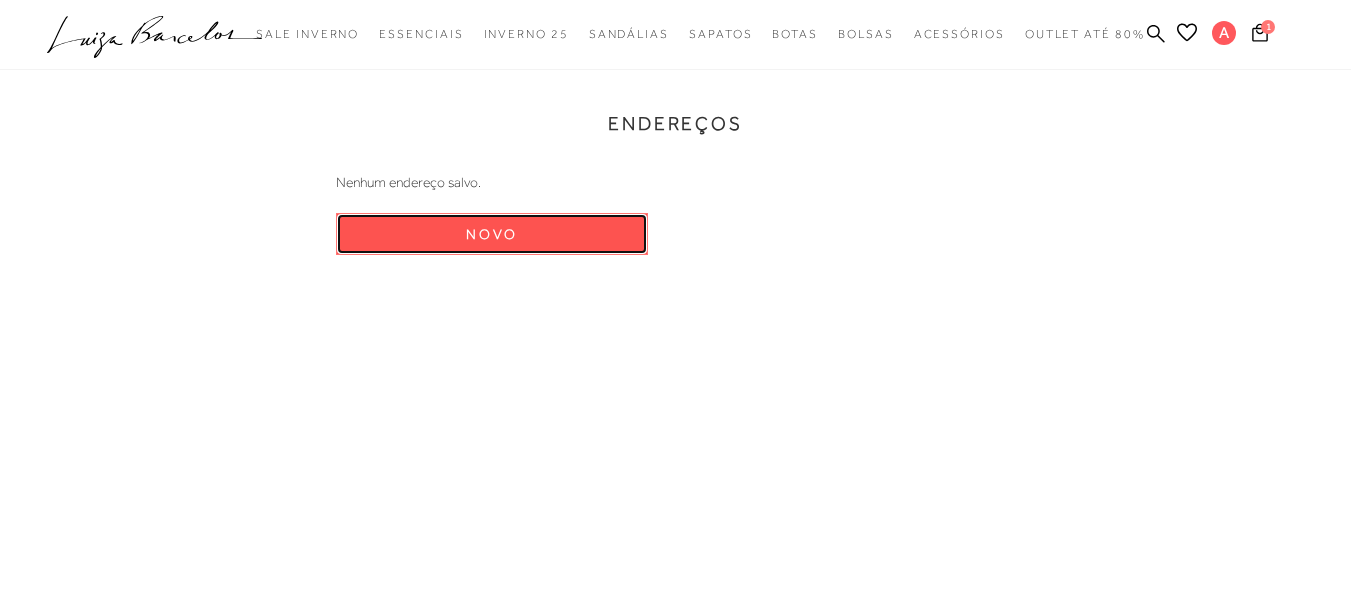 click on "Novo" at bounding box center [492, 234] 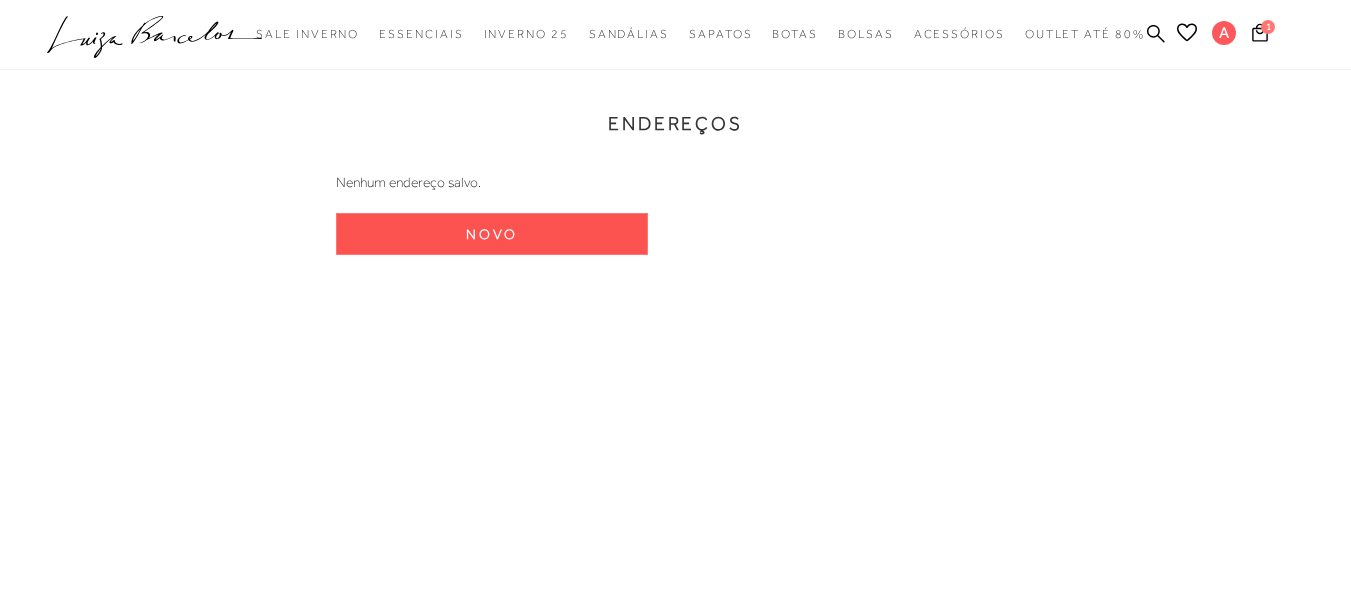 select on "BR" 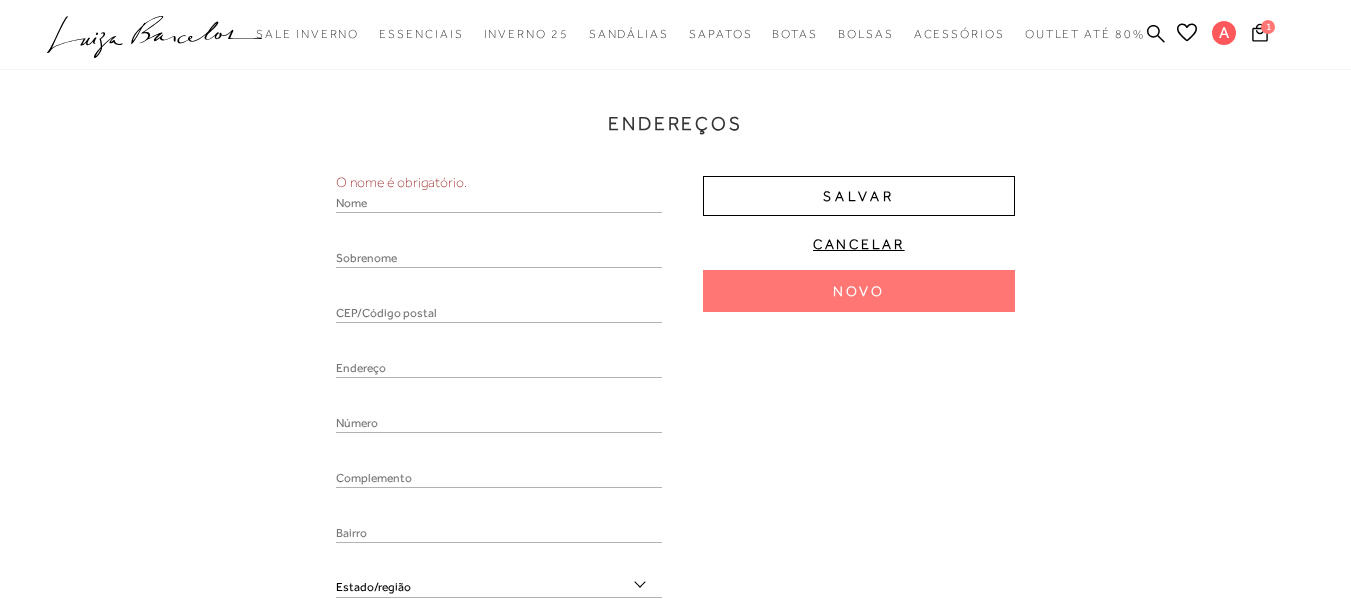 click on "O nome é obrigatório.
Acre Alagoas" at bounding box center (499, 475) 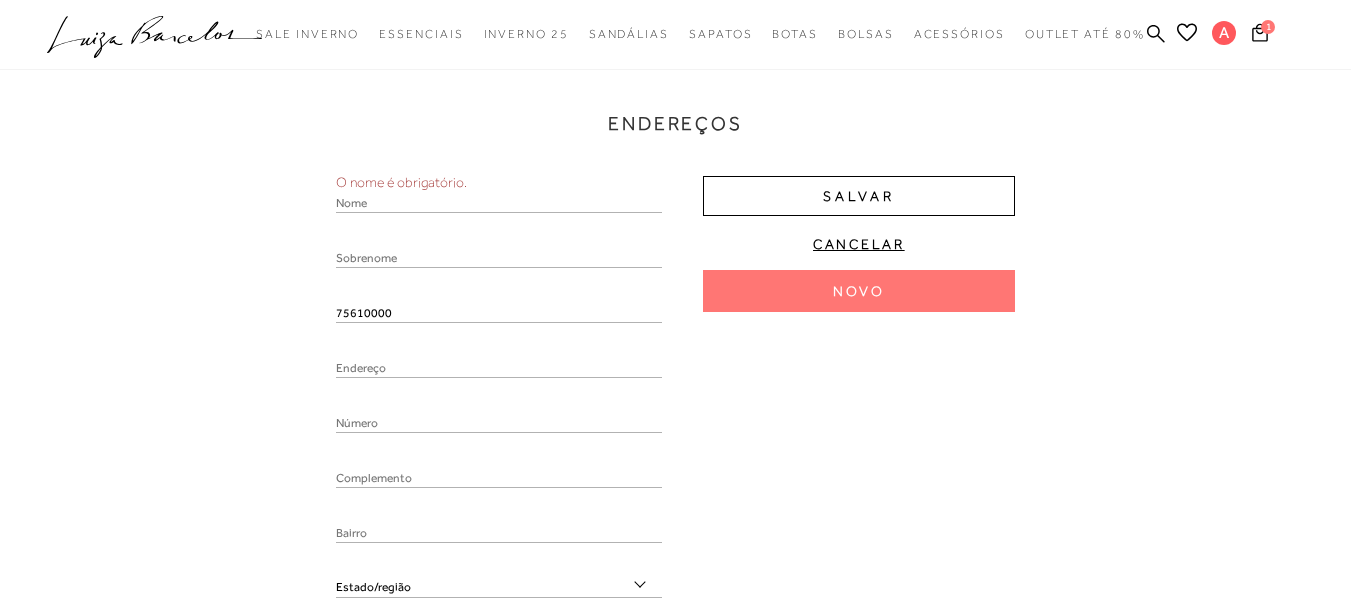 type on "75610000" 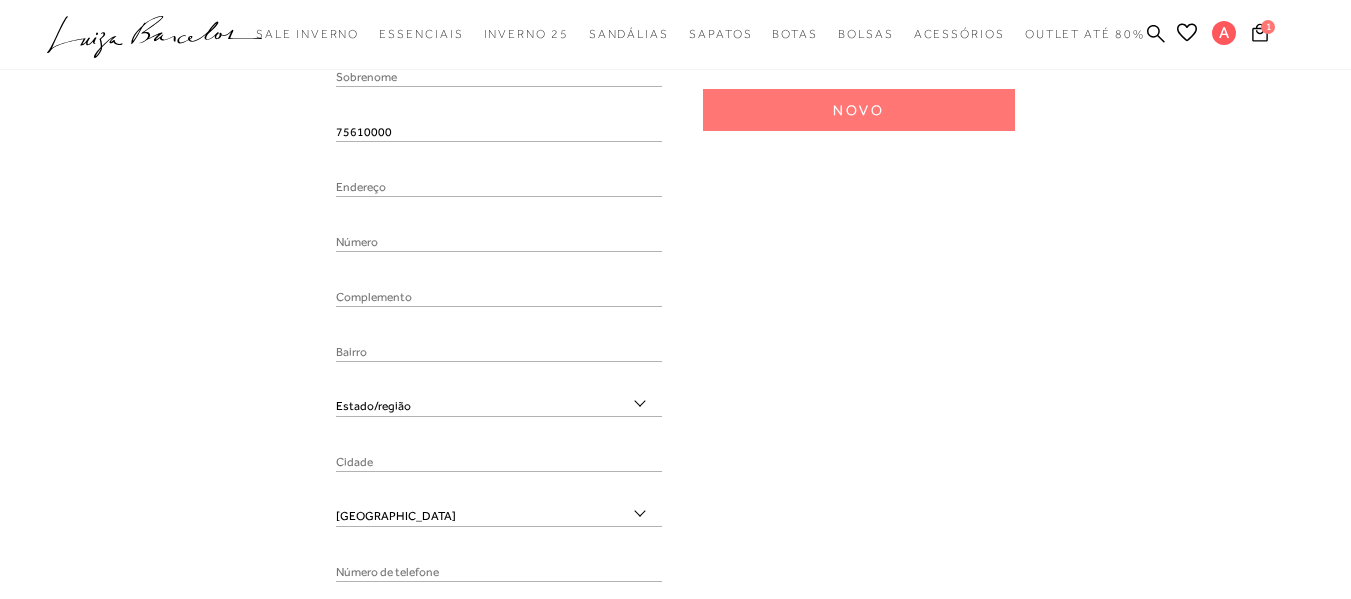 scroll, scrollTop: 534, scrollLeft: 0, axis: vertical 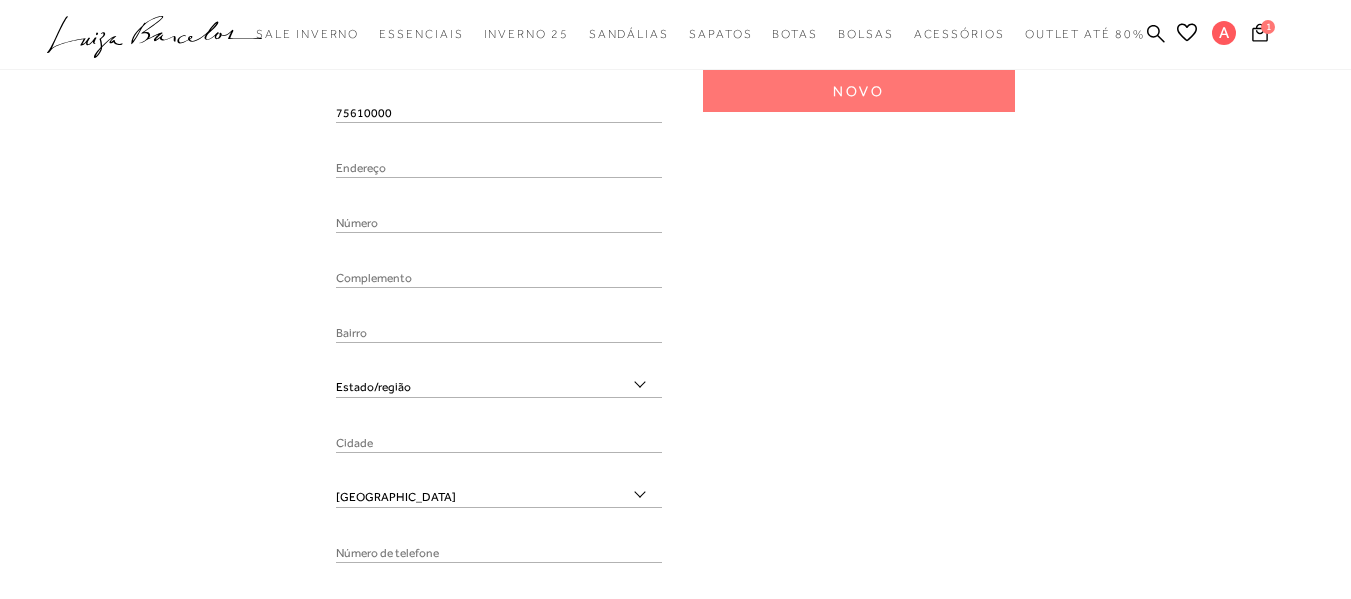select on "GO" 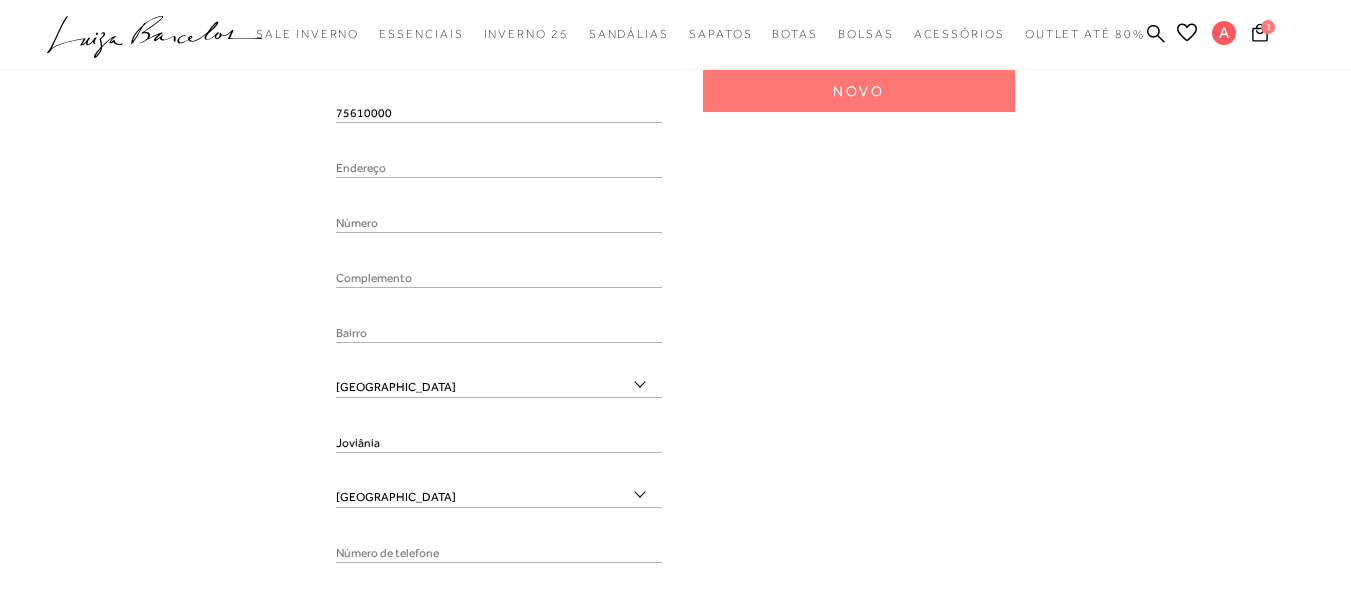 click at bounding box center (499, 223) 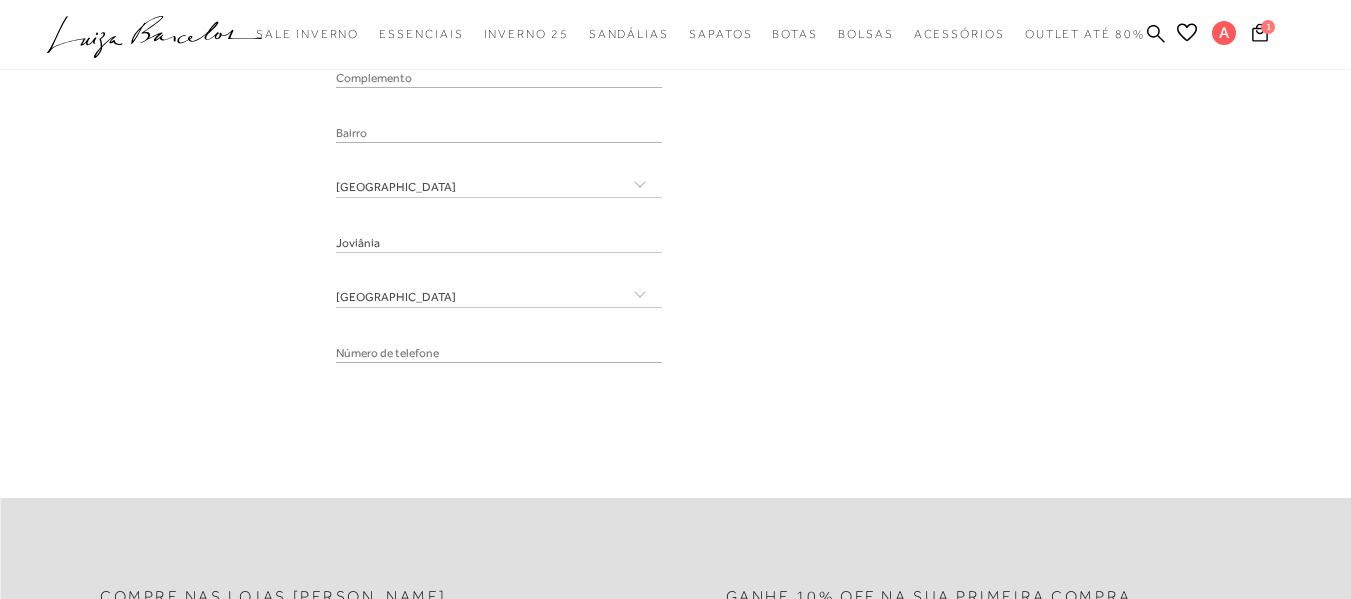 scroll, scrollTop: 434, scrollLeft: 0, axis: vertical 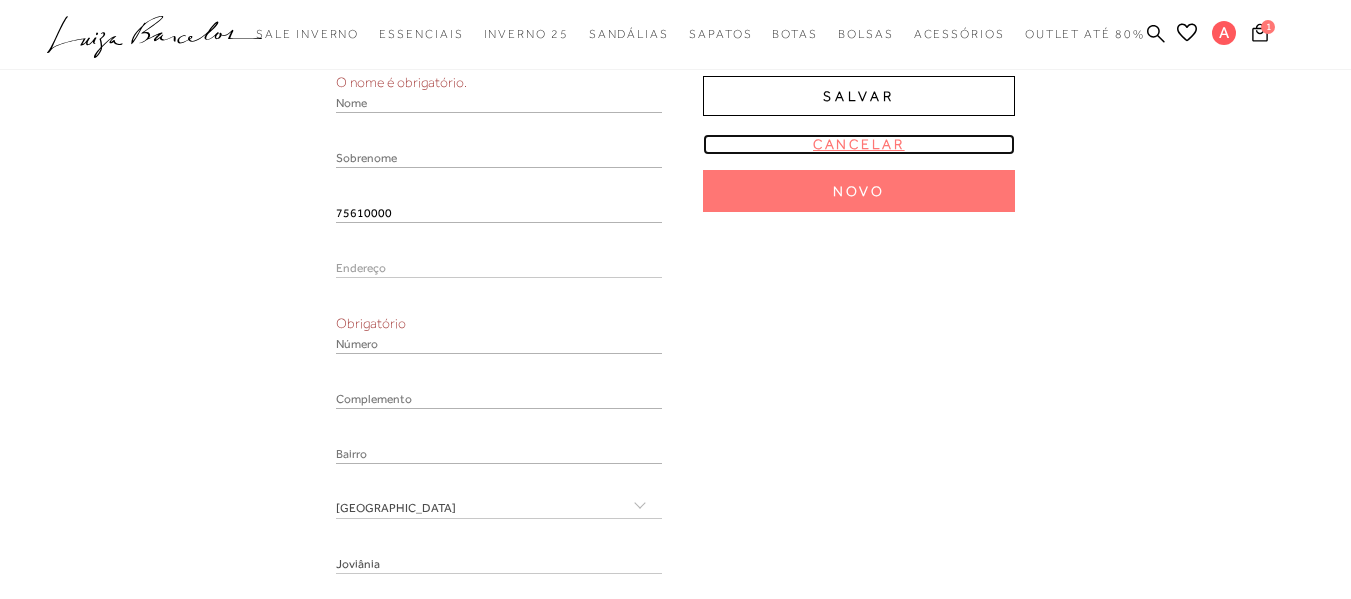 click on "Cancelar" at bounding box center [859, 144] 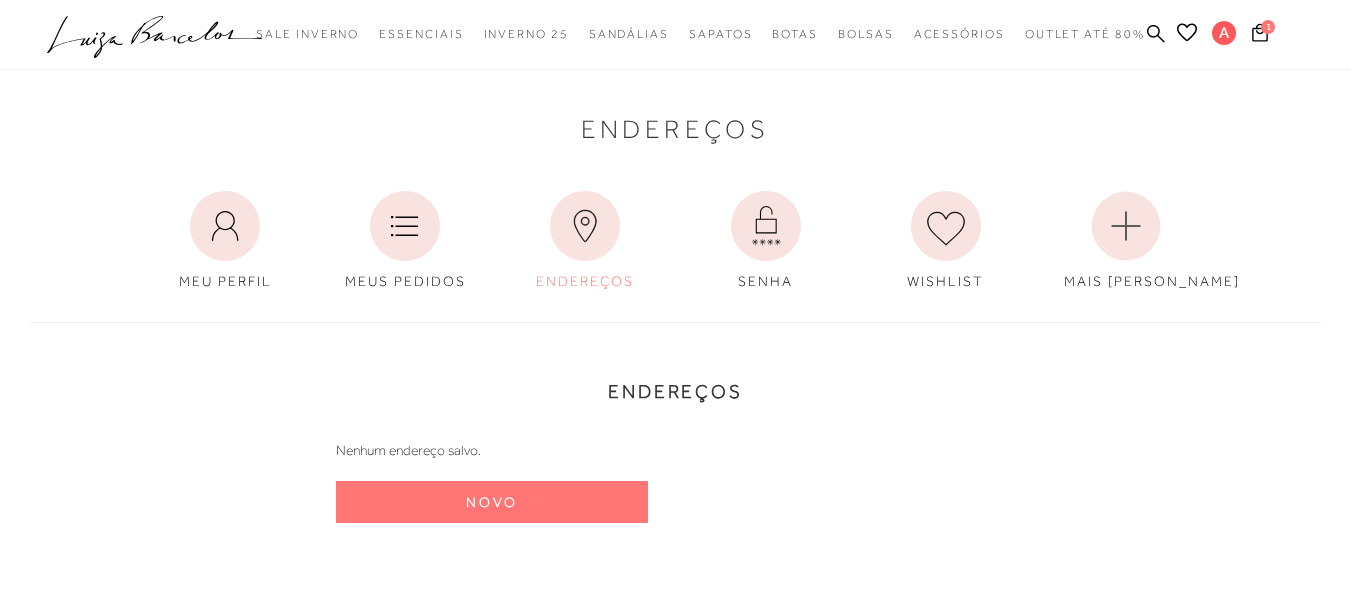 scroll, scrollTop: 0, scrollLeft: 0, axis: both 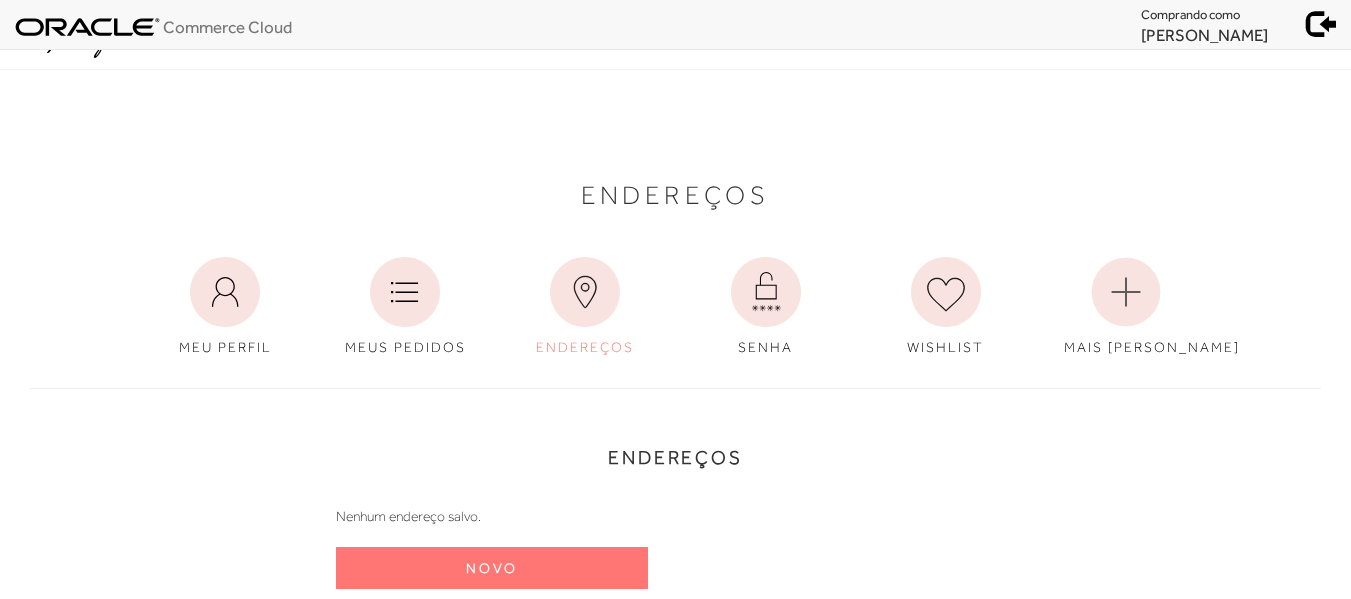 click at bounding box center [1322, 21] 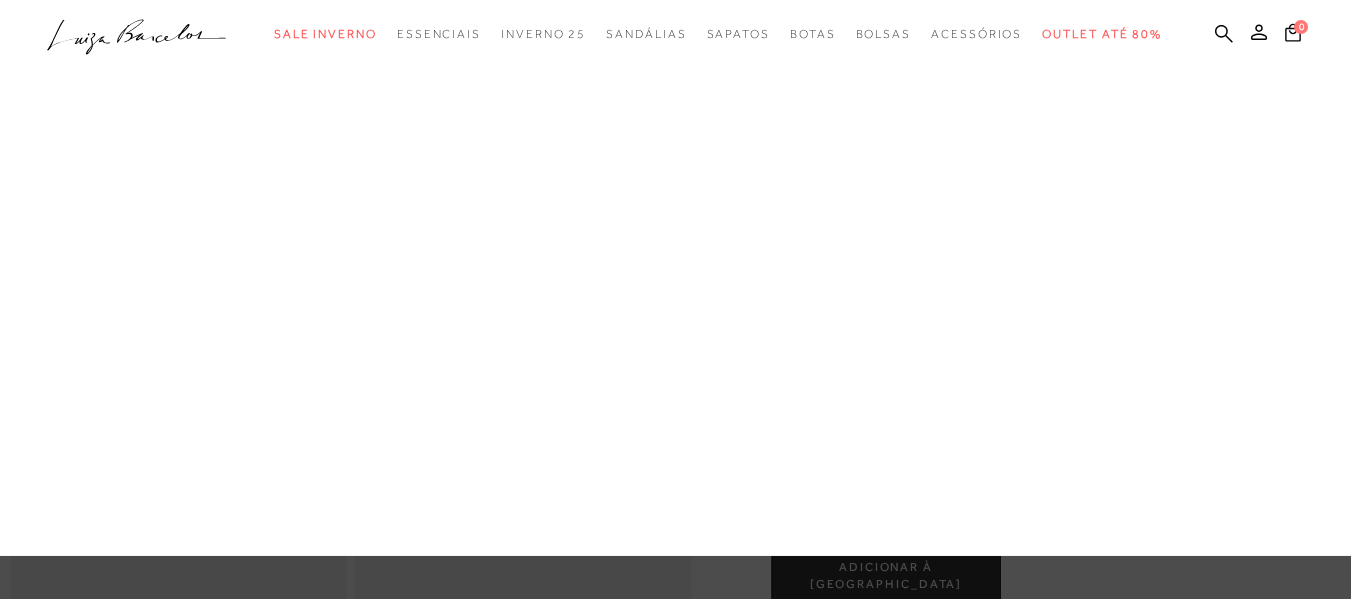 scroll, scrollTop: 0, scrollLeft: 0, axis: both 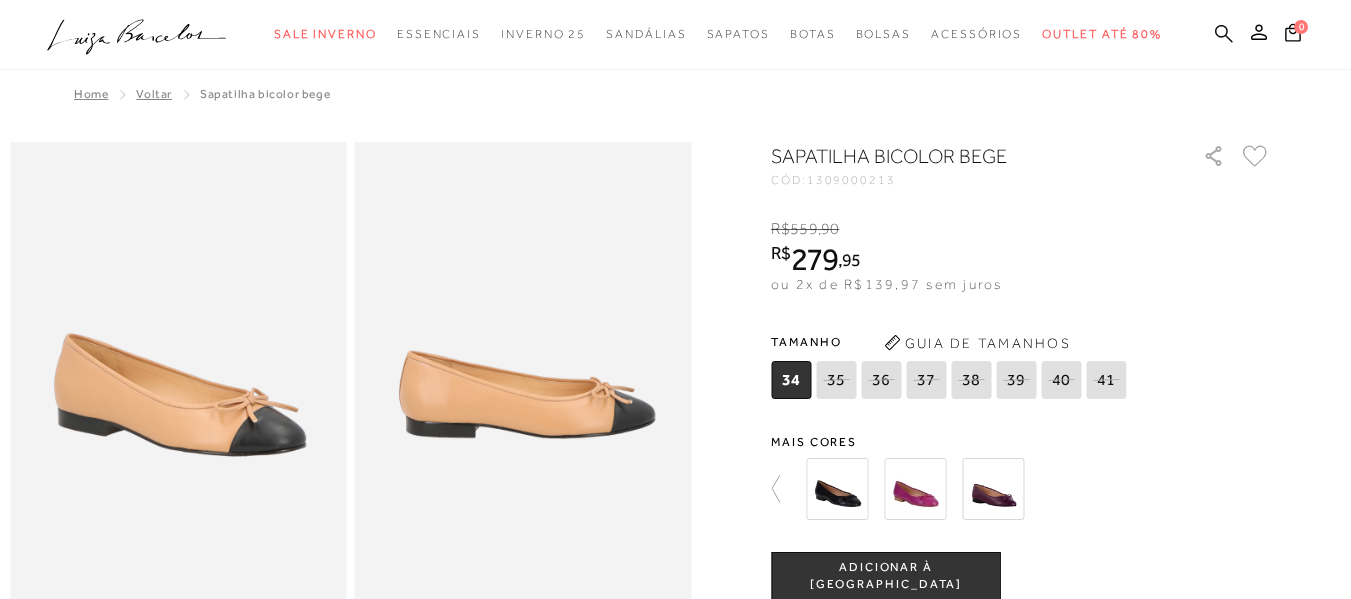 click 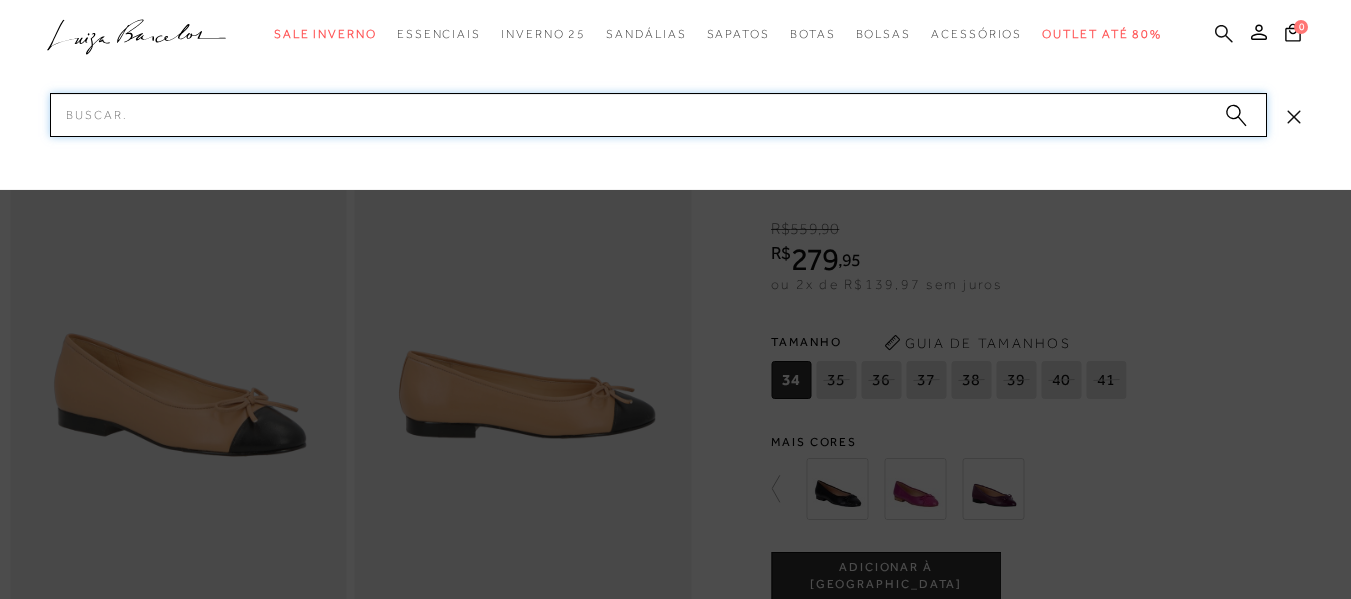 paste on "777711402UN" 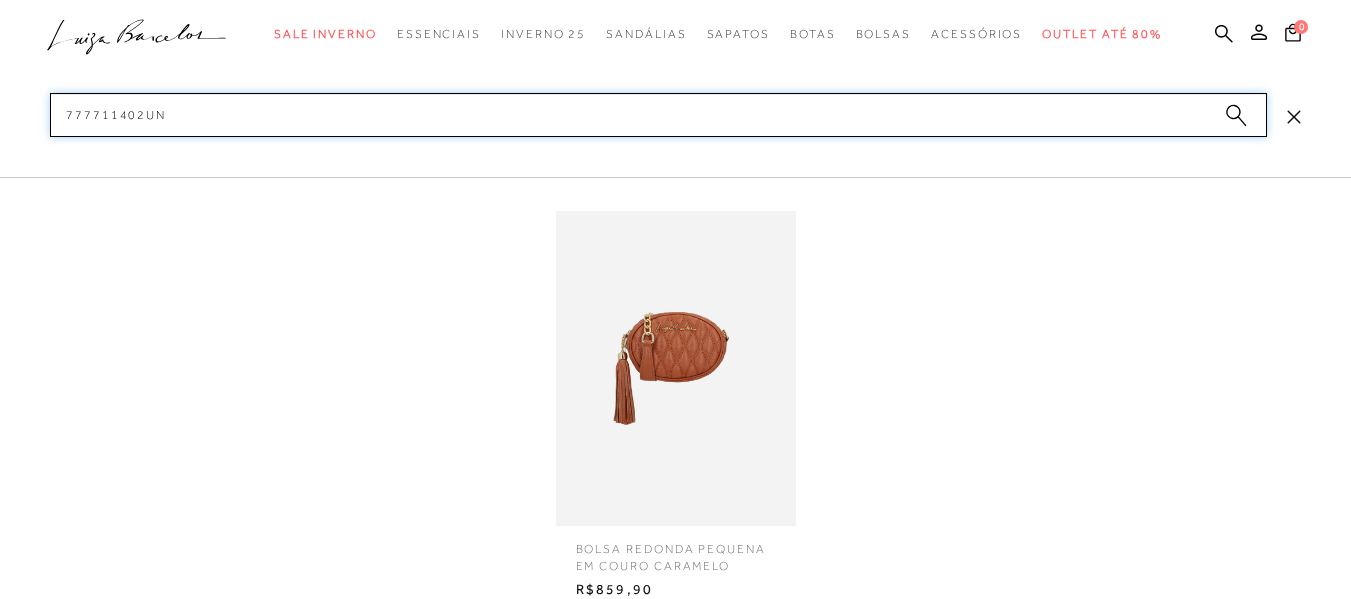 type on "777711402UN" 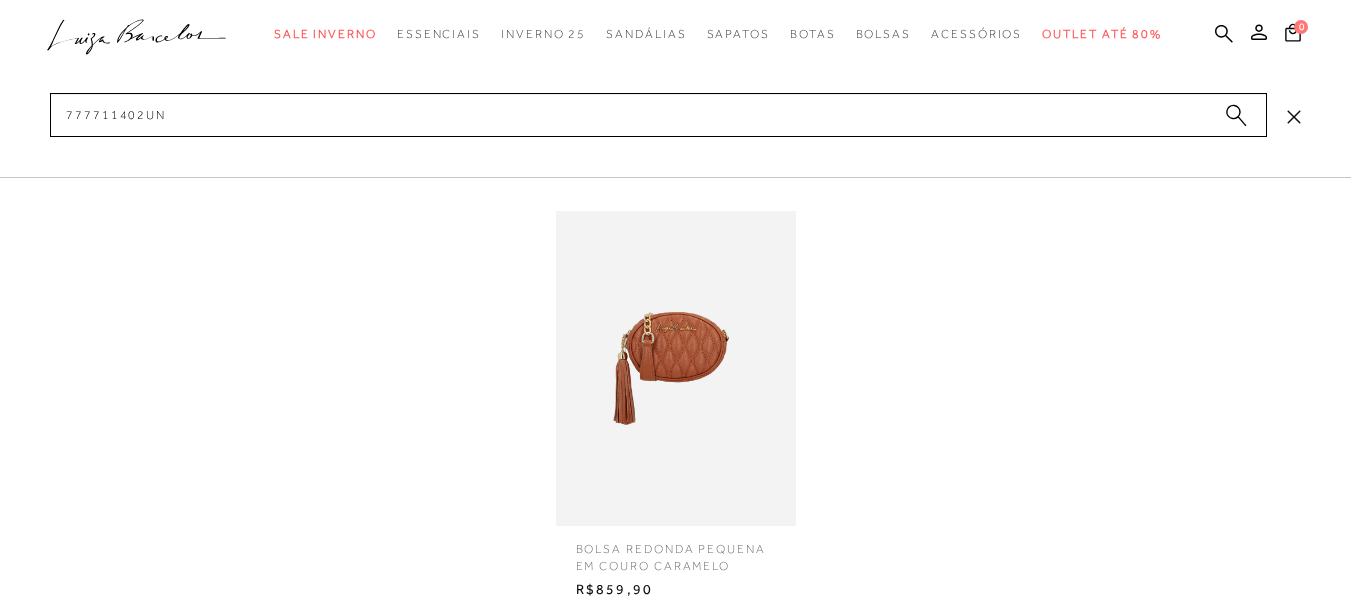 click at bounding box center (676, 368) 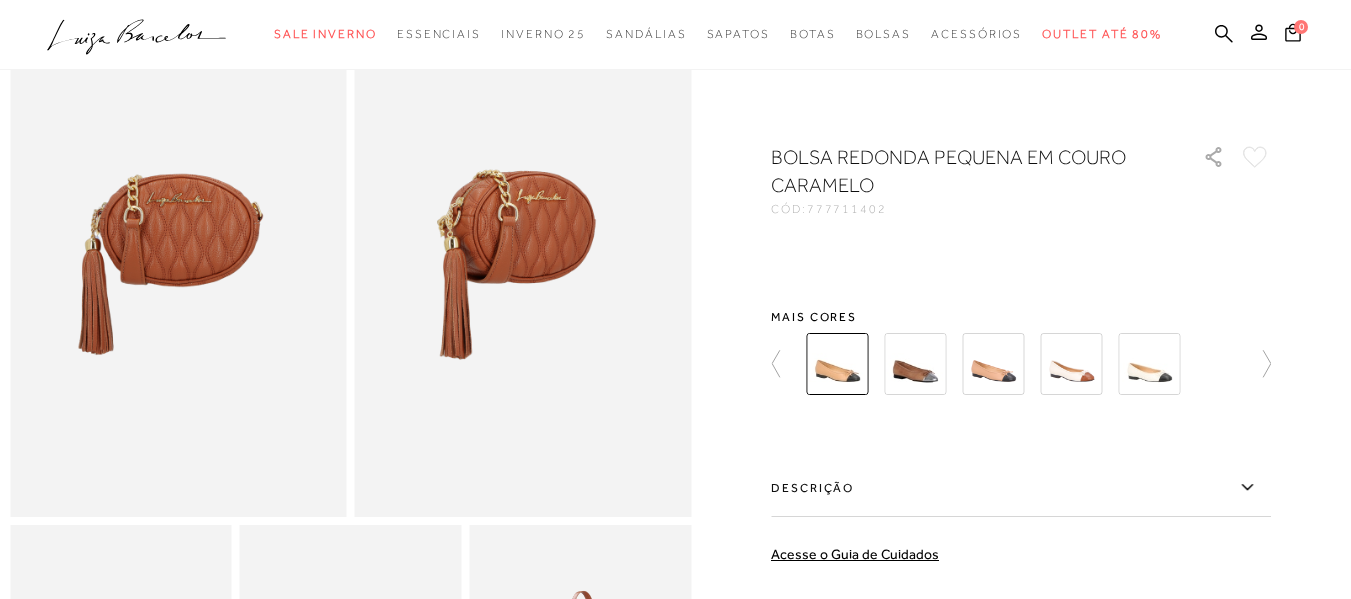 scroll, scrollTop: 0, scrollLeft: 0, axis: both 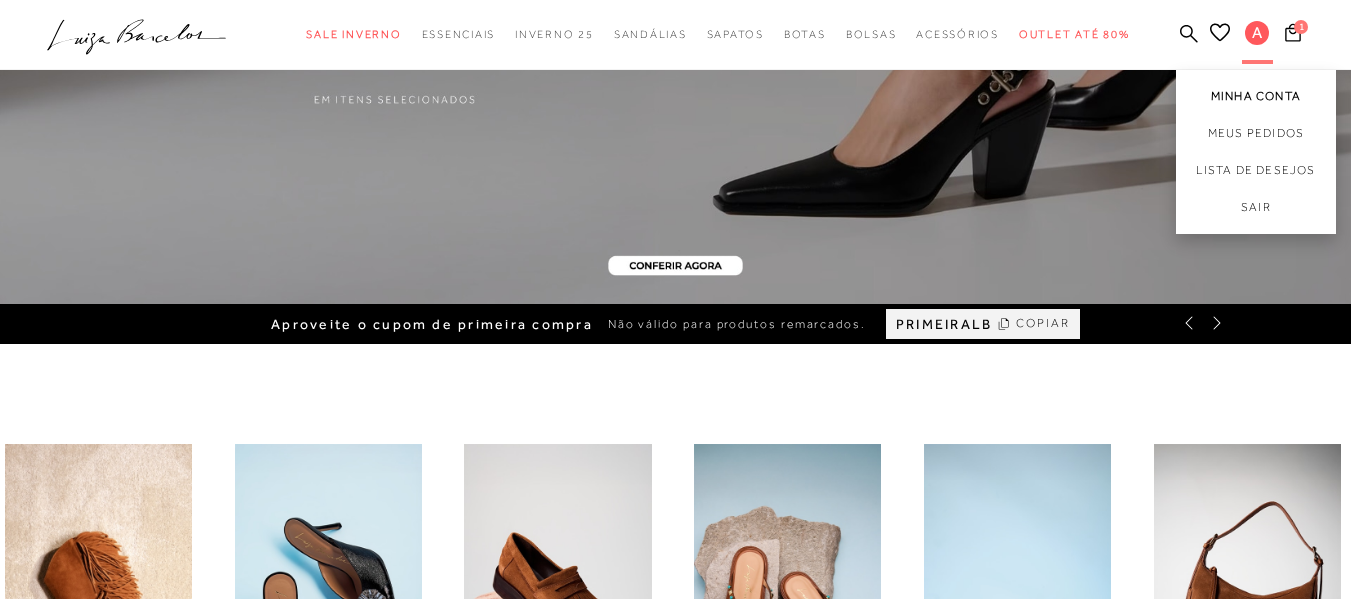 click on "Minha Conta" at bounding box center (1256, 92) 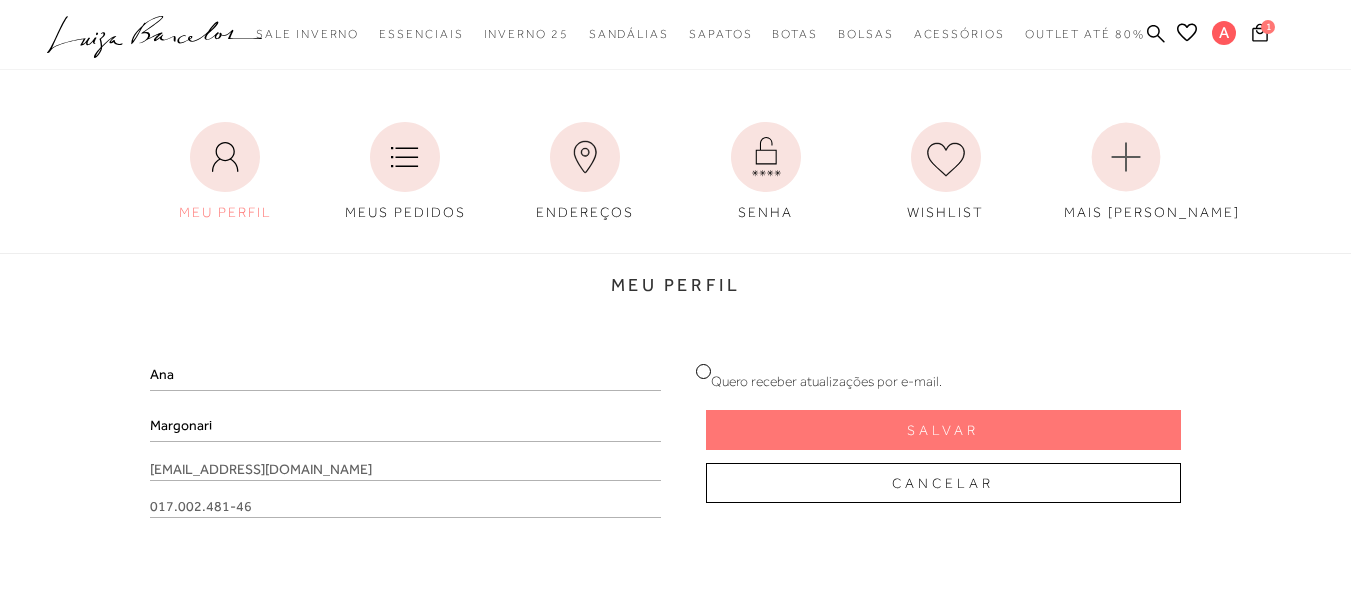 scroll, scrollTop: 100, scrollLeft: 0, axis: vertical 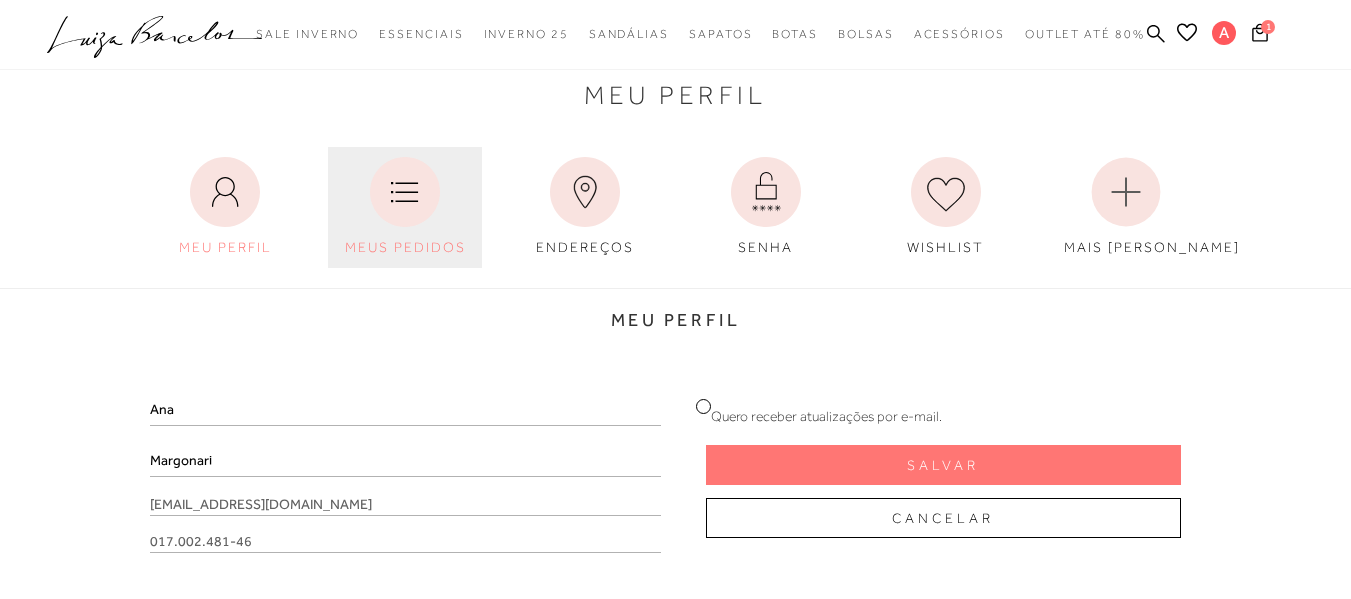 click 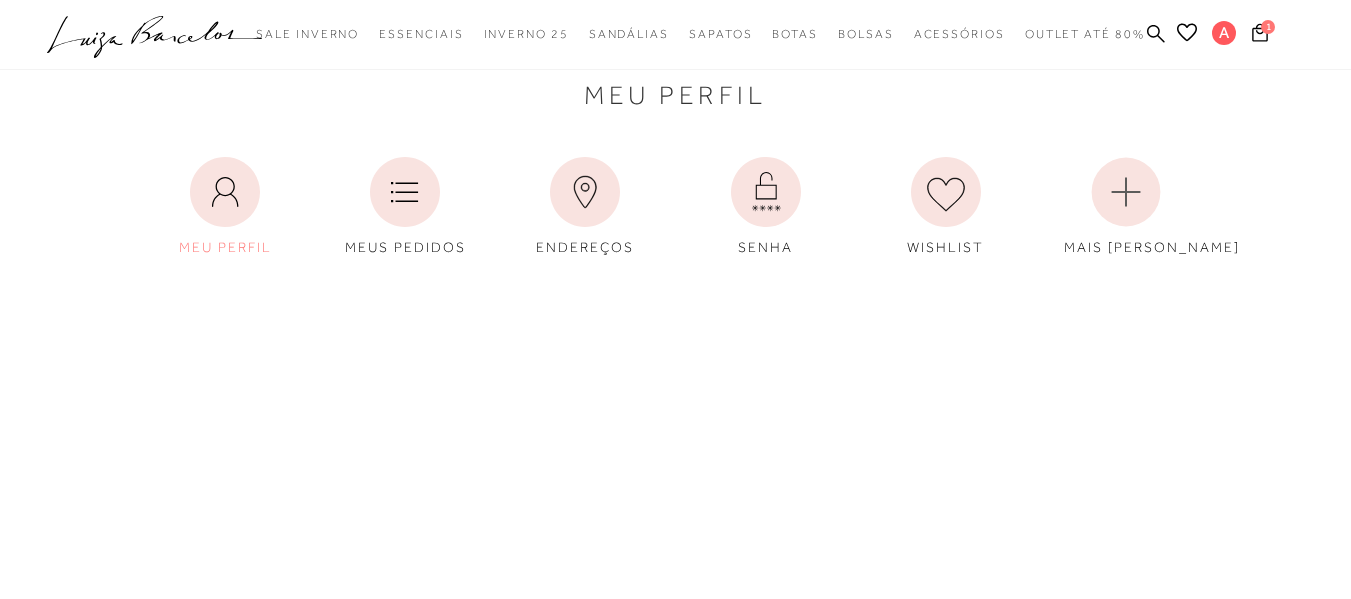 scroll, scrollTop: 0, scrollLeft: 0, axis: both 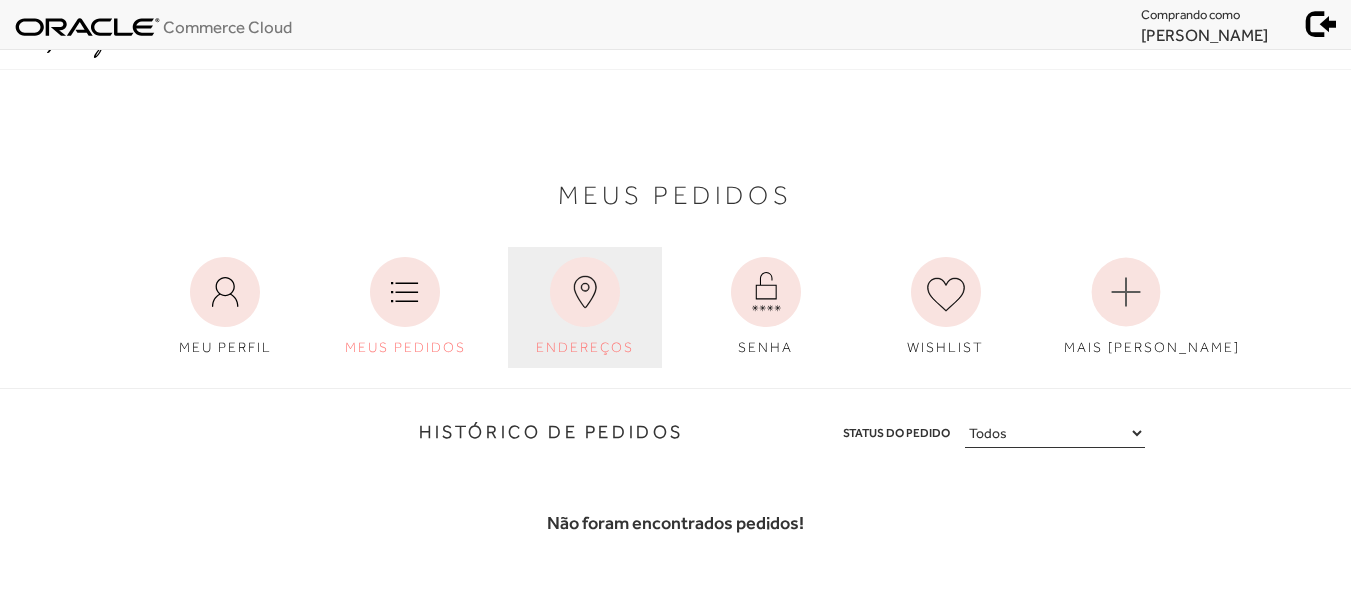 click 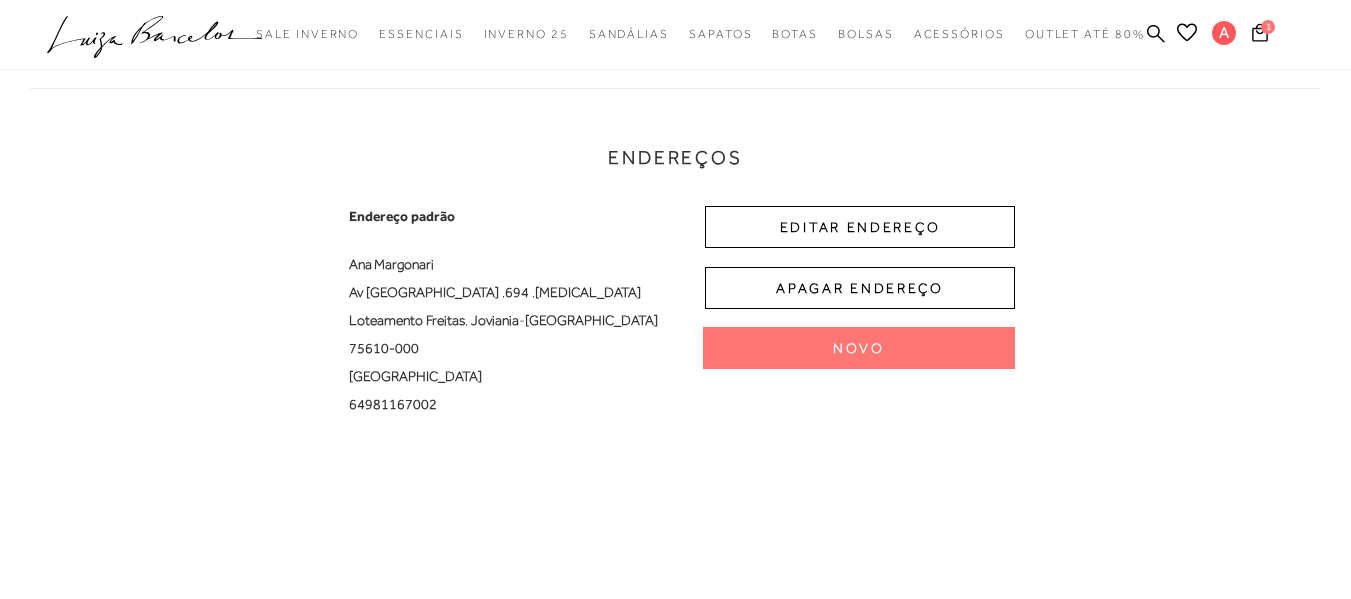 scroll, scrollTop: 200, scrollLeft: 0, axis: vertical 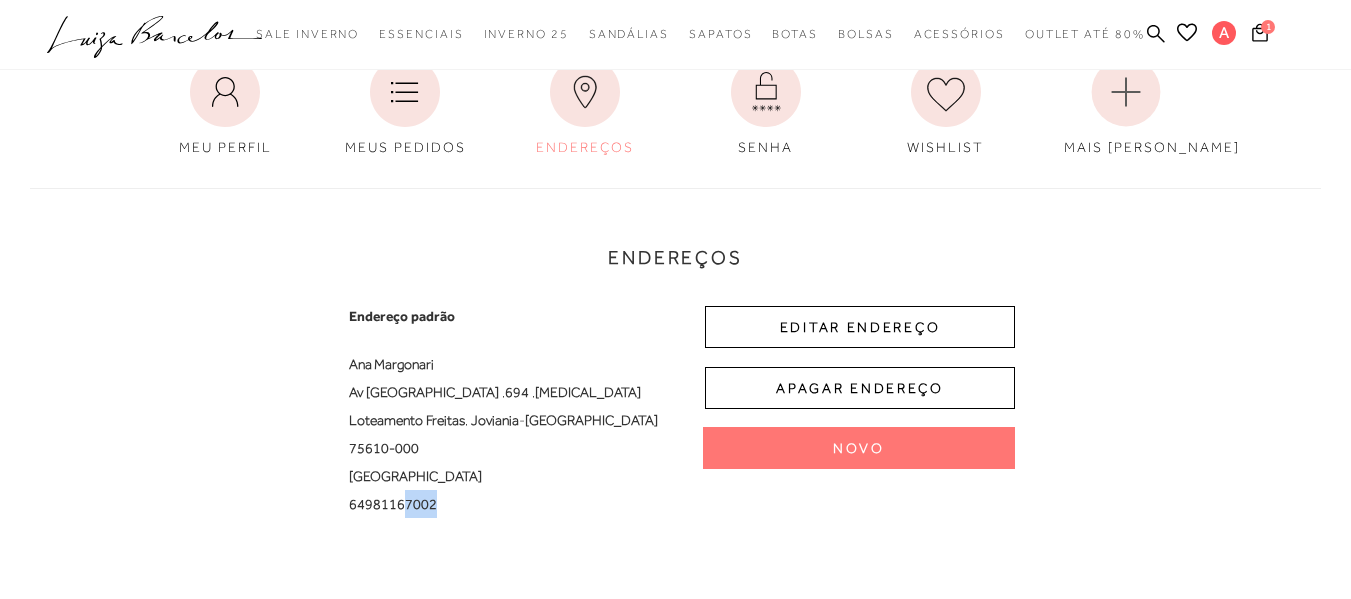 drag, startPoint x: 434, startPoint y: 508, endPoint x: 402, endPoint y: 517, distance: 33.24154 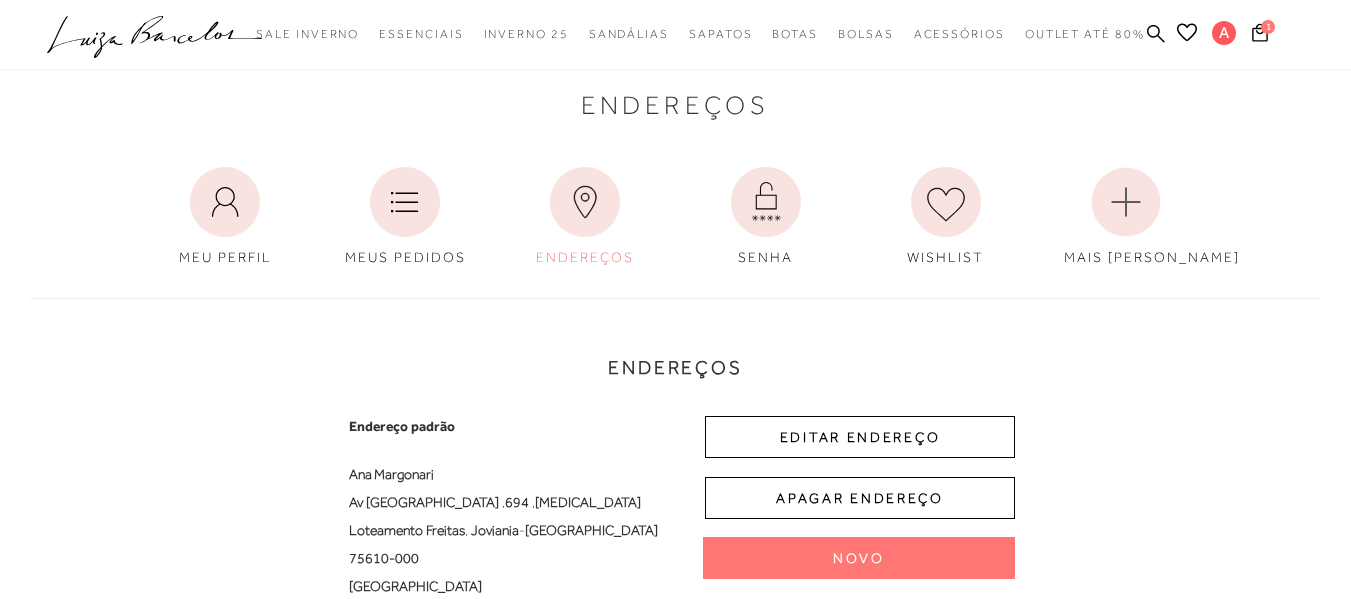 scroll, scrollTop: 0, scrollLeft: 0, axis: both 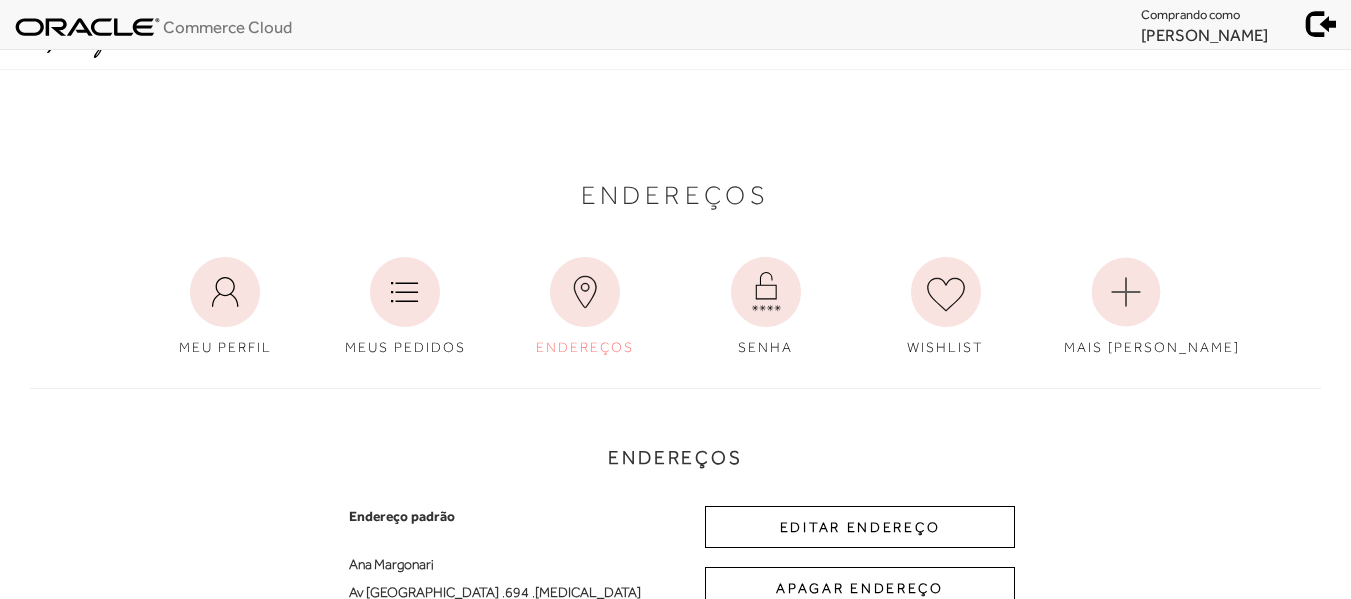 click at bounding box center [1317, 23] 